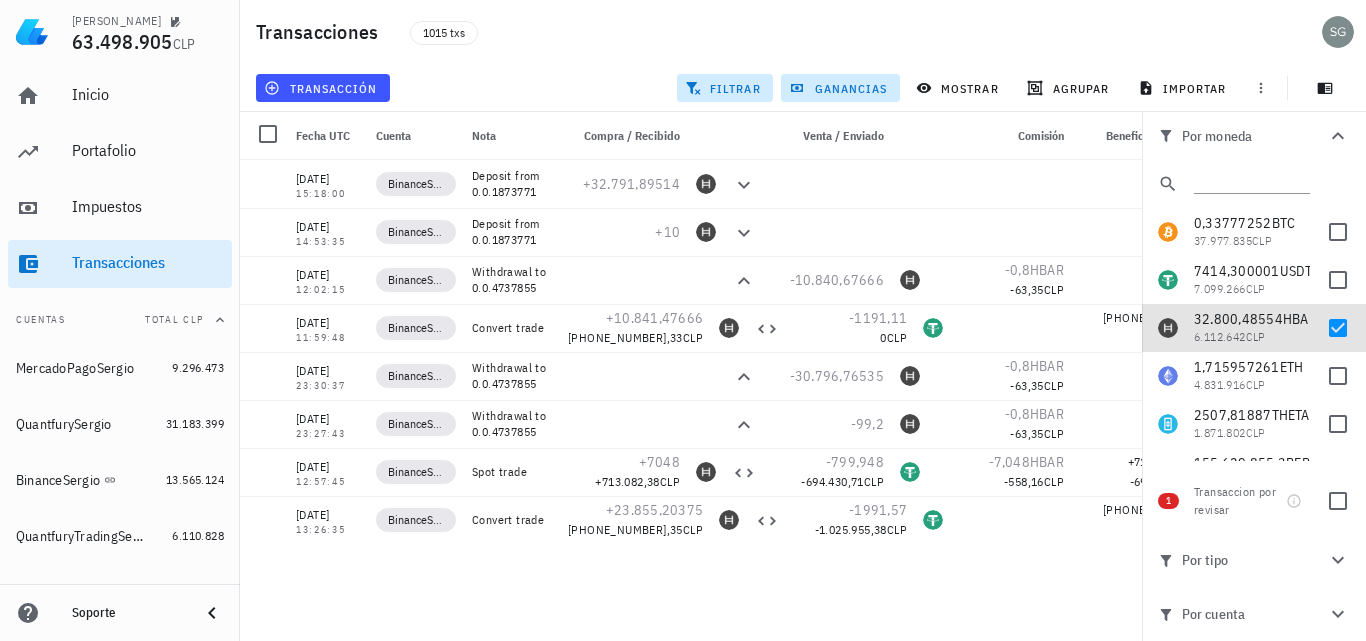 scroll, scrollTop: 0, scrollLeft: 0, axis: both 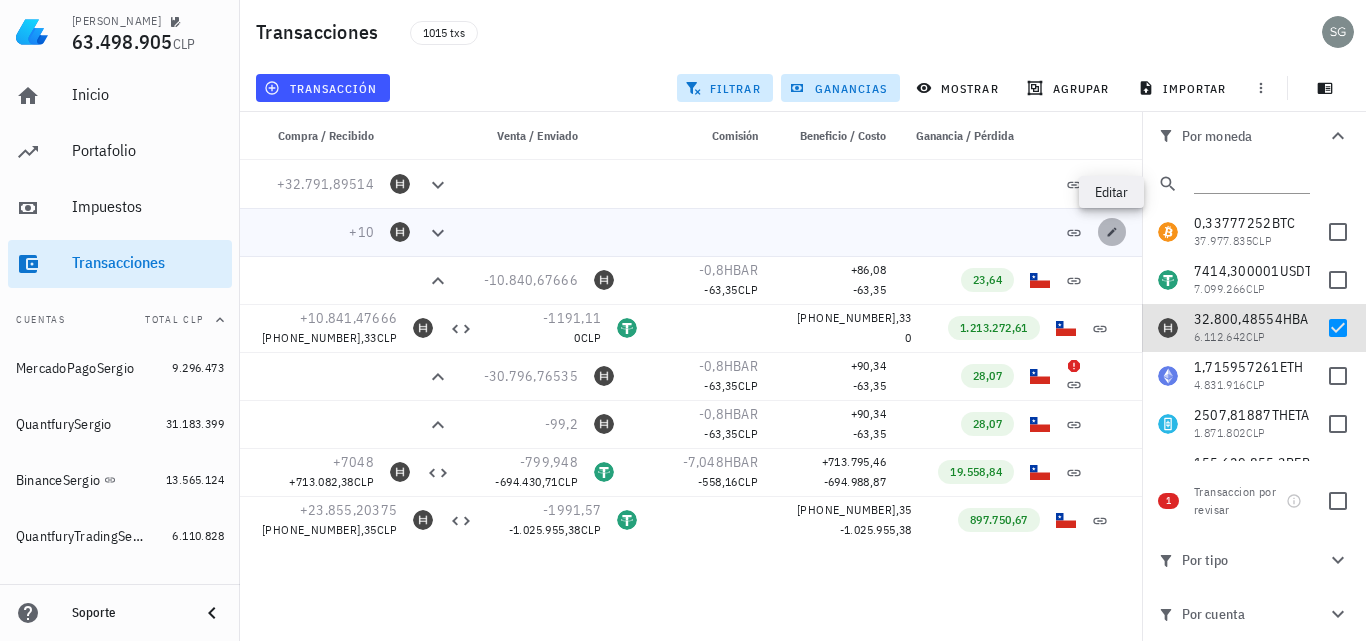 click at bounding box center [1112, 232] 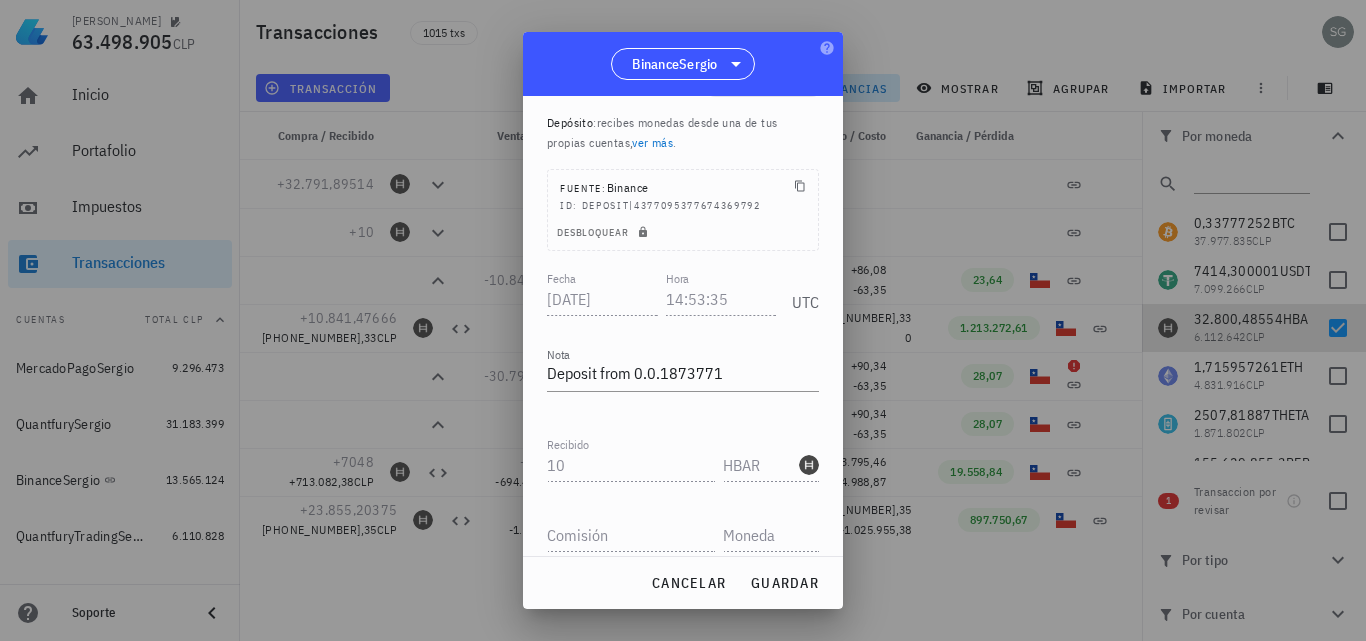 scroll, scrollTop: 100, scrollLeft: 0, axis: vertical 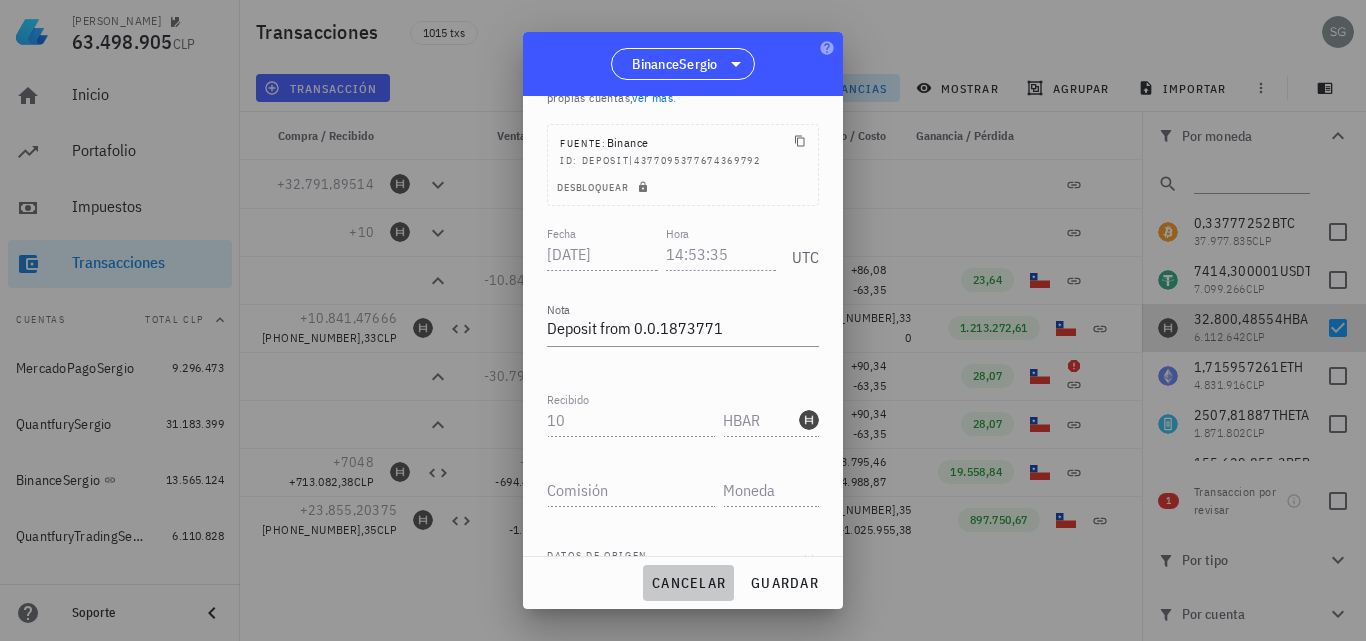 click on "cancelar" at bounding box center (688, 583) 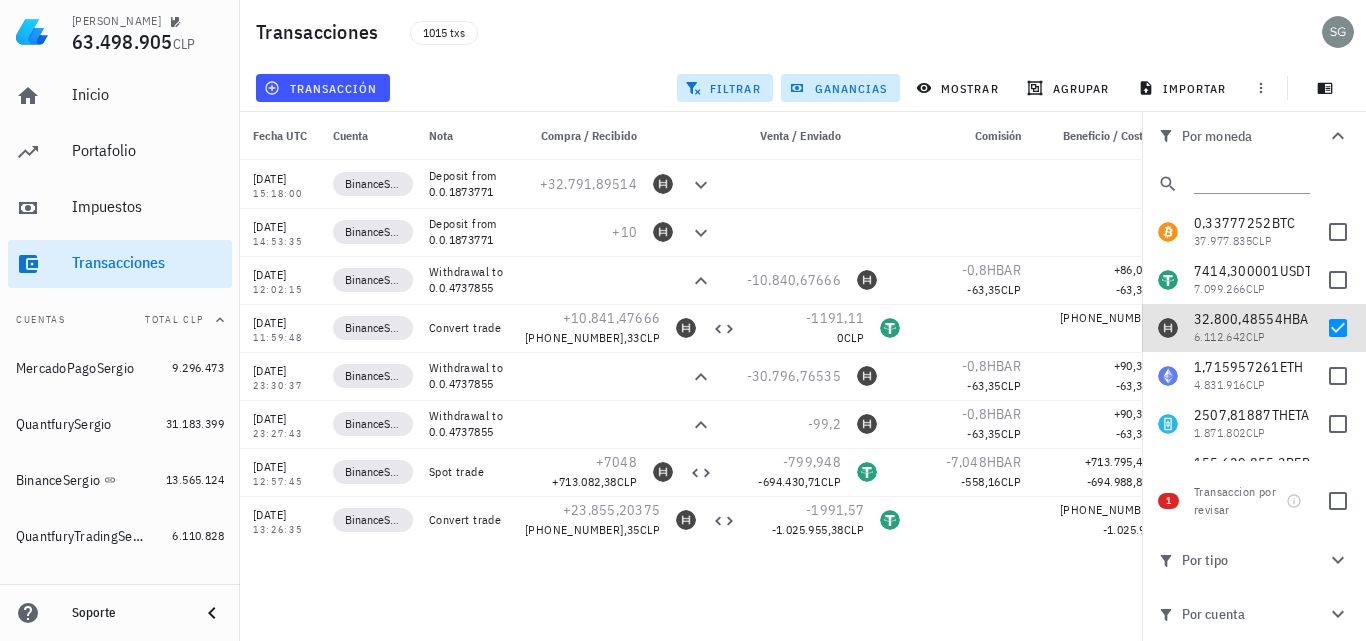scroll, scrollTop: 0, scrollLeft: 0, axis: both 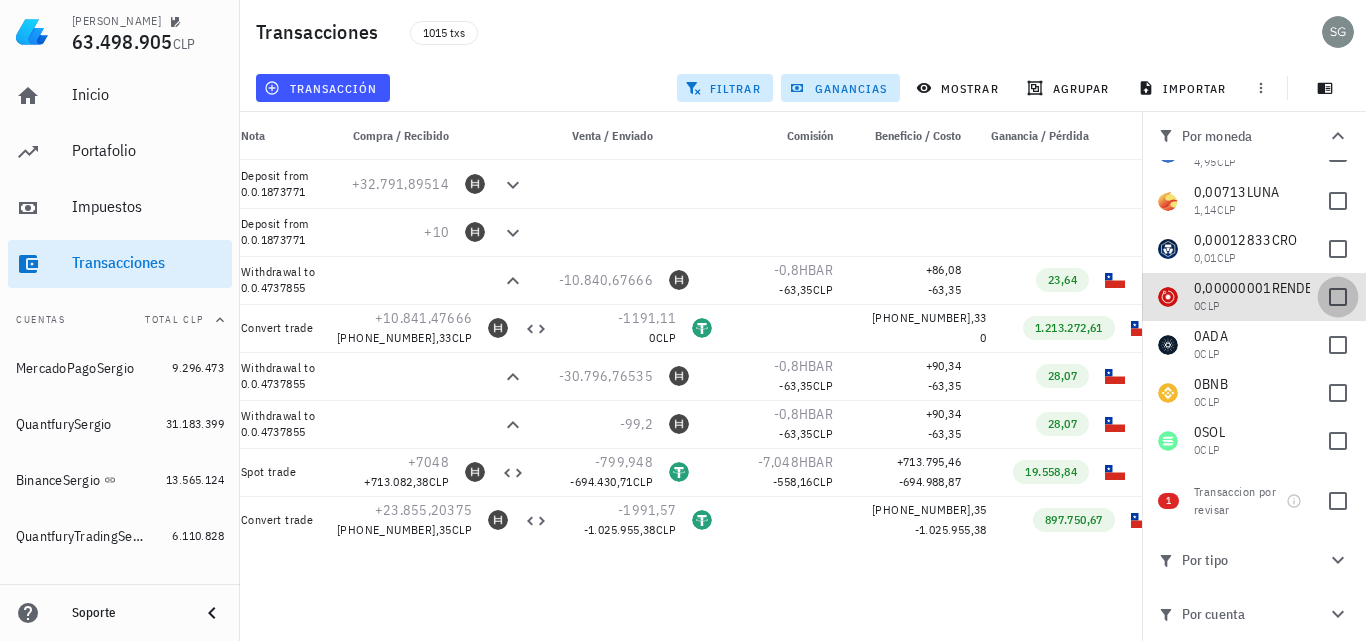 click at bounding box center [1338, 297] 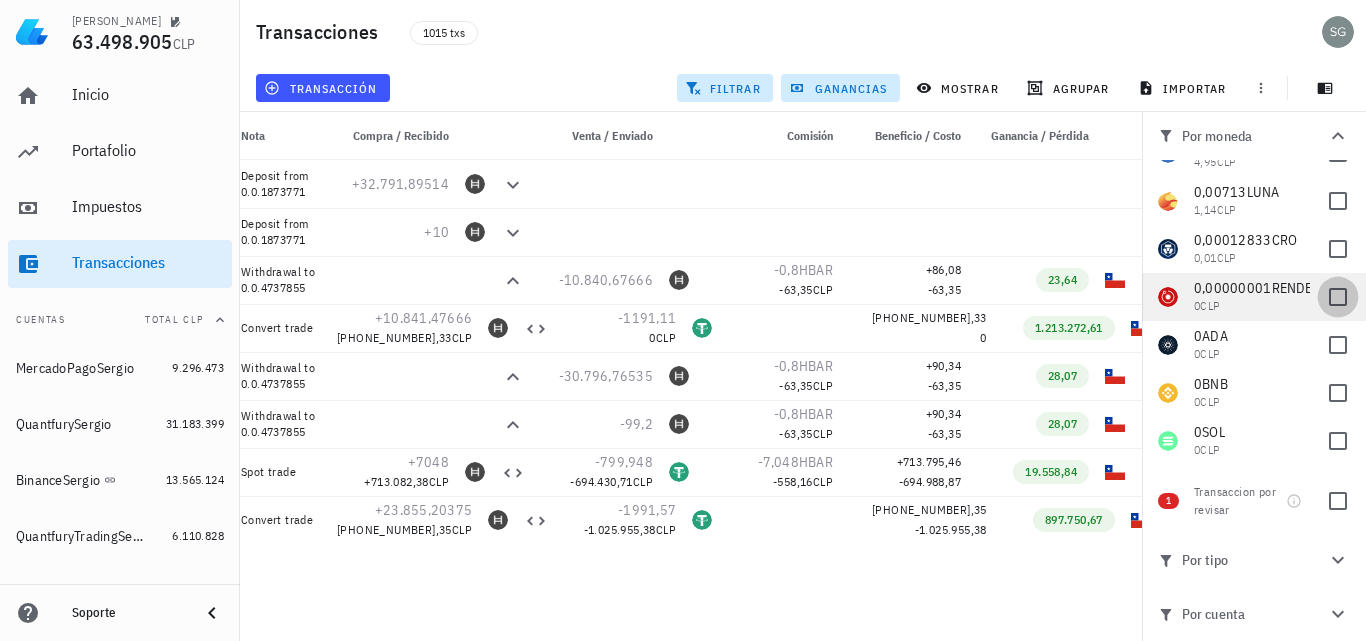 checkbox on "true" 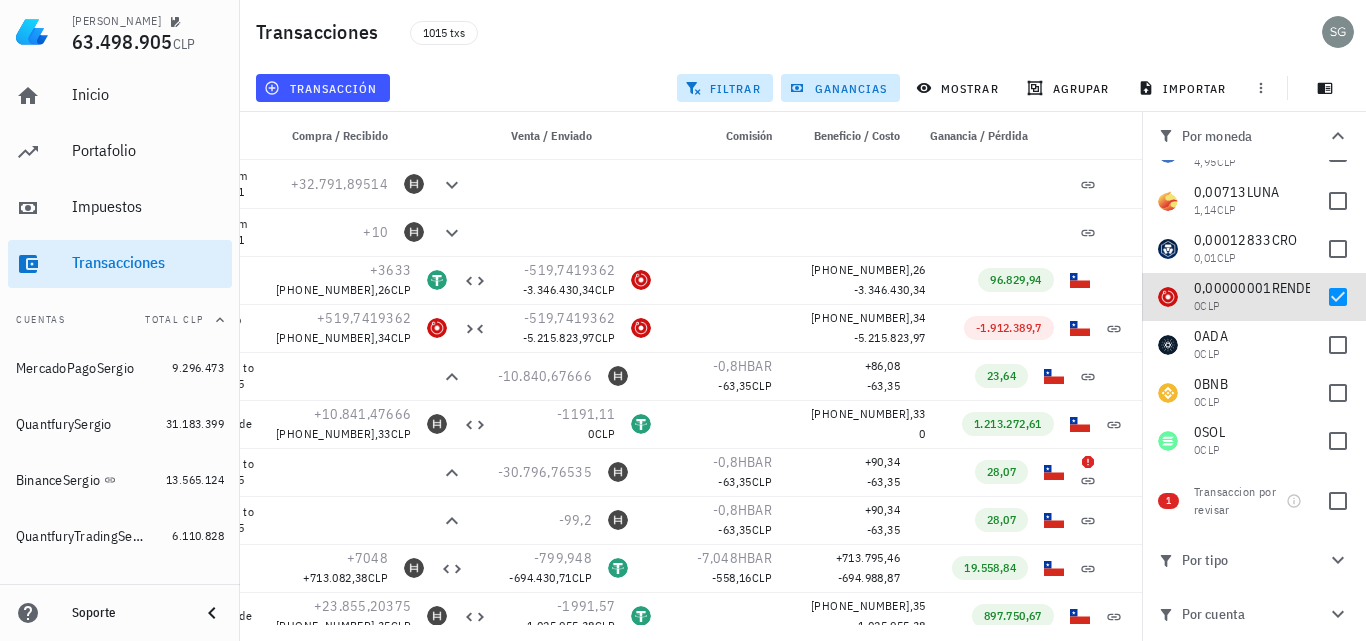 scroll, scrollTop: 0, scrollLeft: 306, axis: horizontal 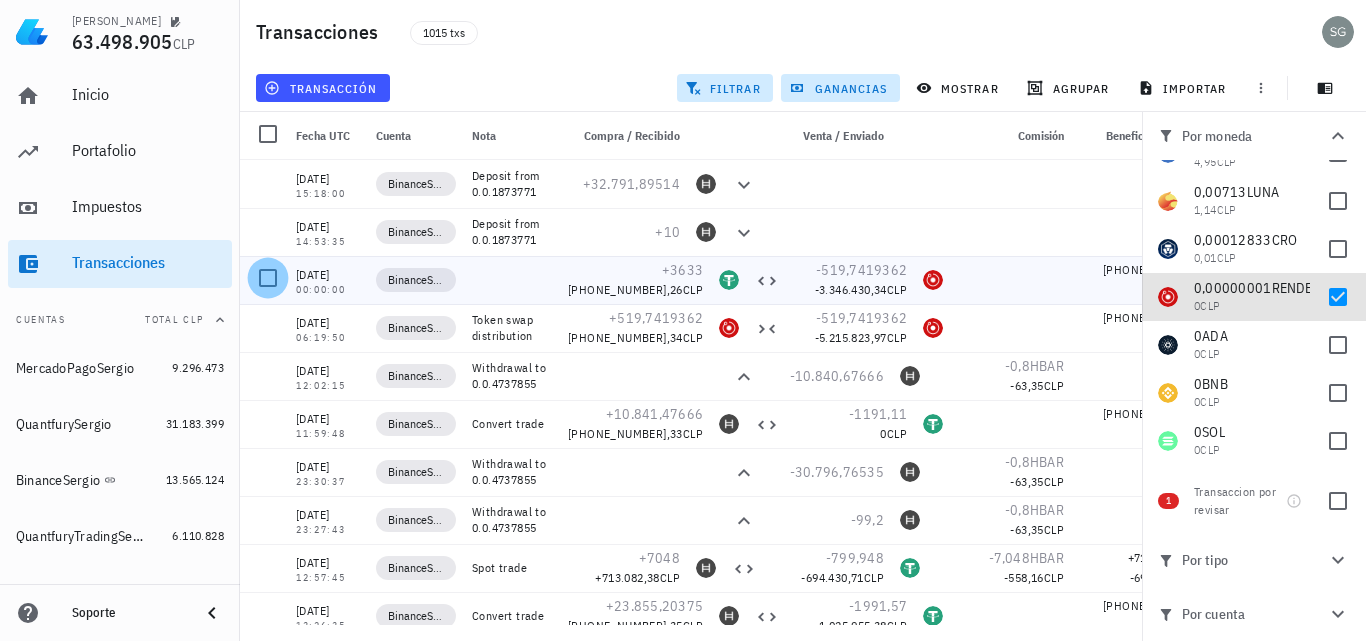 click at bounding box center [268, 278] 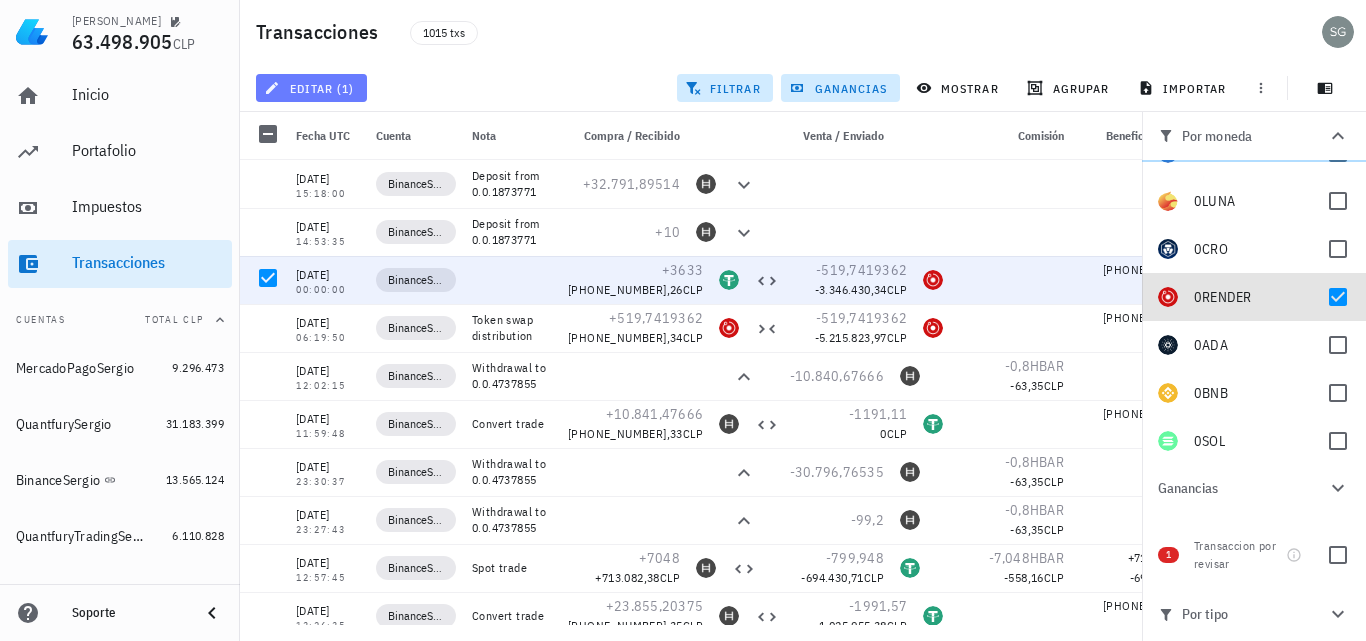 click on "editar (1)" at bounding box center [311, 88] 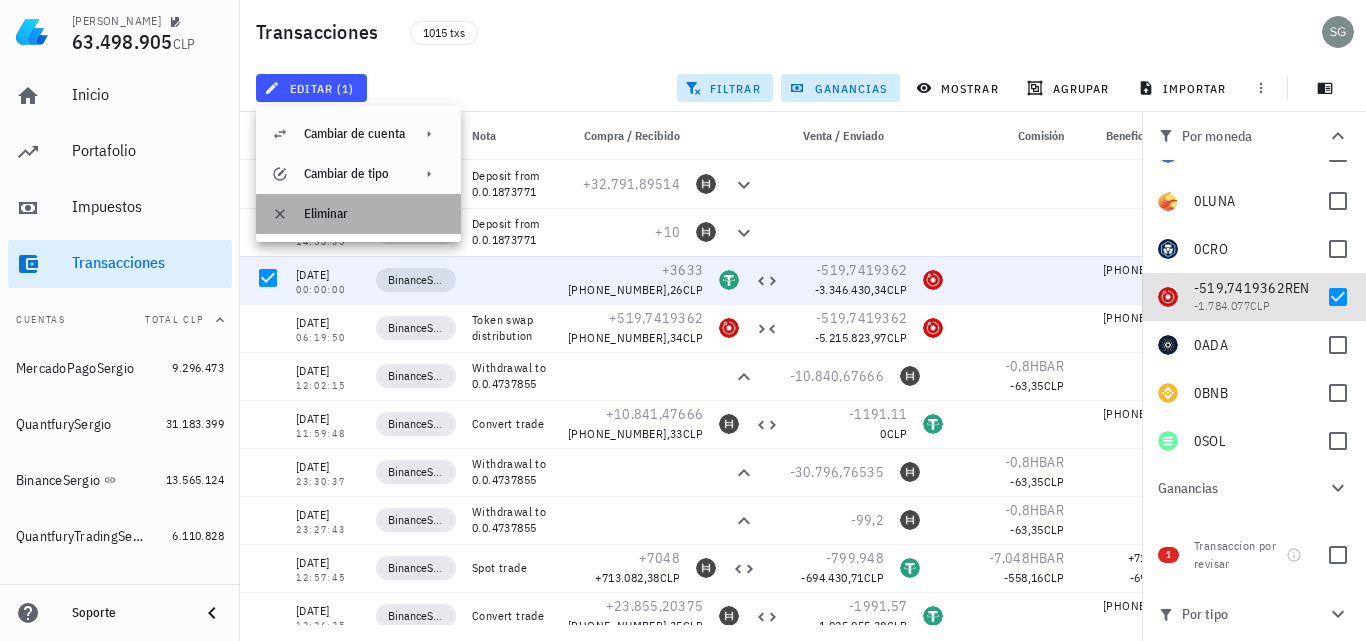 click on "Eliminar" at bounding box center [374, 214] 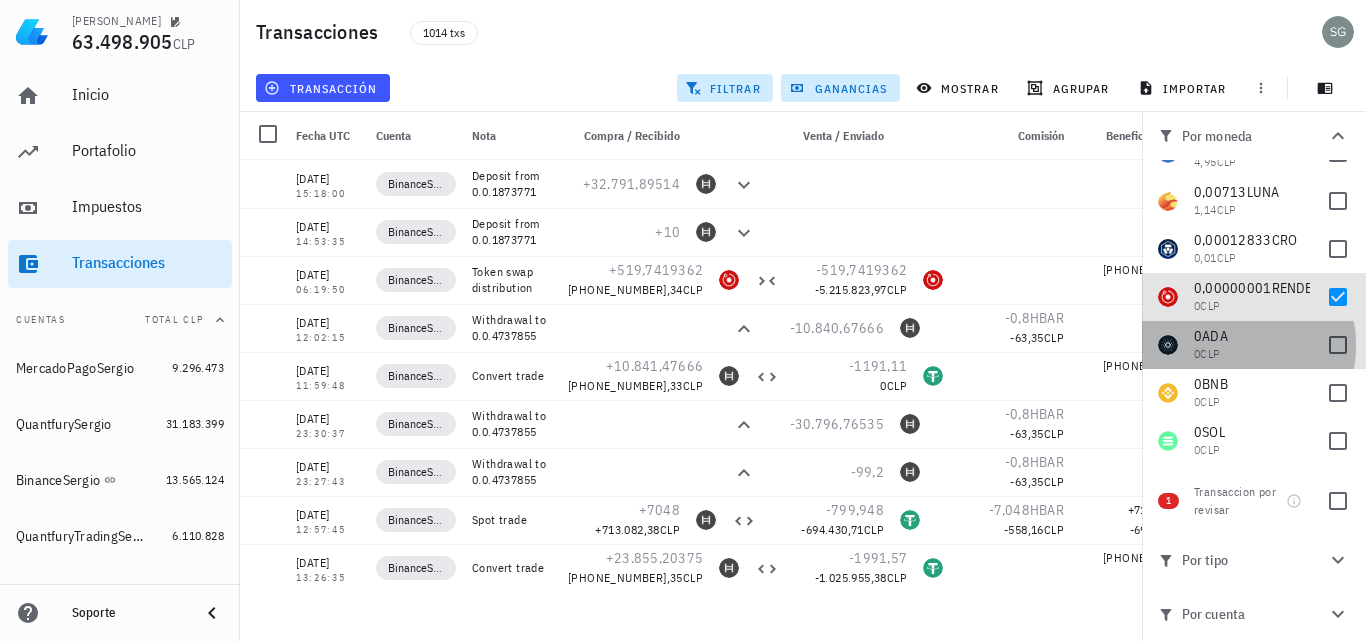 click on "0  ADA   0  CLP" at bounding box center (1252, 344) 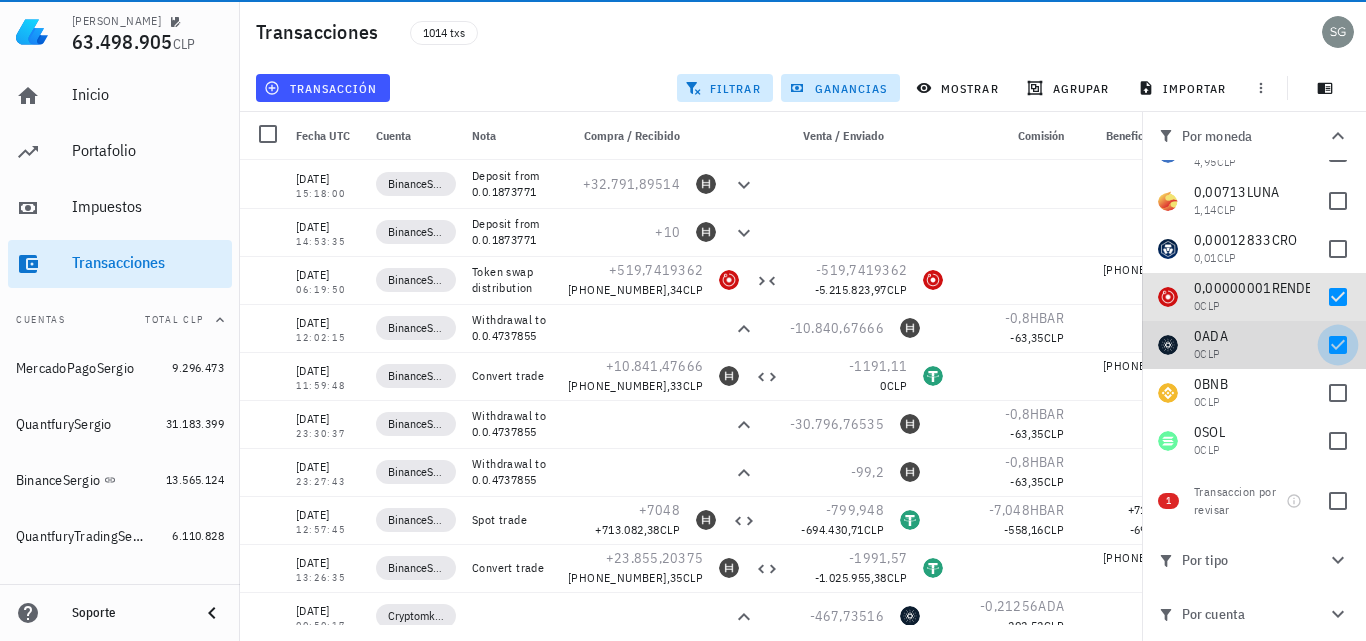 click at bounding box center (1338, 345) 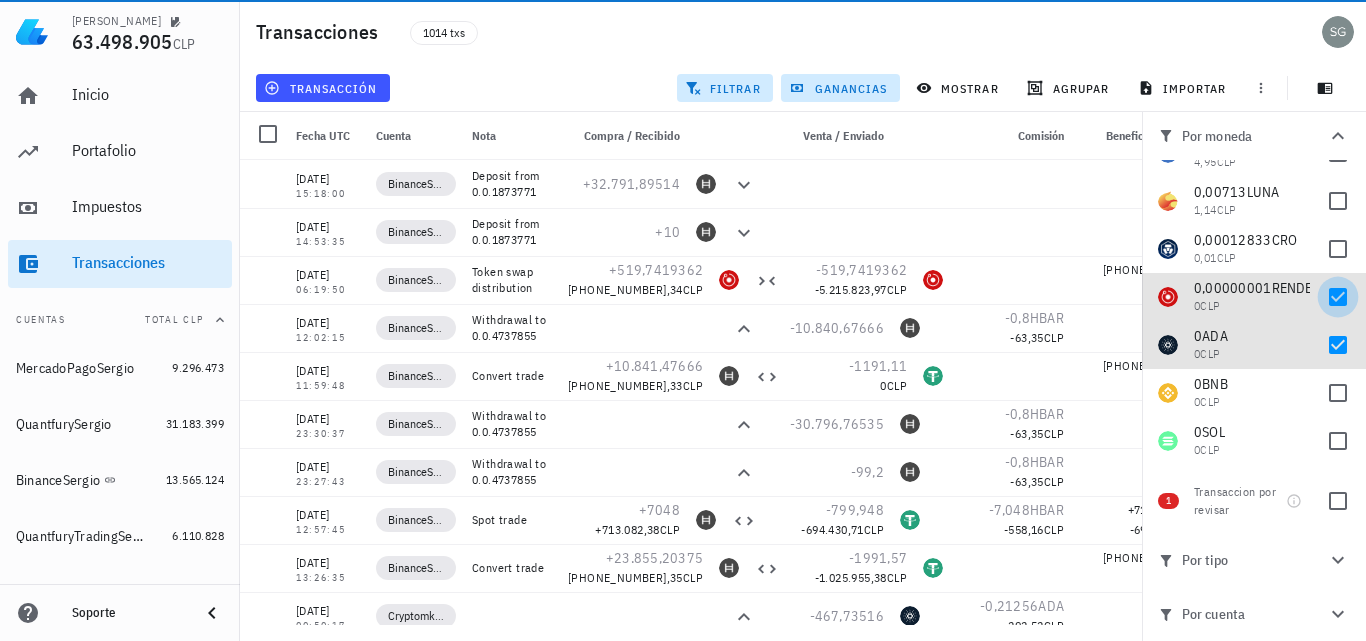 checkbox on "false" 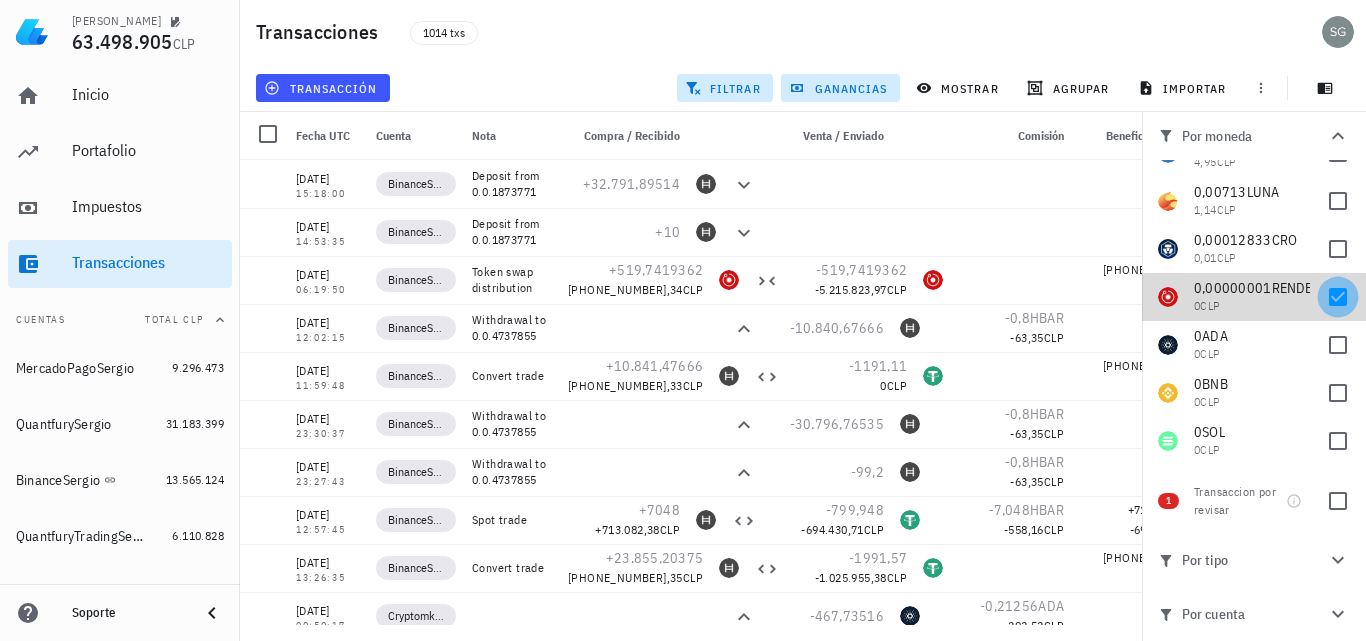 click at bounding box center [1338, 297] 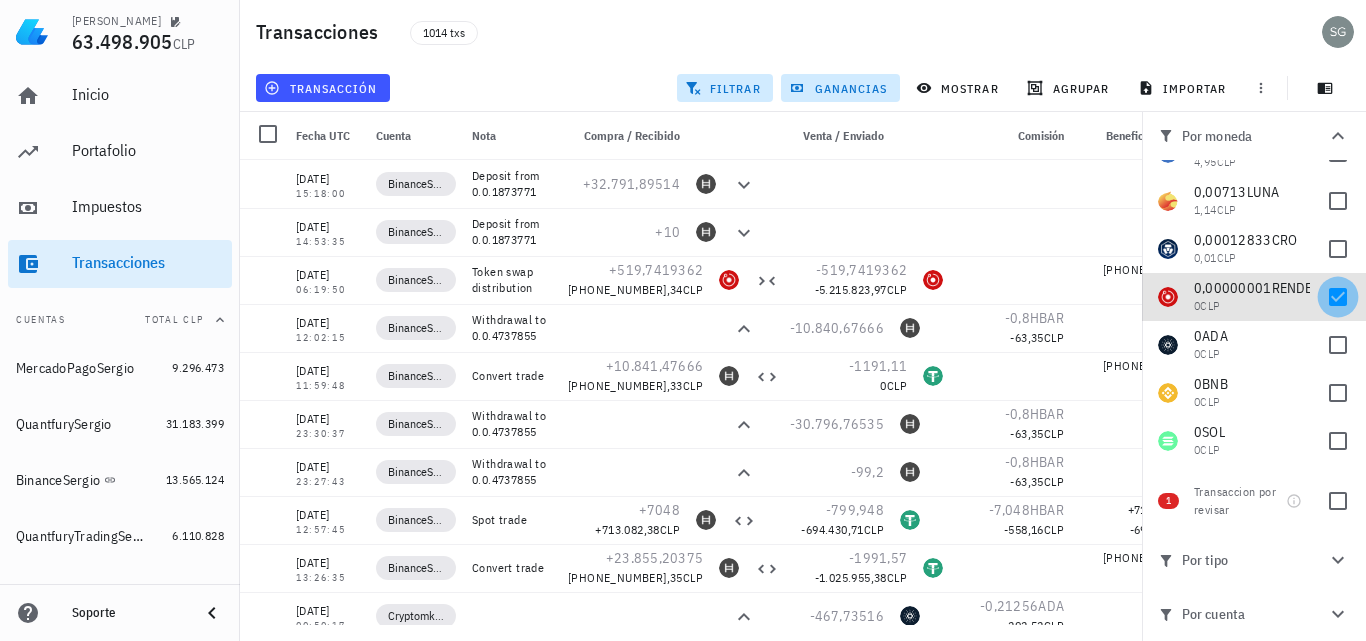 checkbox on "false" 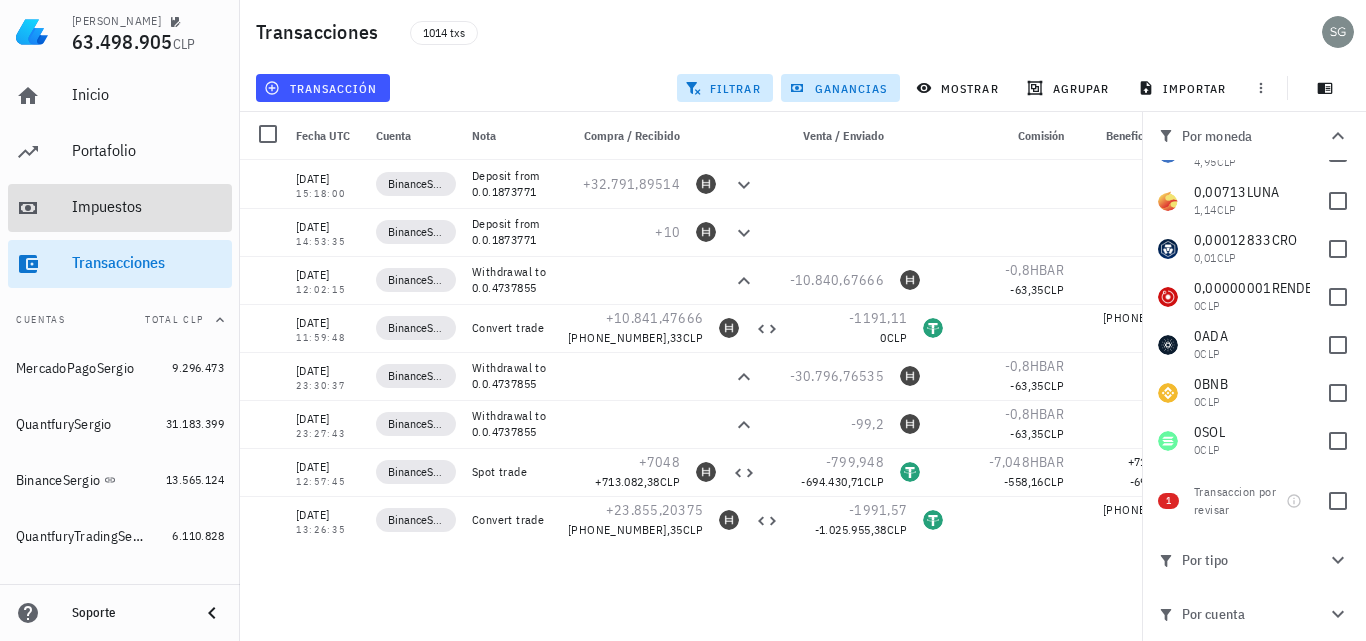 click on "Impuestos" at bounding box center (148, 206) 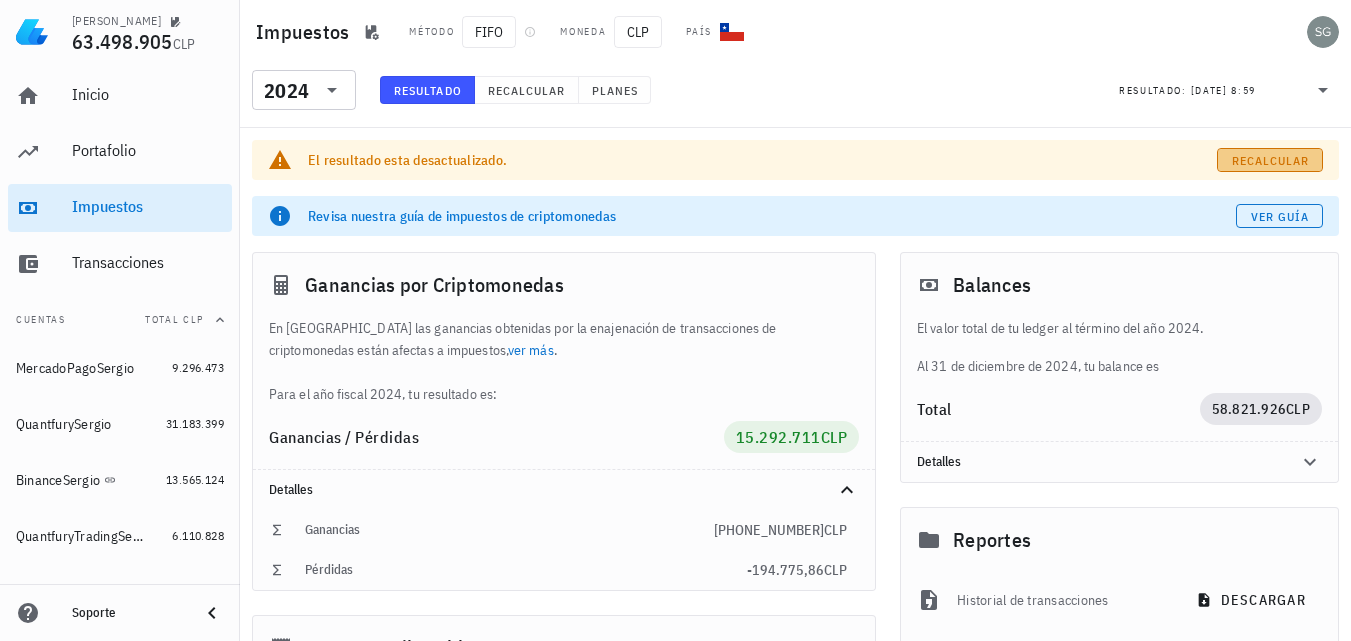 click on "Recalcular" at bounding box center [1270, 160] 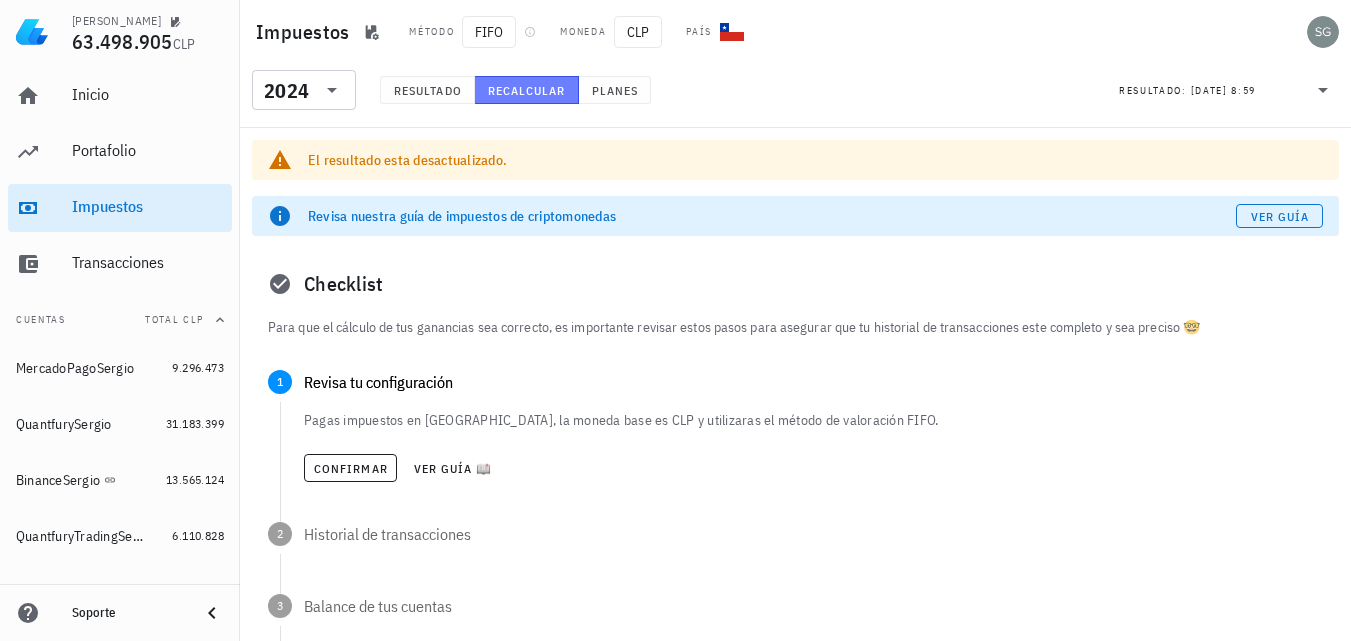 click on "Recalcular" at bounding box center (526, 90) 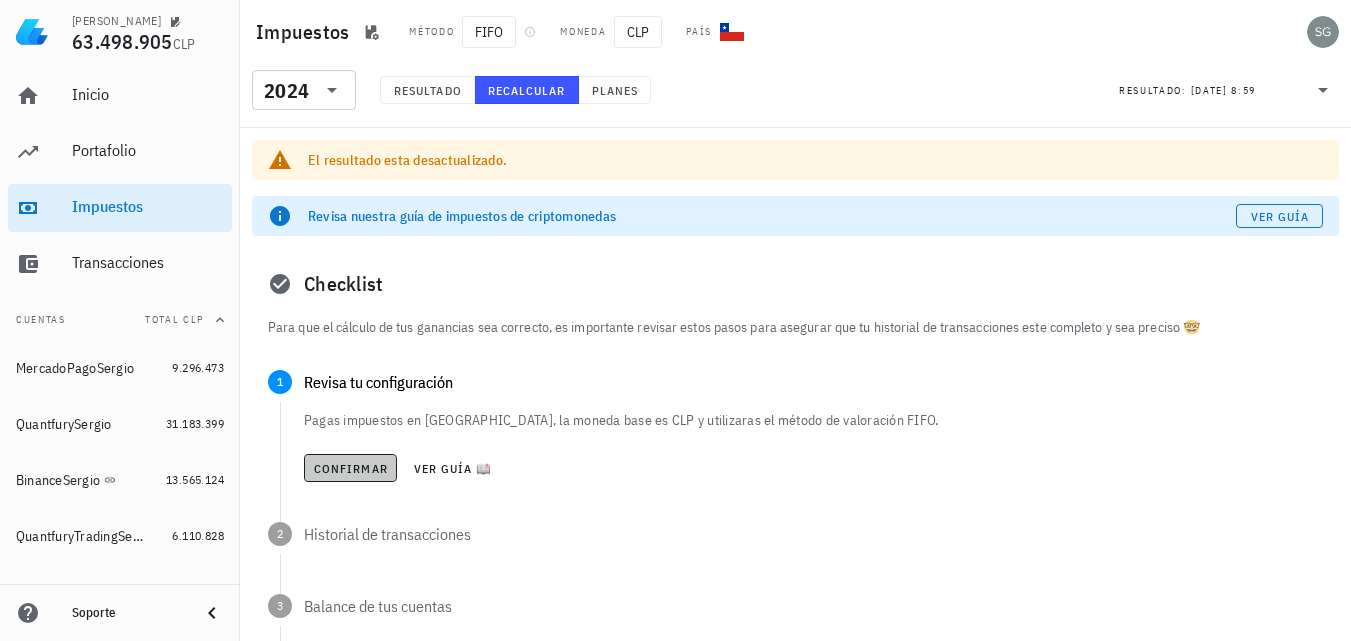 click on "Confirmar" at bounding box center (350, 468) 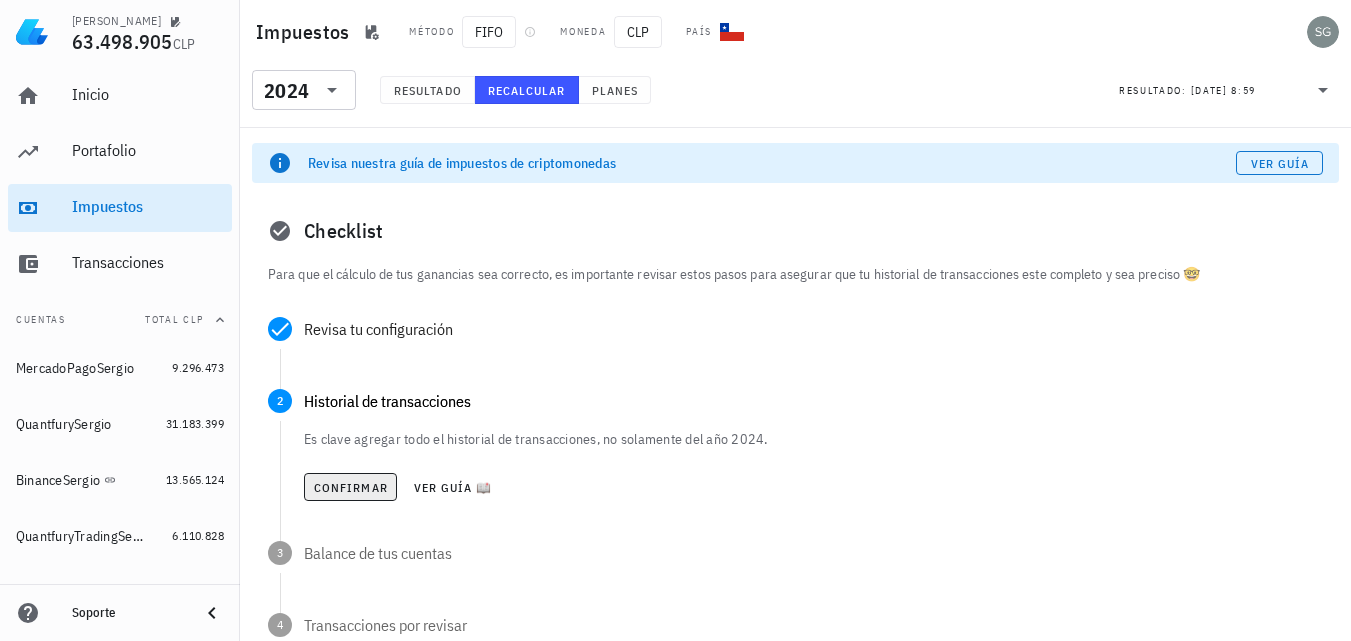 scroll, scrollTop: 100, scrollLeft: 0, axis: vertical 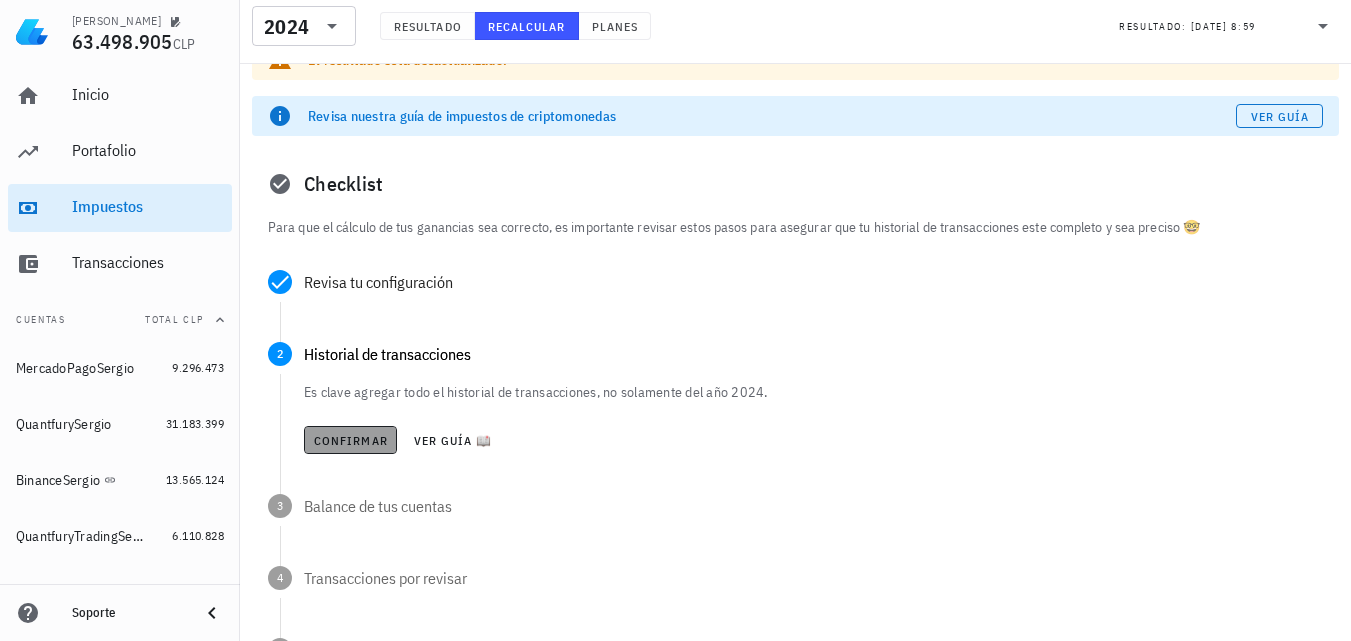 click on "Confirmar" at bounding box center (350, 440) 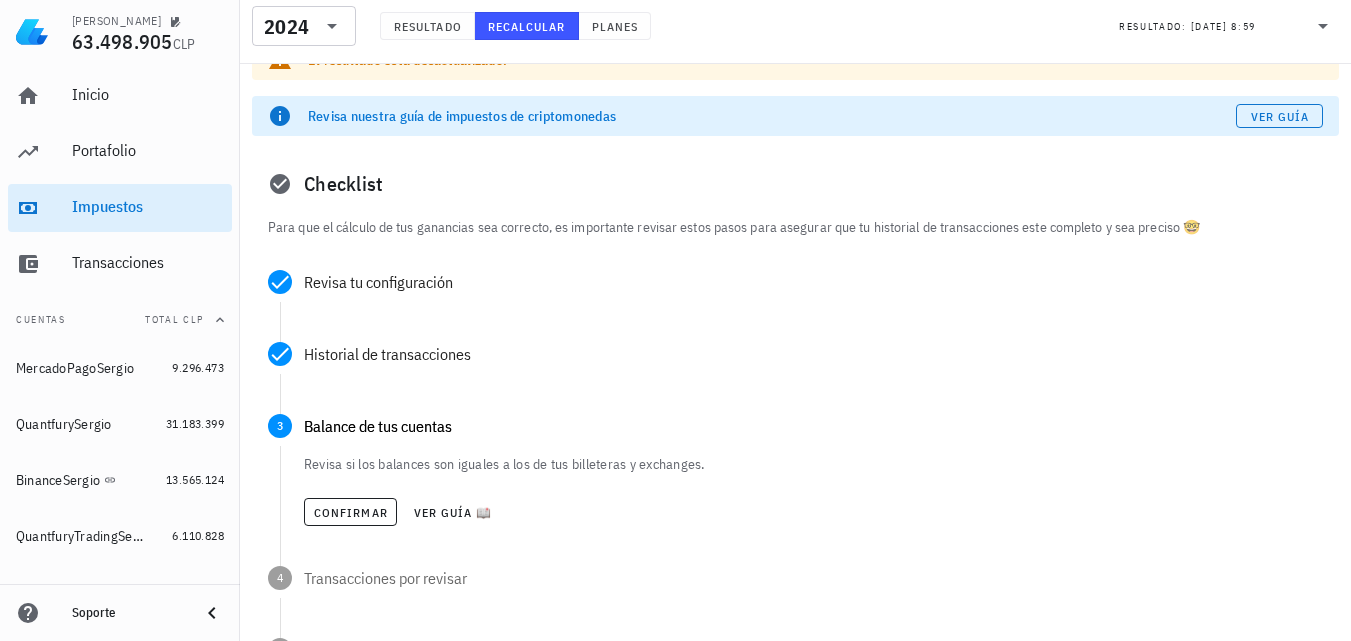 click on "Confirmar
Ver guía 📖" at bounding box center (813, 512) 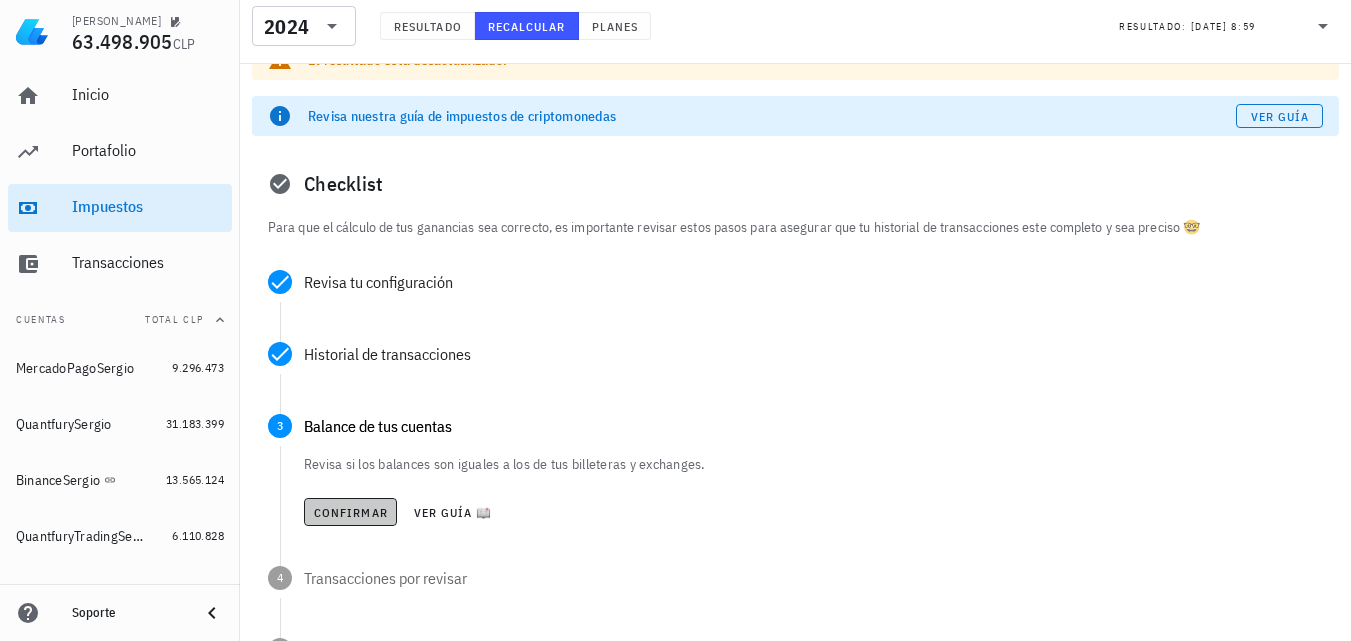 click on "Confirmar" at bounding box center [350, 512] 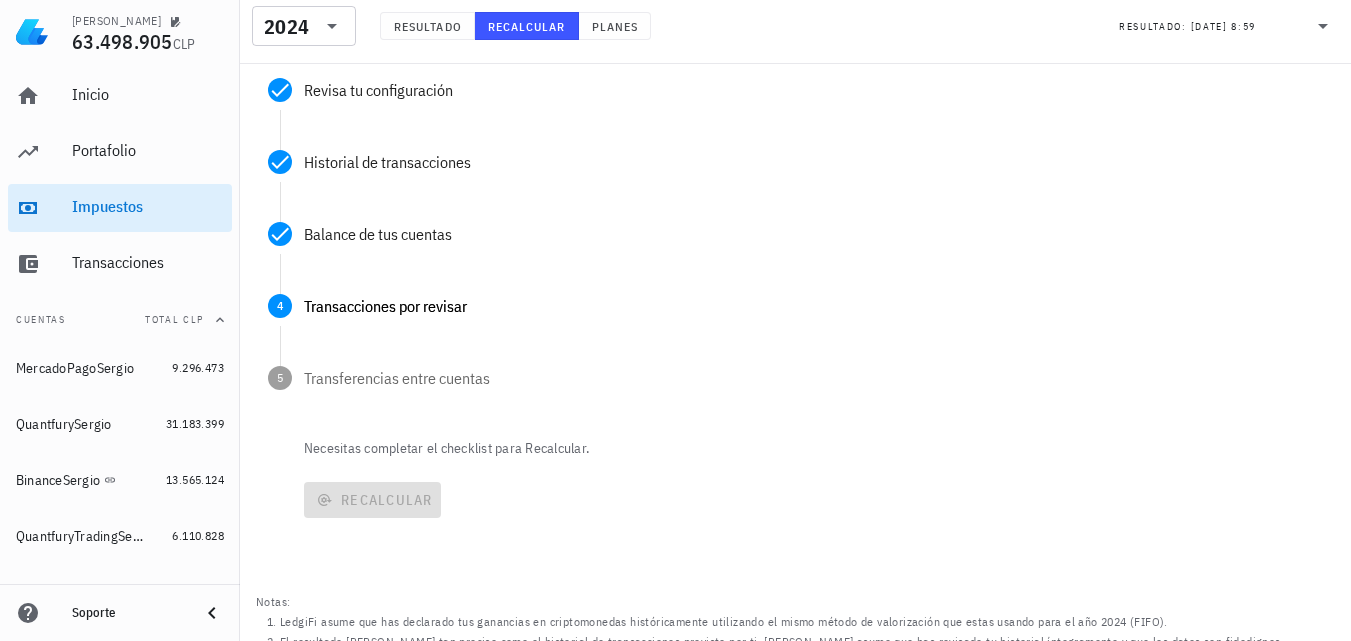 scroll, scrollTop: 300, scrollLeft: 0, axis: vertical 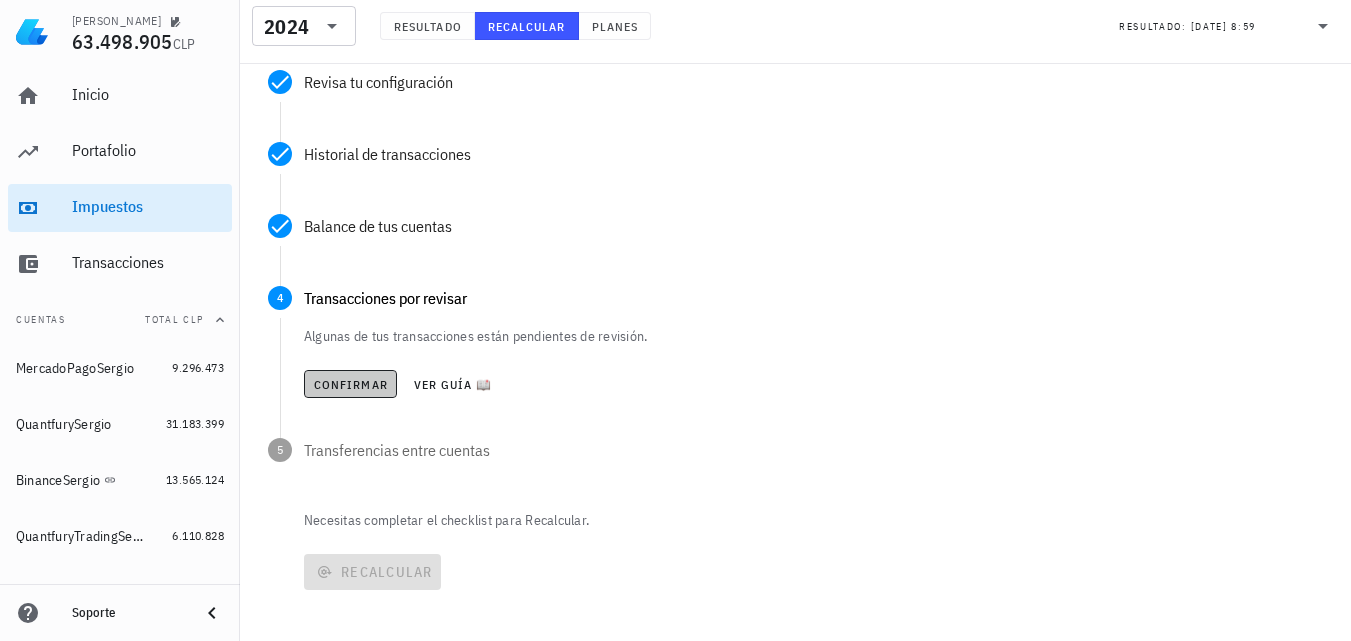 click on "Confirmar" at bounding box center (350, 384) 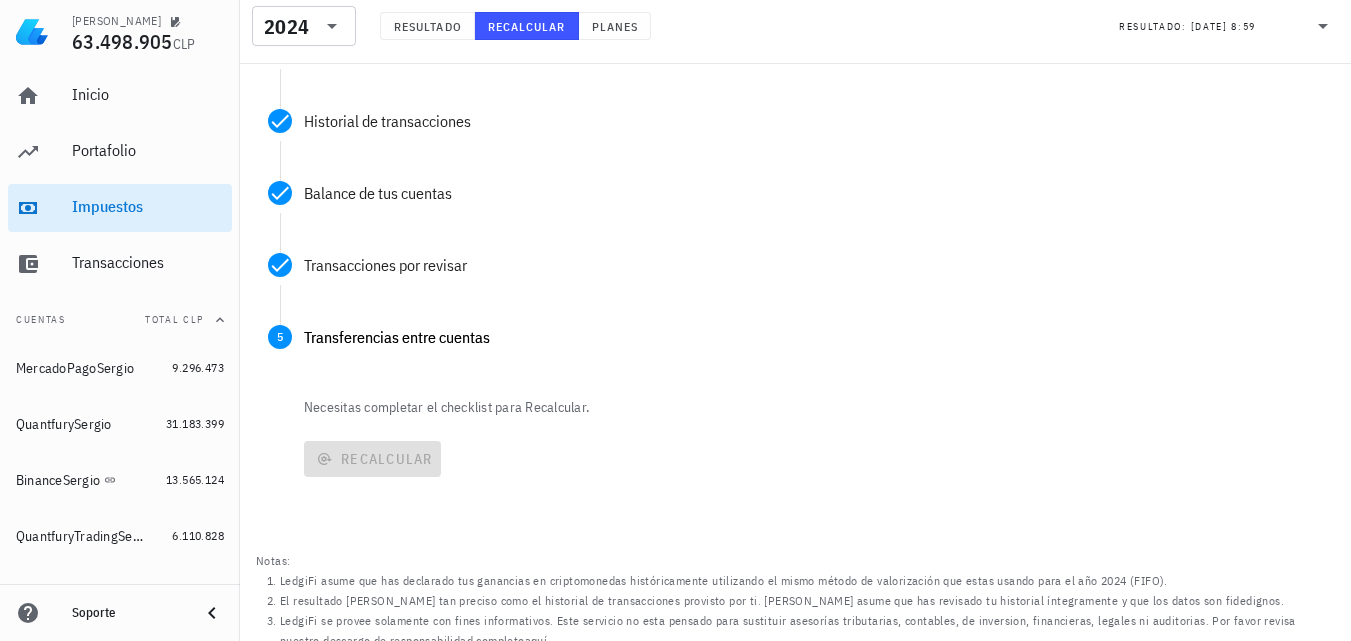scroll, scrollTop: 349, scrollLeft: 0, axis: vertical 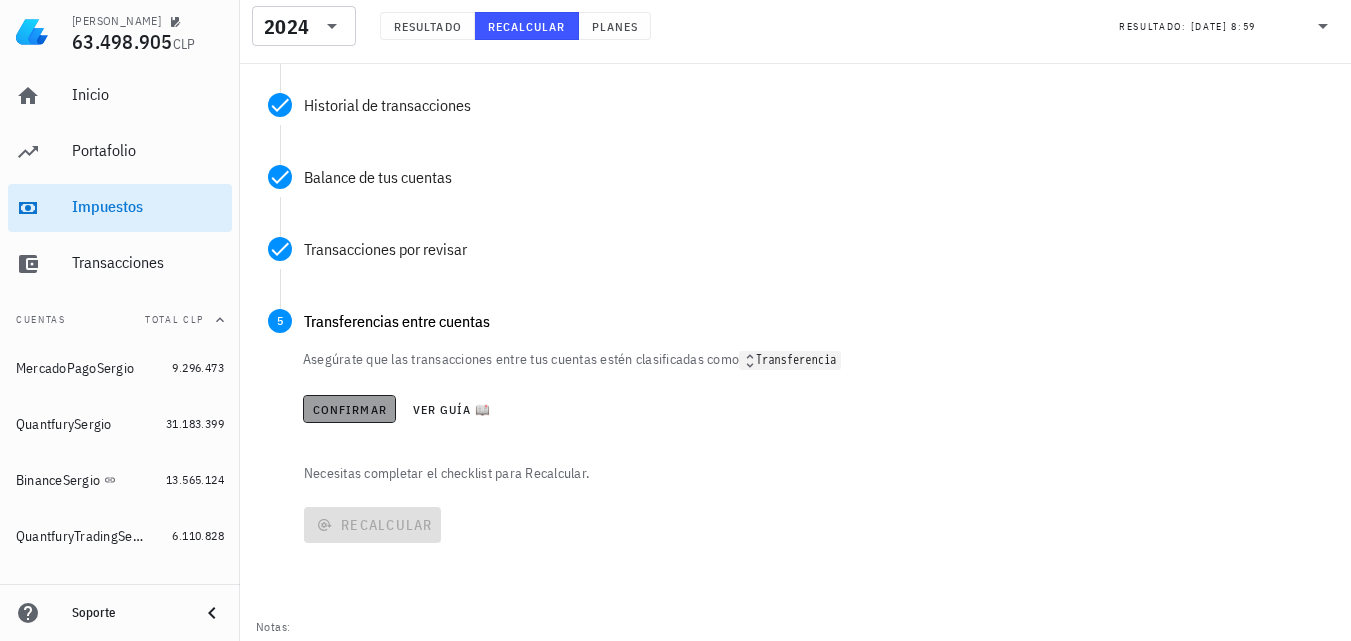 click on "Confirmar" at bounding box center [349, 409] 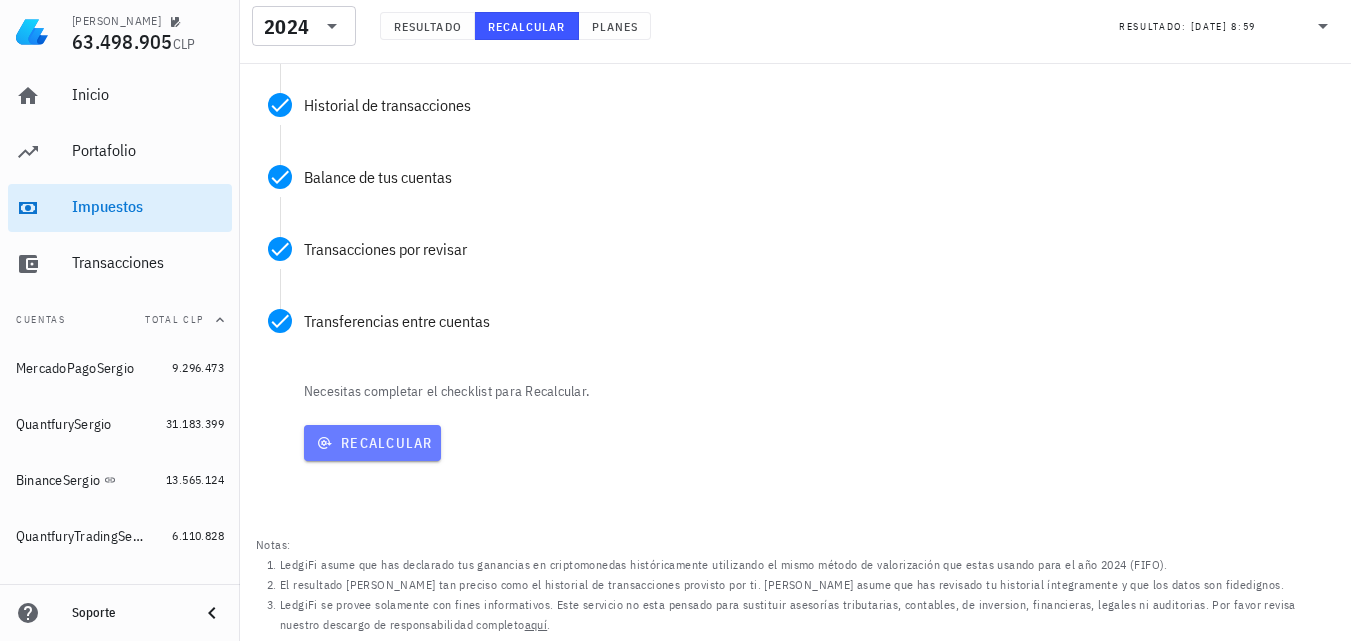 click on "Recalcular" at bounding box center (372, 443) 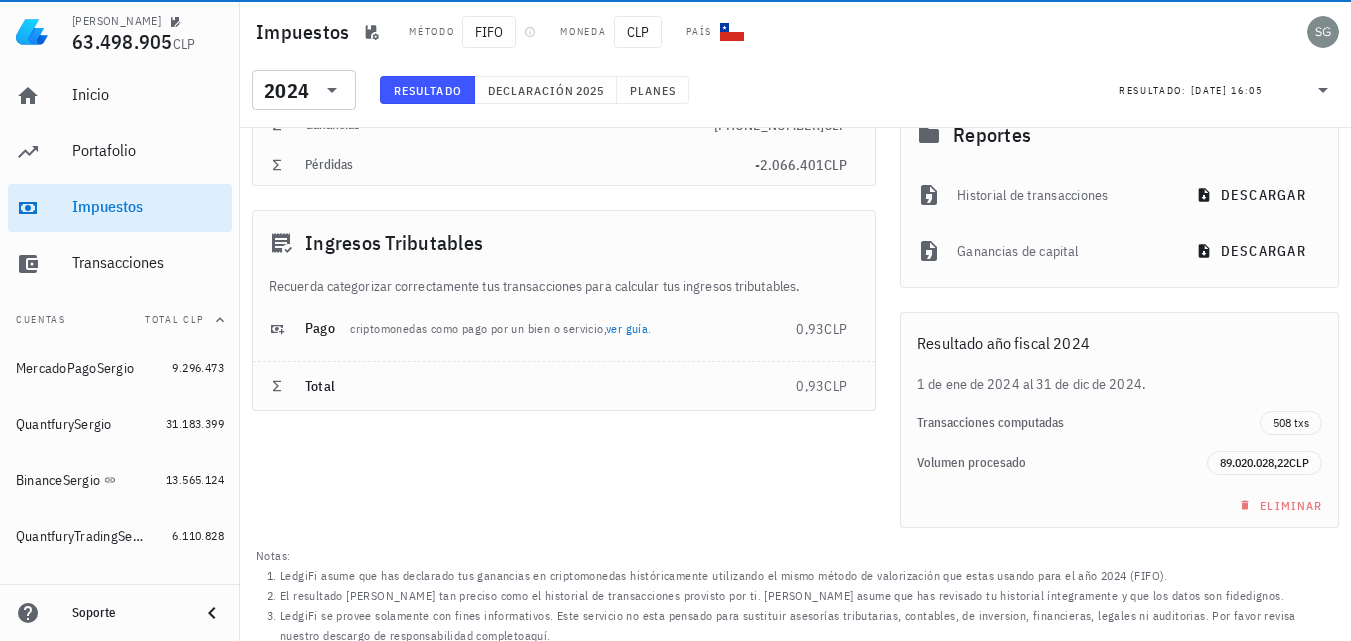 scroll, scrollTop: 0, scrollLeft: 0, axis: both 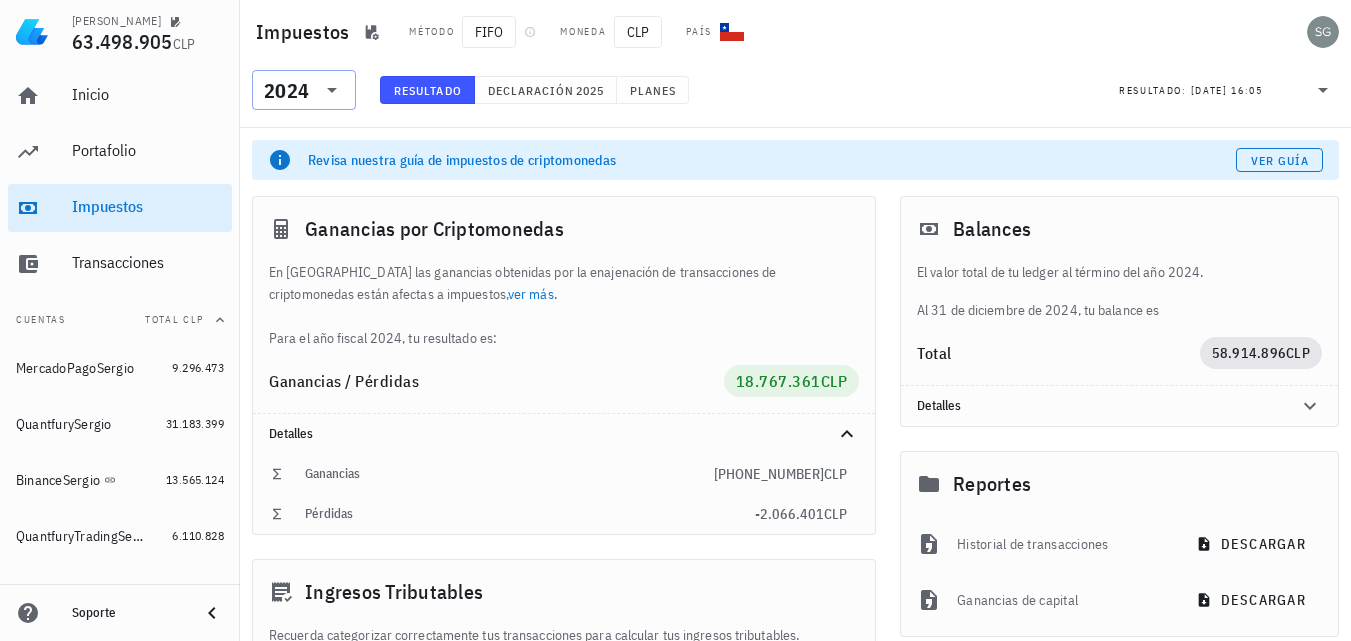 click 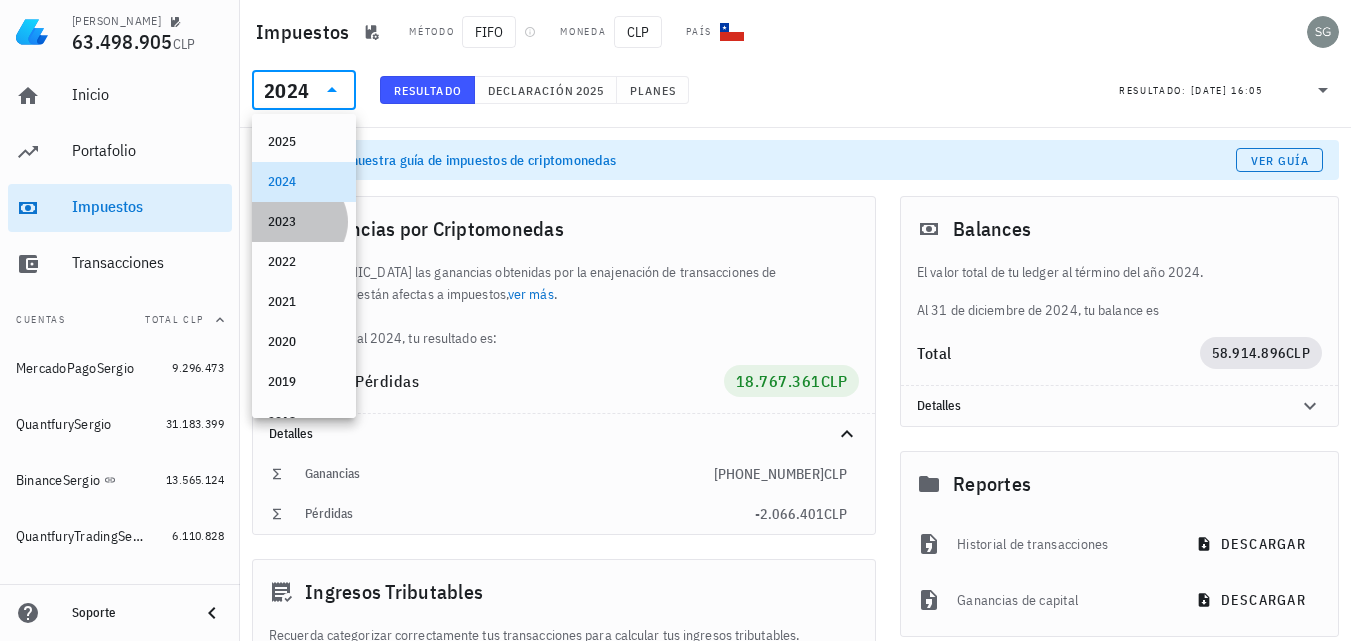 click on "2023" at bounding box center (304, 222) 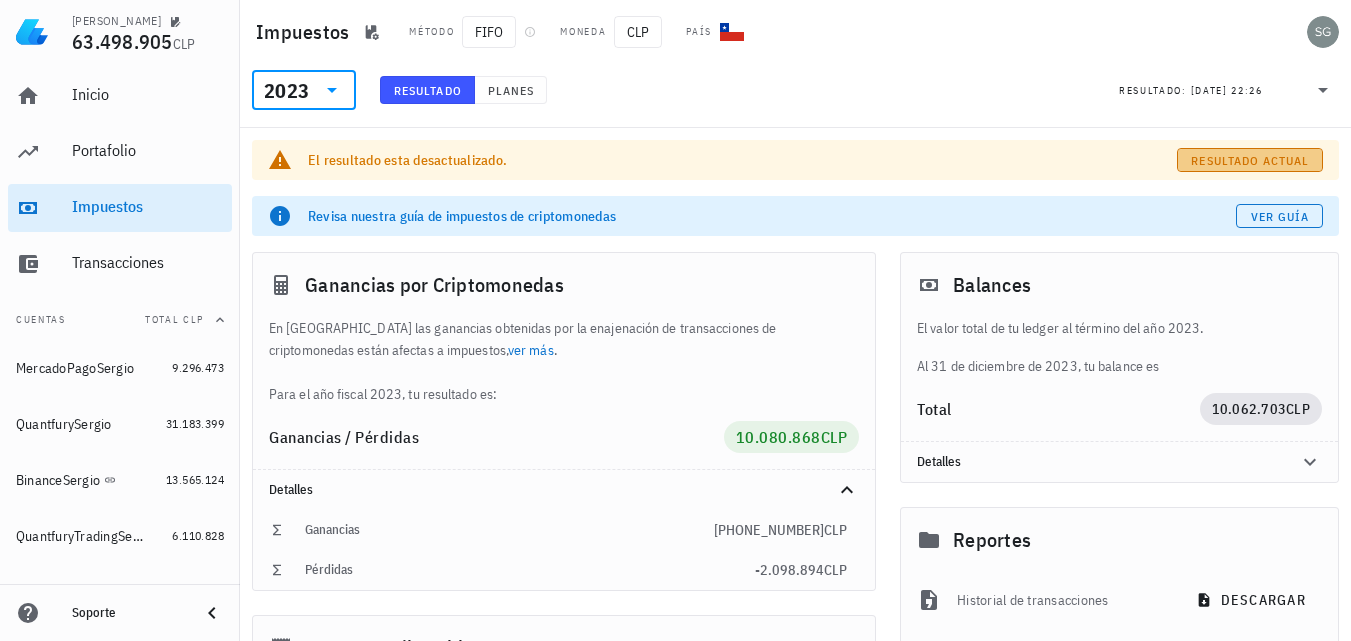 click on "Resultado actual" at bounding box center [1249, 160] 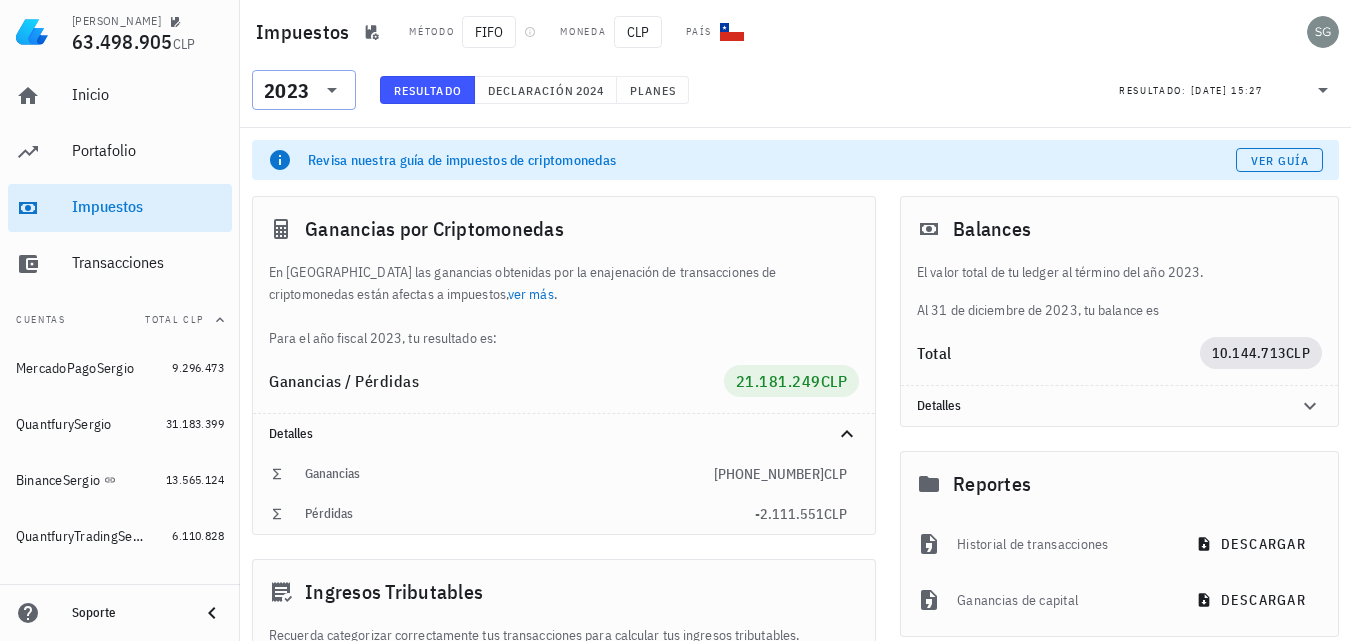 click 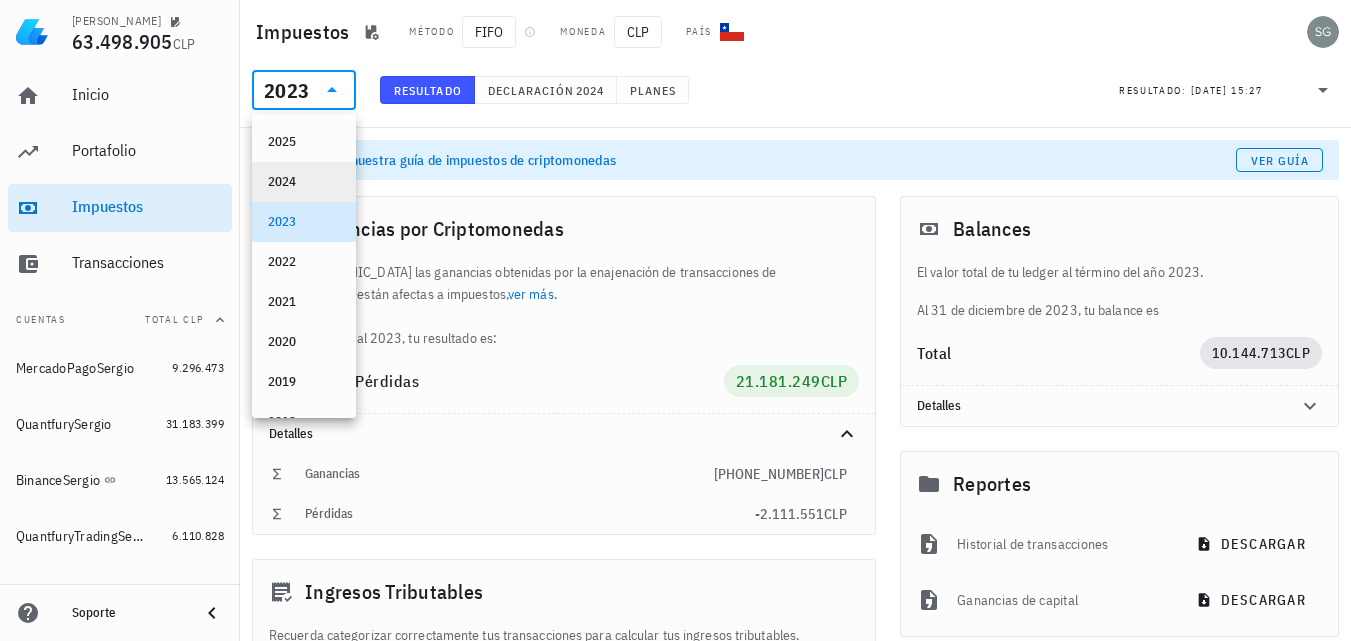 click on "2024" at bounding box center [304, 182] 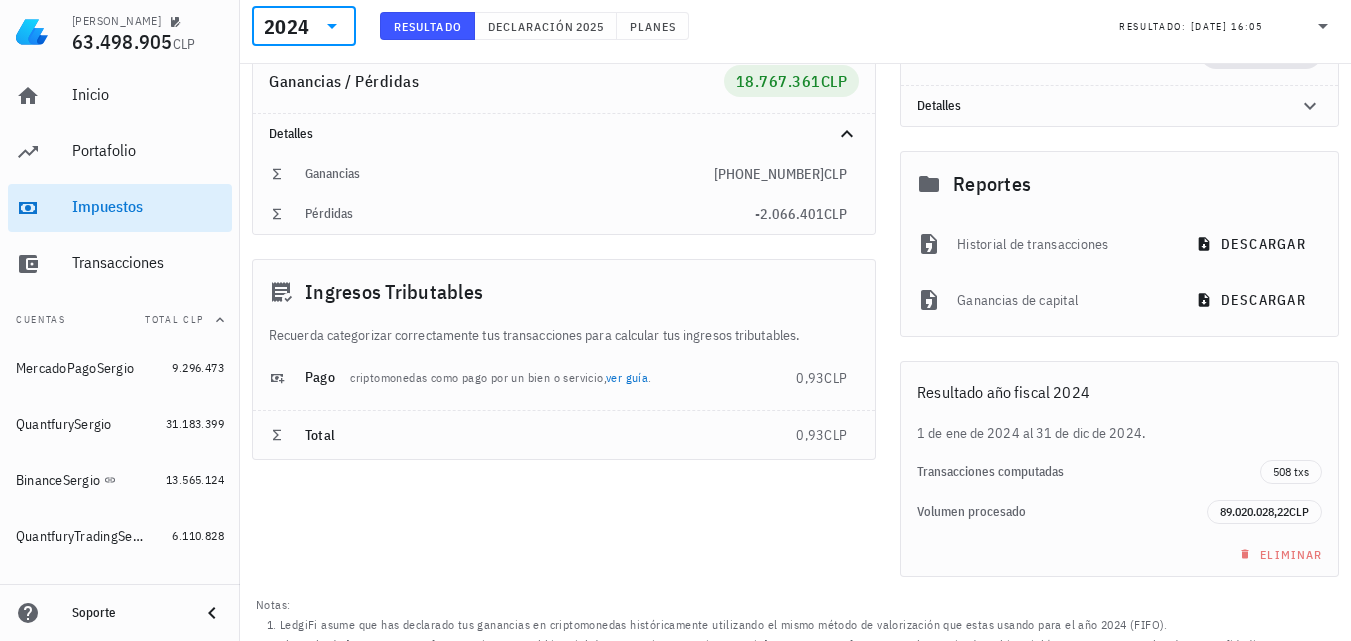 scroll, scrollTop: 0, scrollLeft: 0, axis: both 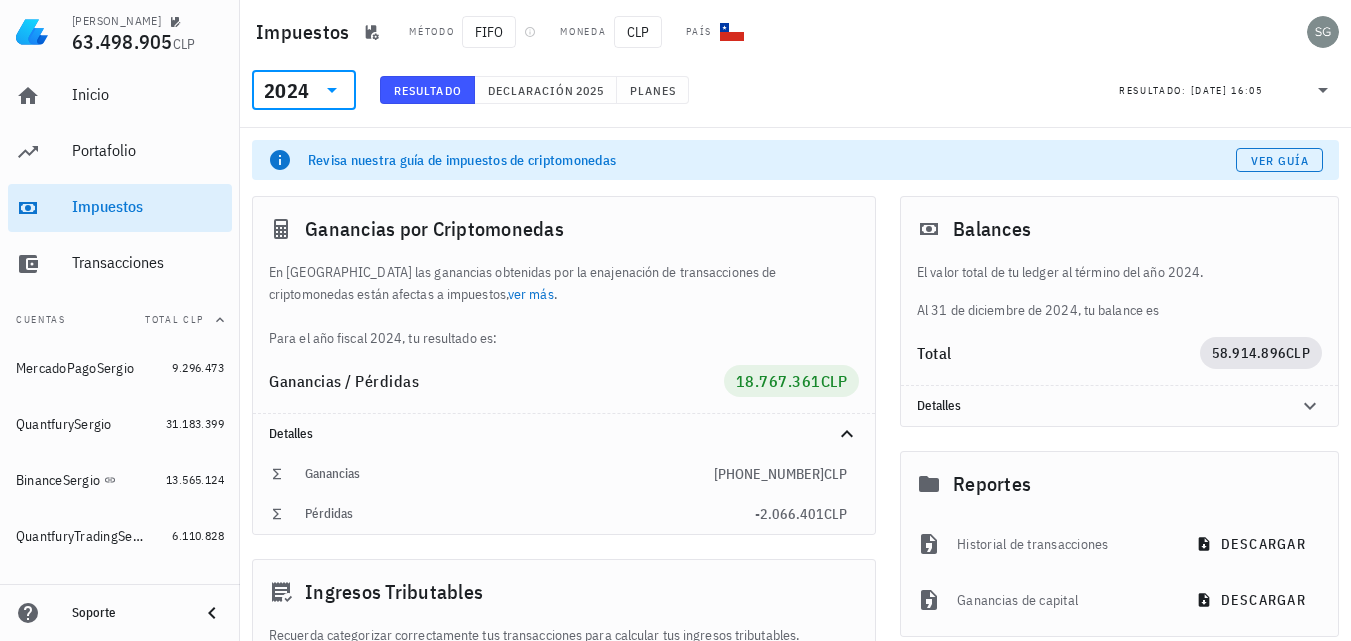 click 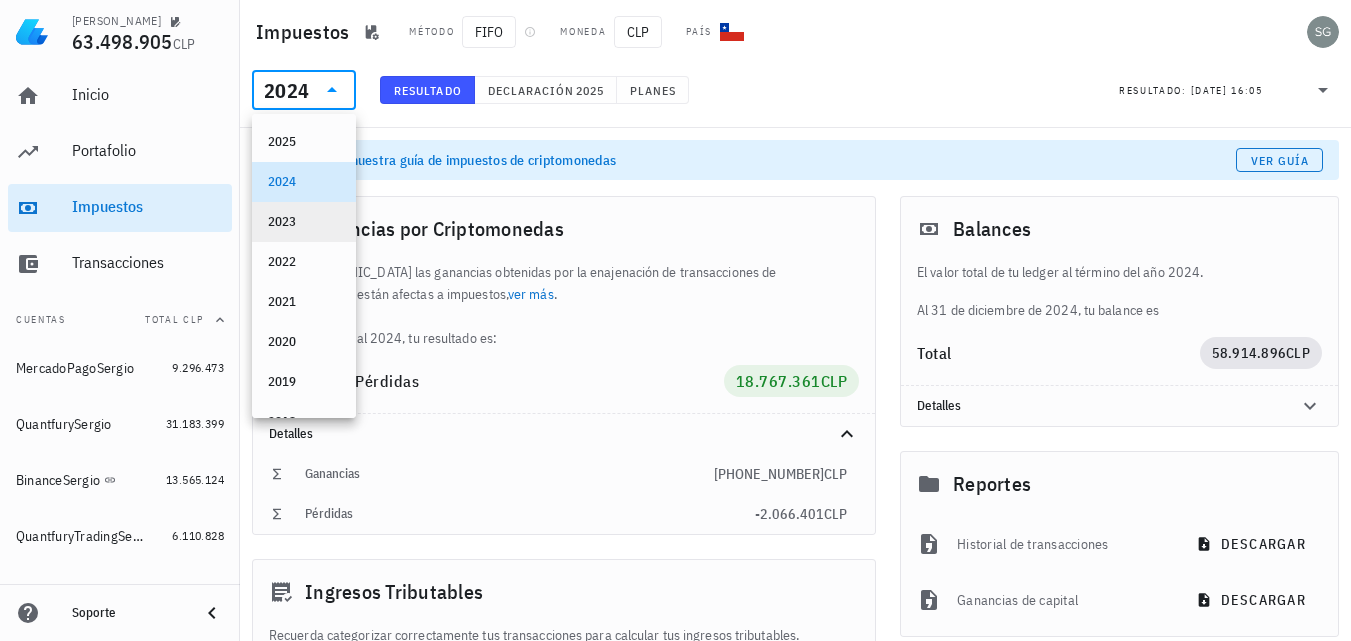 click on "2023" at bounding box center (304, 222) 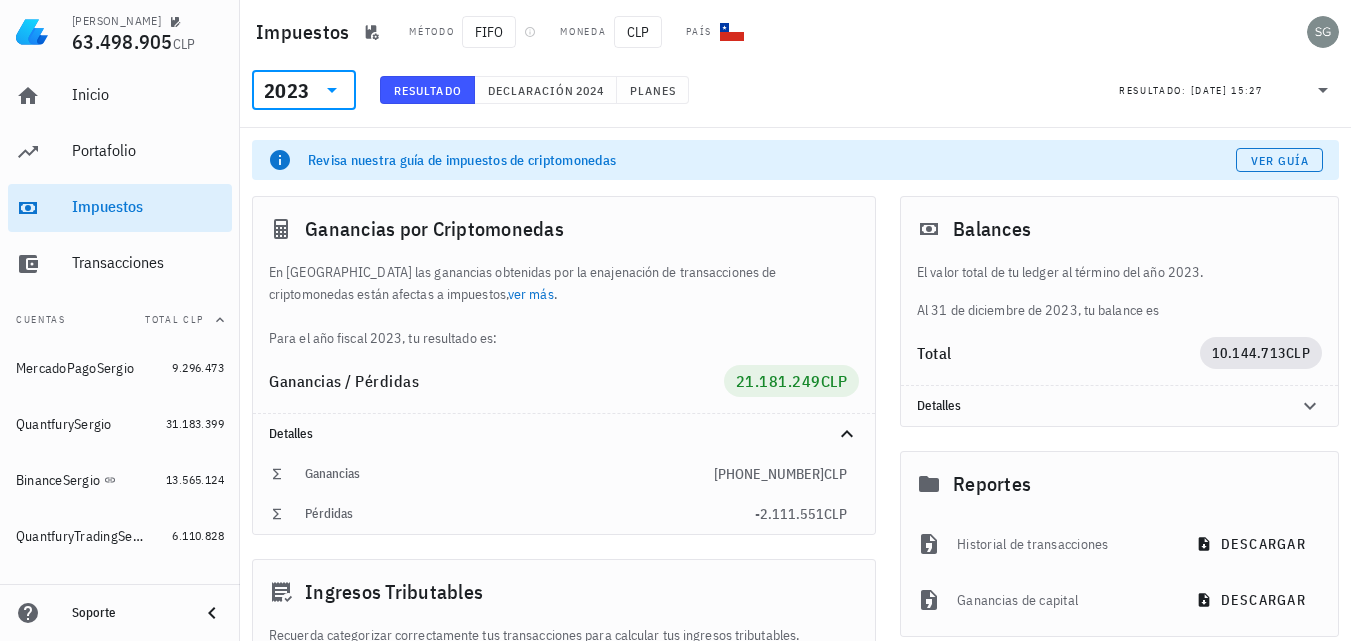 click 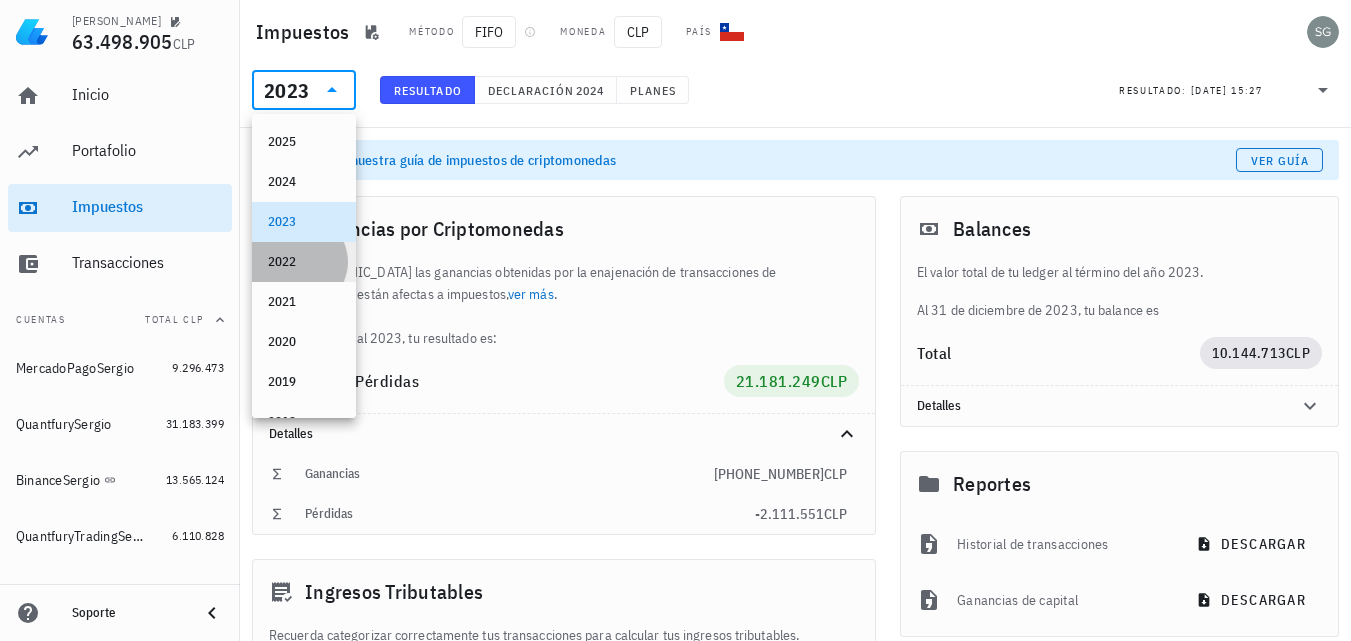 click on "2022" at bounding box center [304, 262] 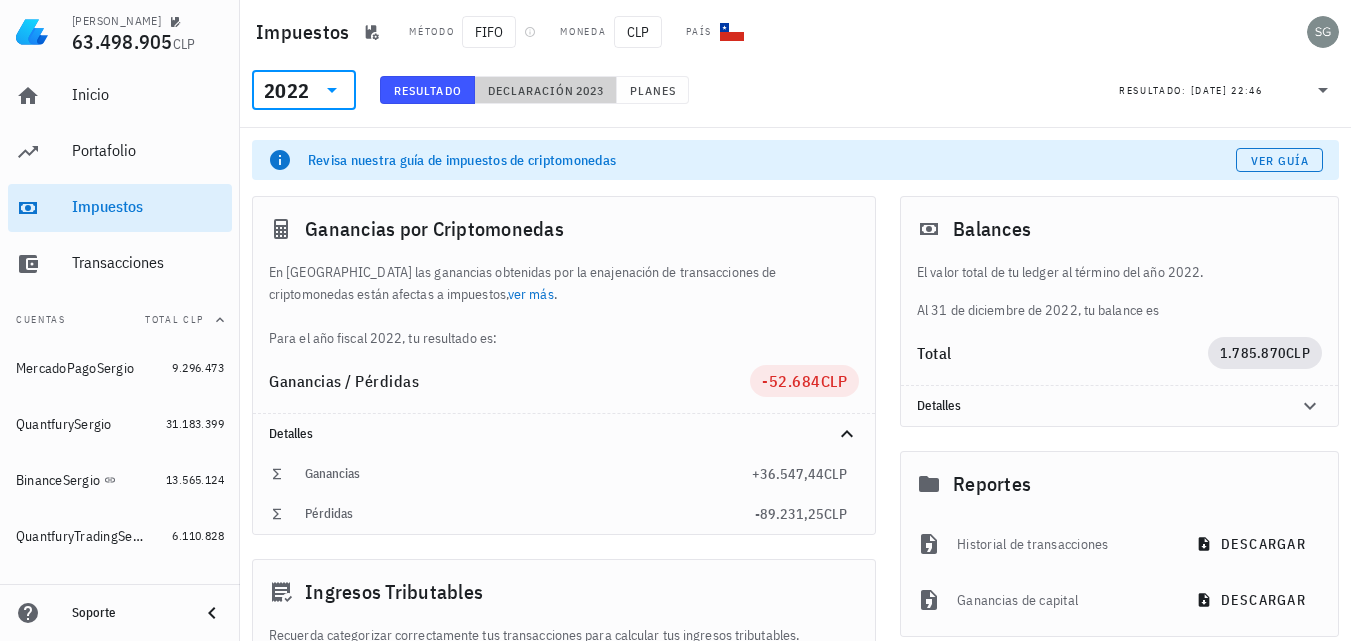 click on "Declaración   2023" at bounding box center [546, 90] 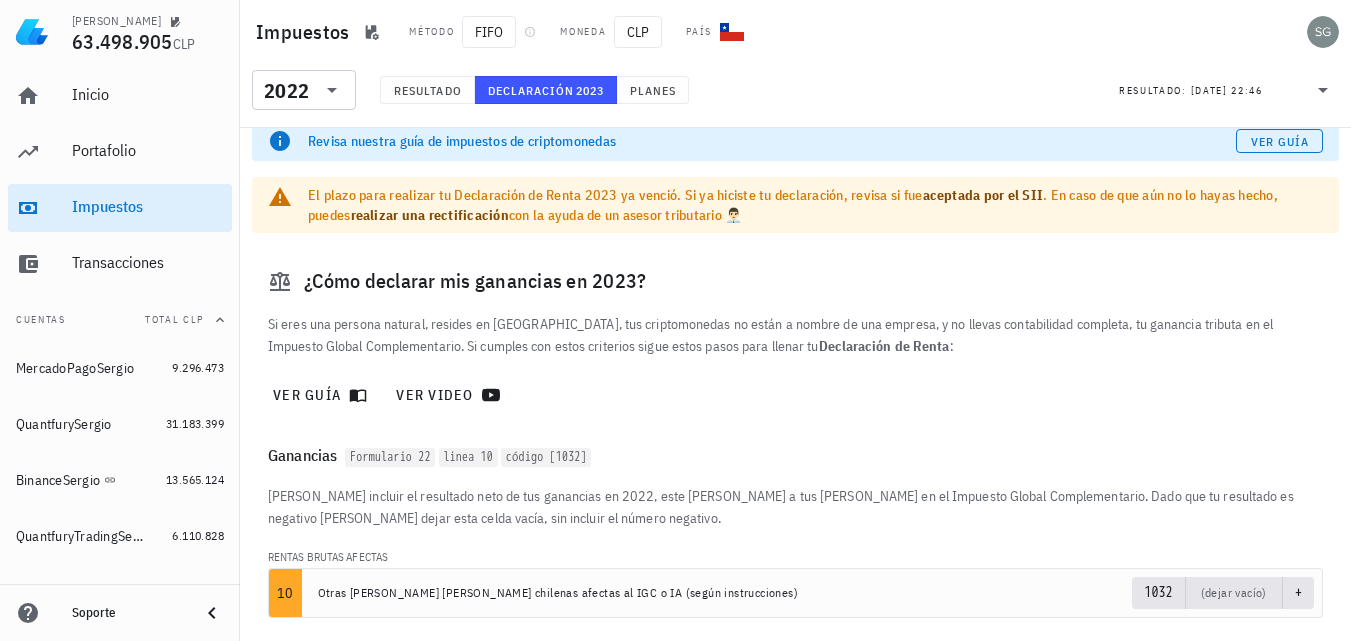 scroll, scrollTop: 0, scrollLeft: 0, axis: both 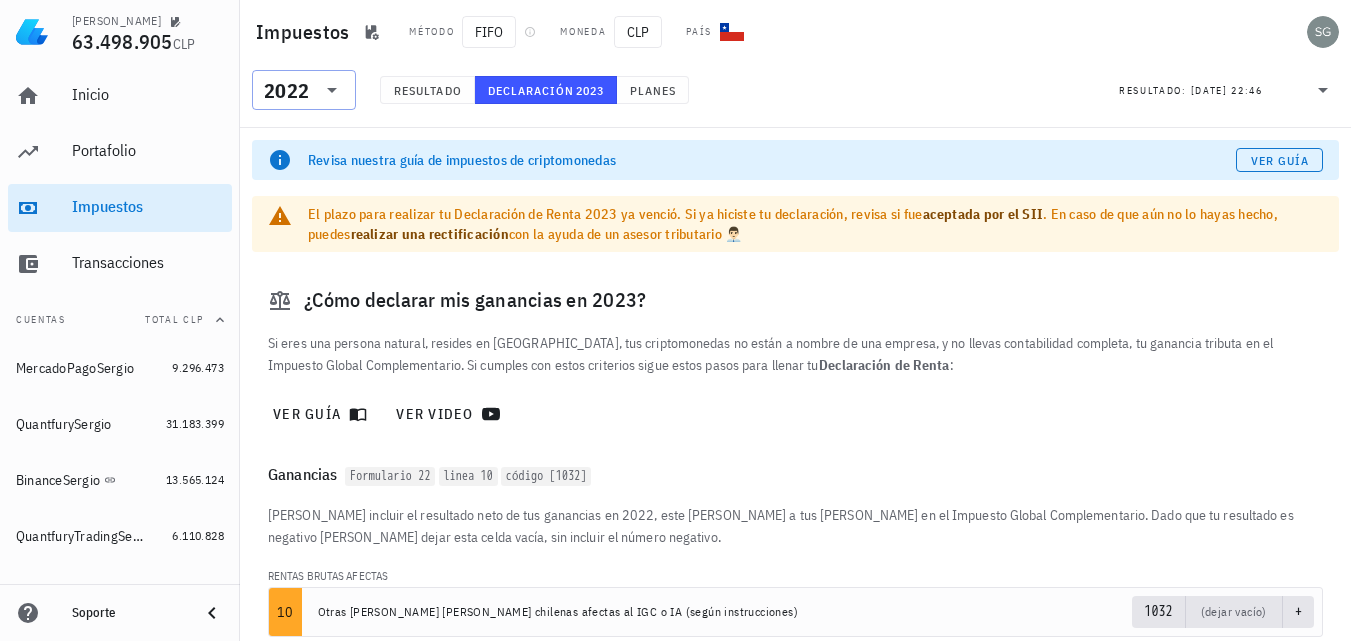 click 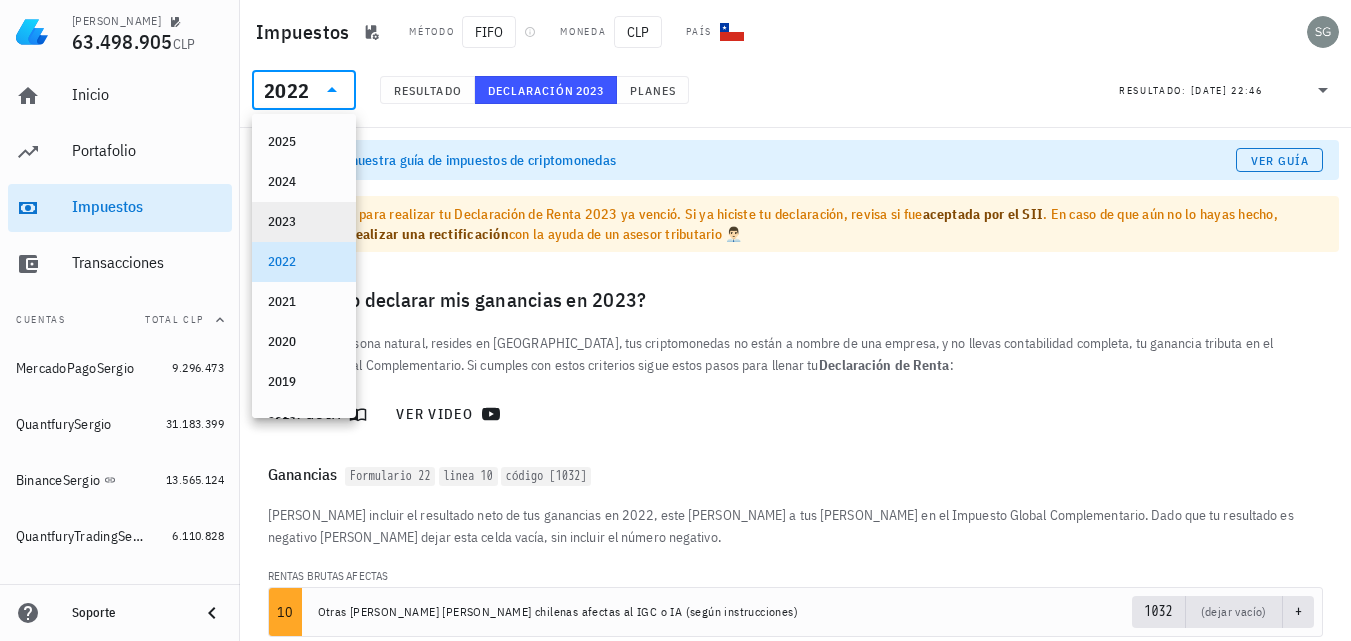 click on "2023" at bounding box center [304, 222] 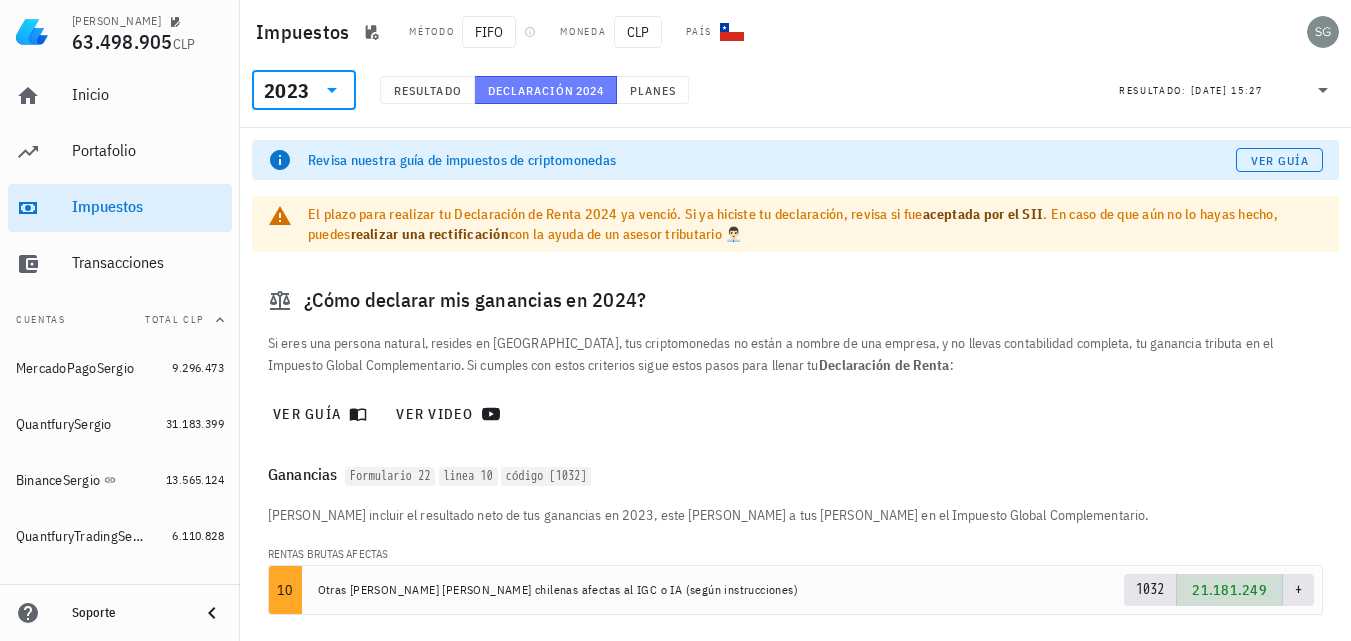 click on "Declaración   2024" at bounding box center (546, 90) 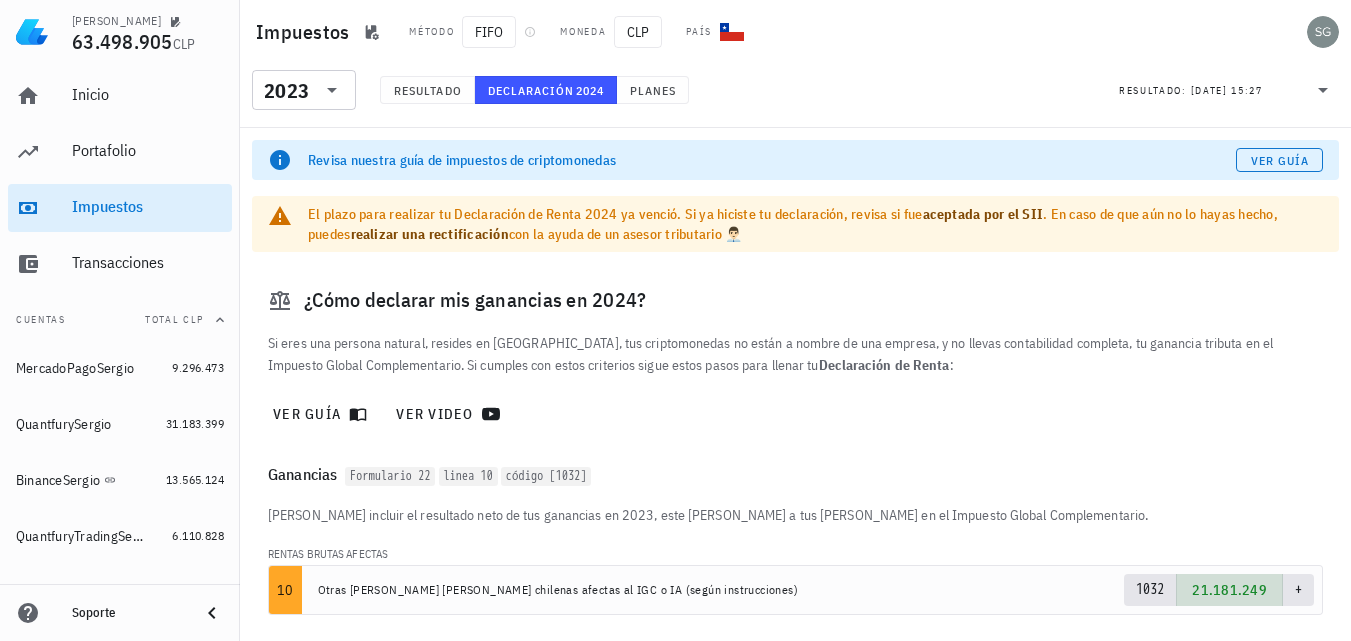 click on "Declaración   2024" at bounding box center [546, 90] 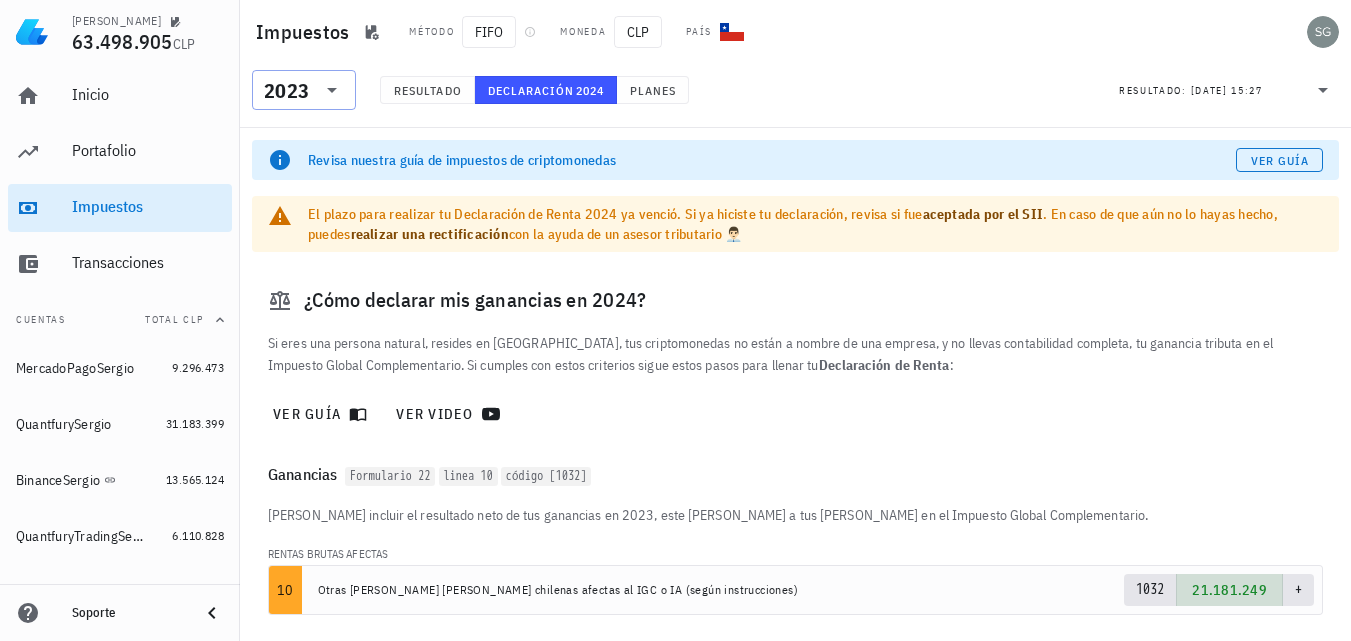 click 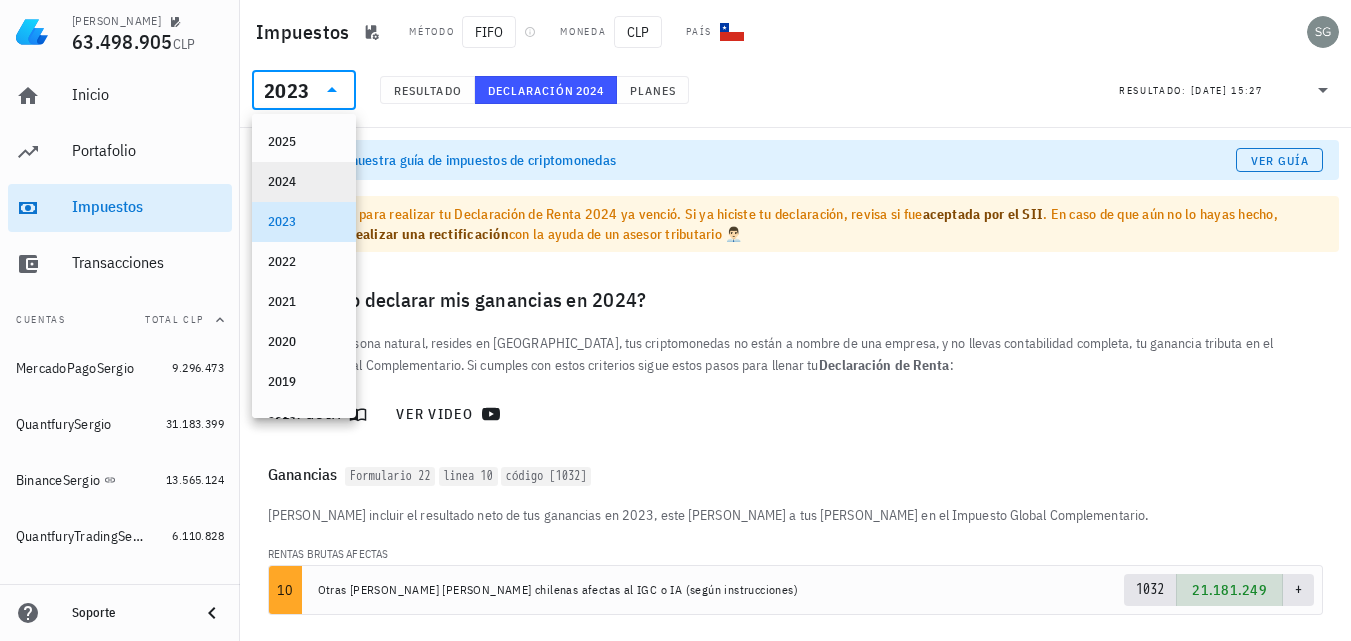 click on "2024" at bounding box center (304, 182) 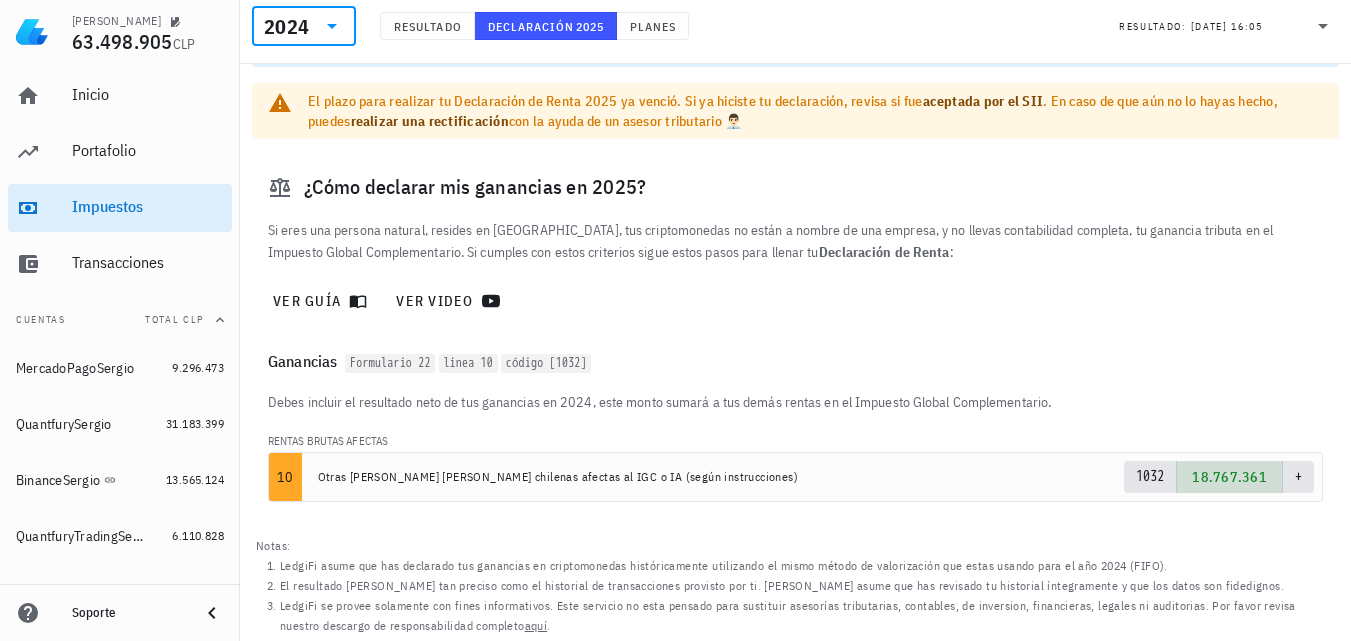 scroll, scrollTop: 114, scrollLeft: 0, axis: vertical 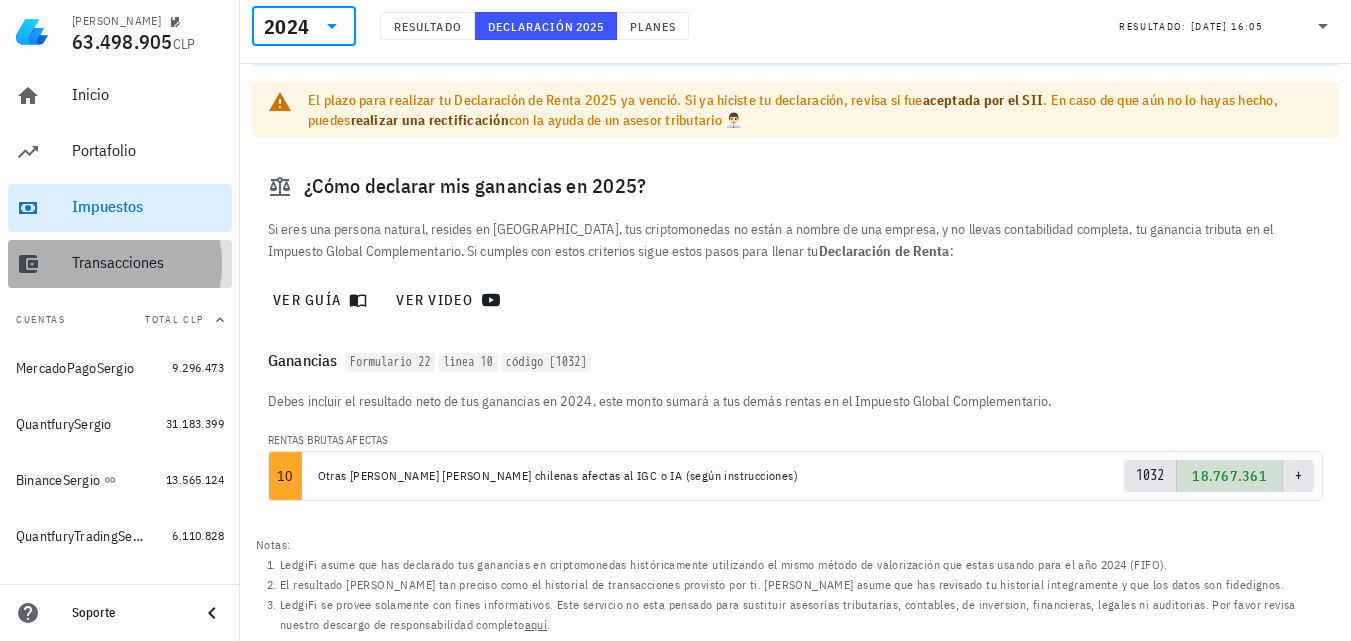 click on "Transacciones" at bounding box center [148, 262] 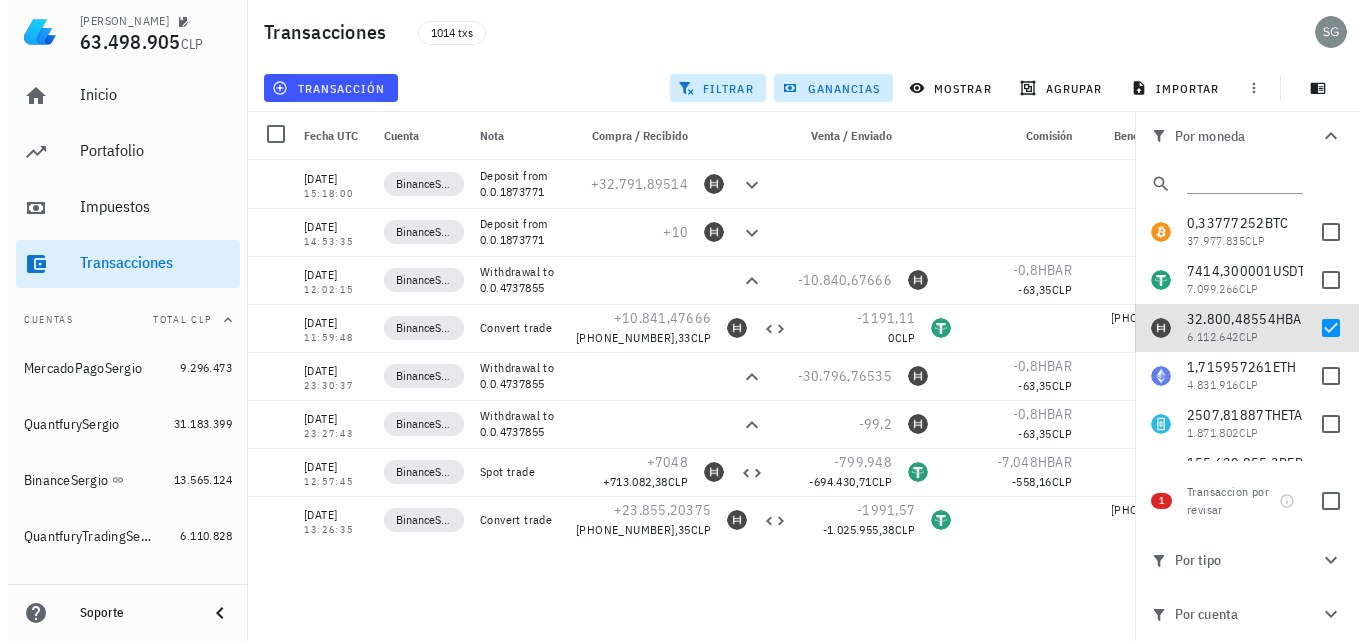 scroll, scrollTop: 0, scrollLeft: 0, axis: both 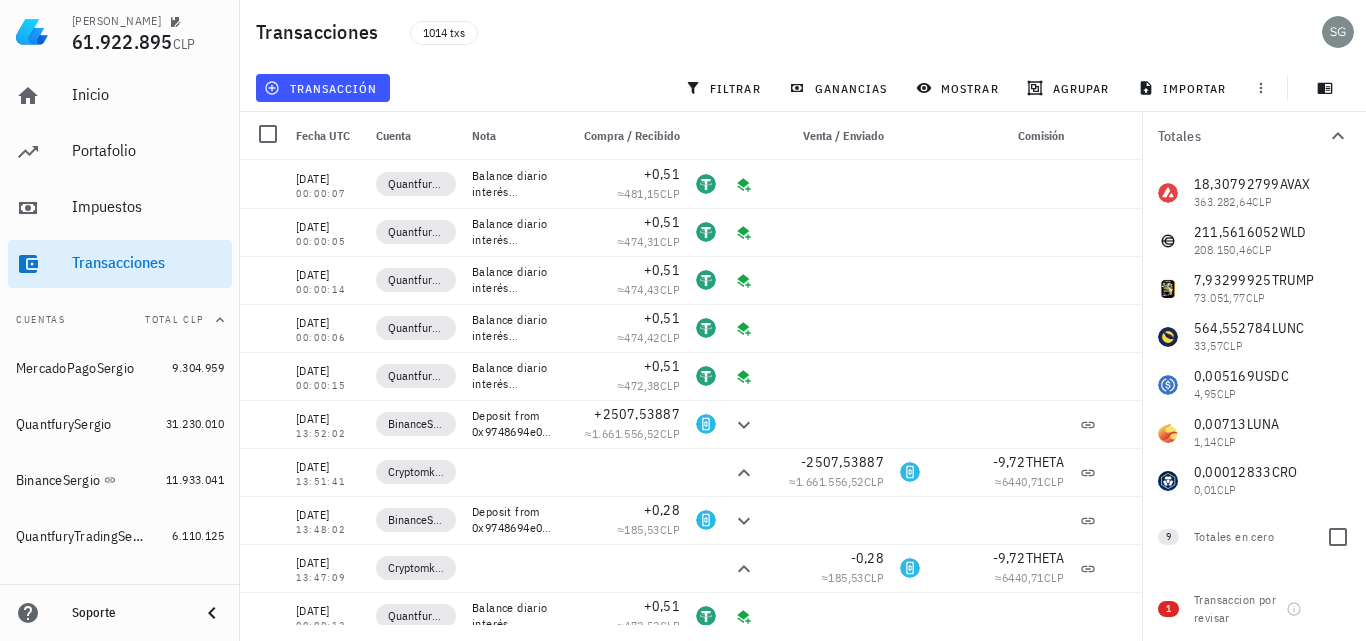 click on "Totales en cero" at bounding box center [1252, 537] 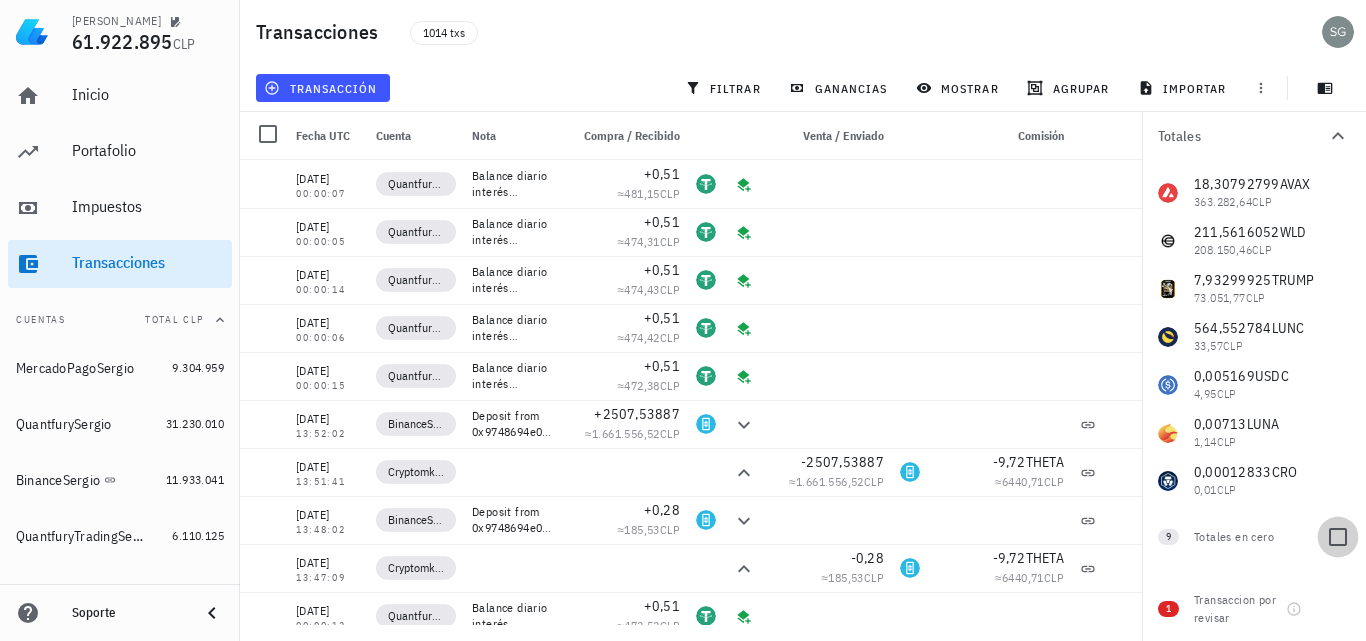 click at bounding box center (1338, 537) 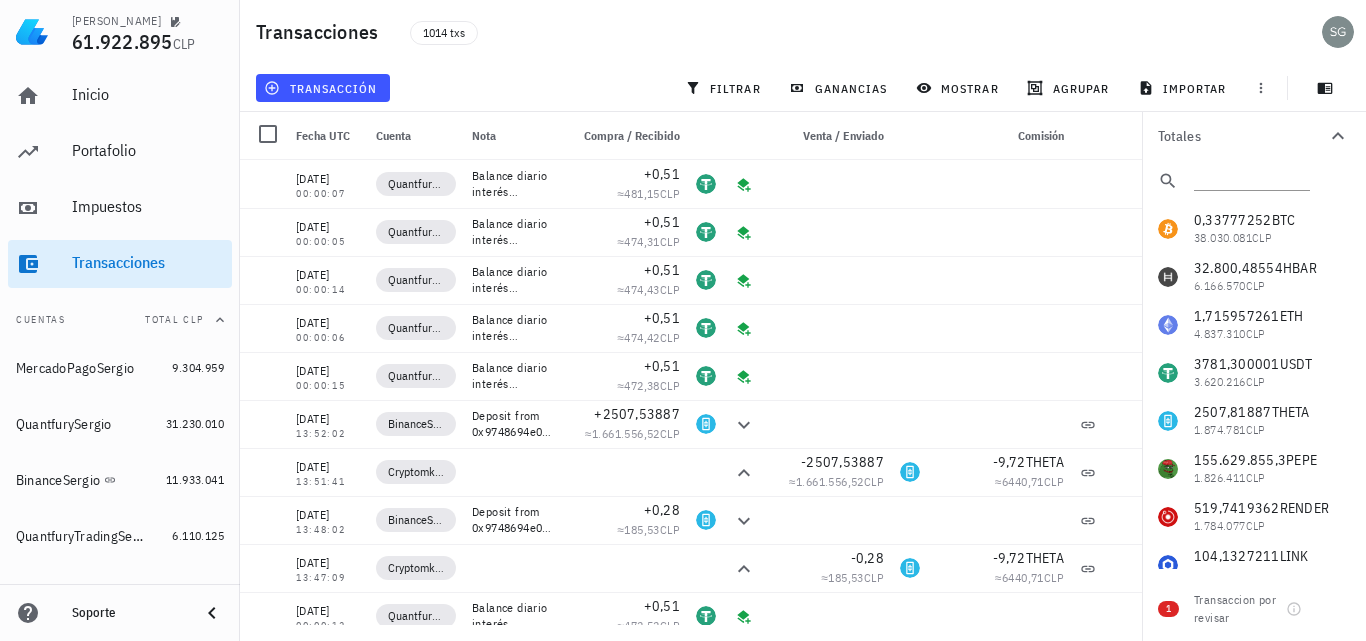 scroll, scrollTop: 0, scrollLeft: 0, axis: both 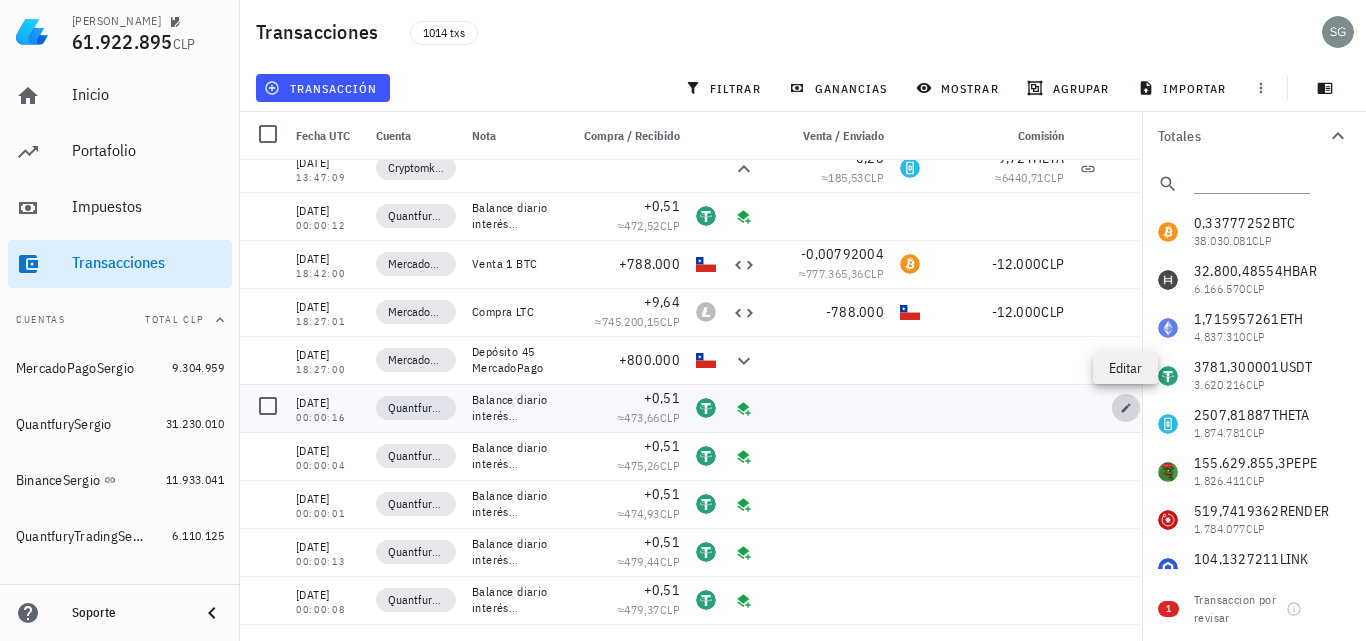 click 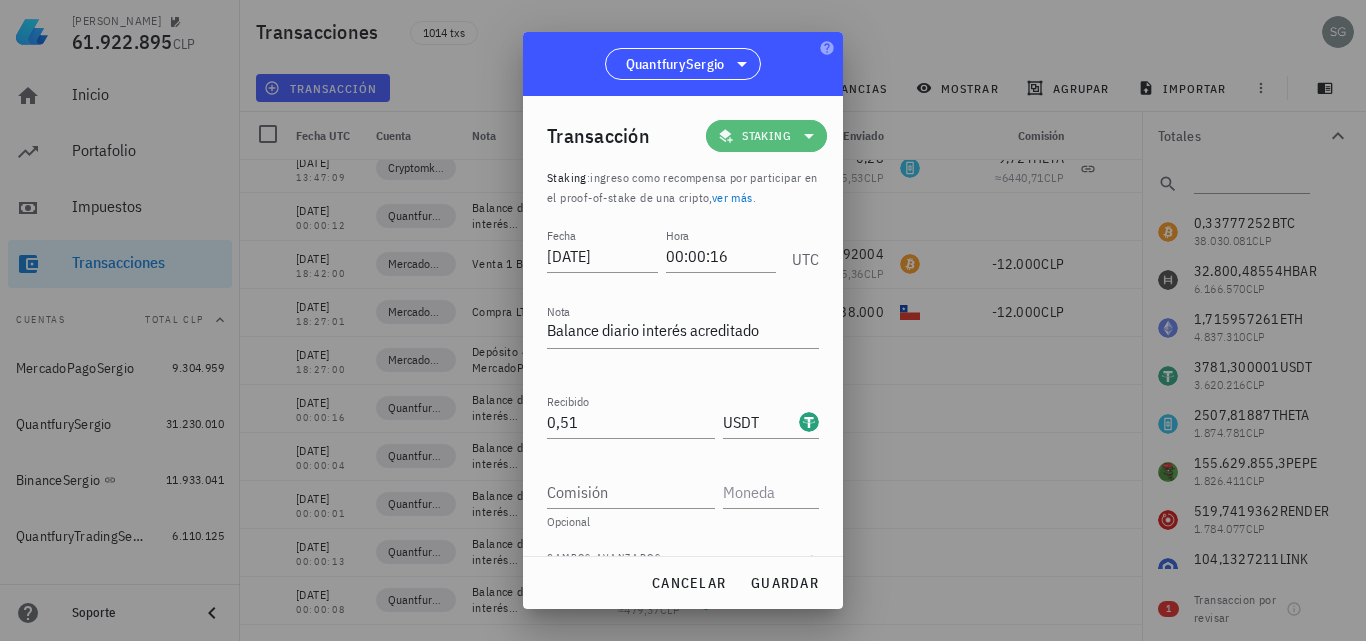 click on "Staking" at bounding box center [766, 136] 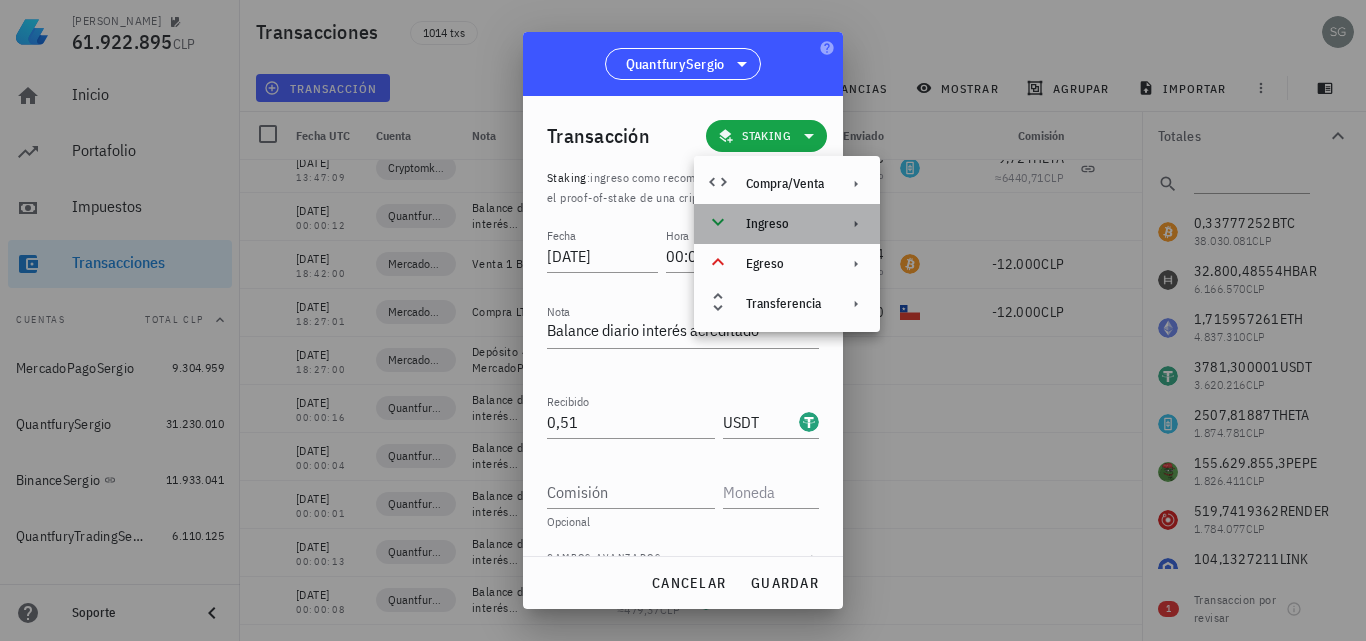 click on "Ingreso" at bounding box center (787, 224) 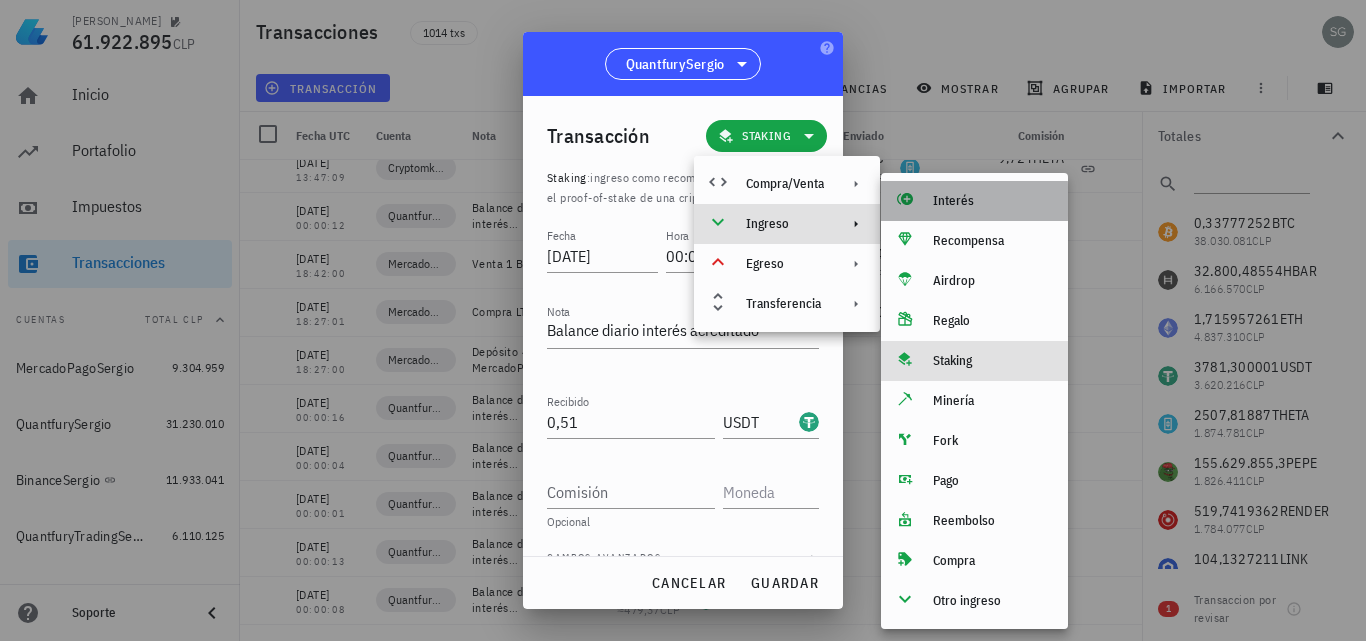 click on "Interés" at bounding box center (992, 201) 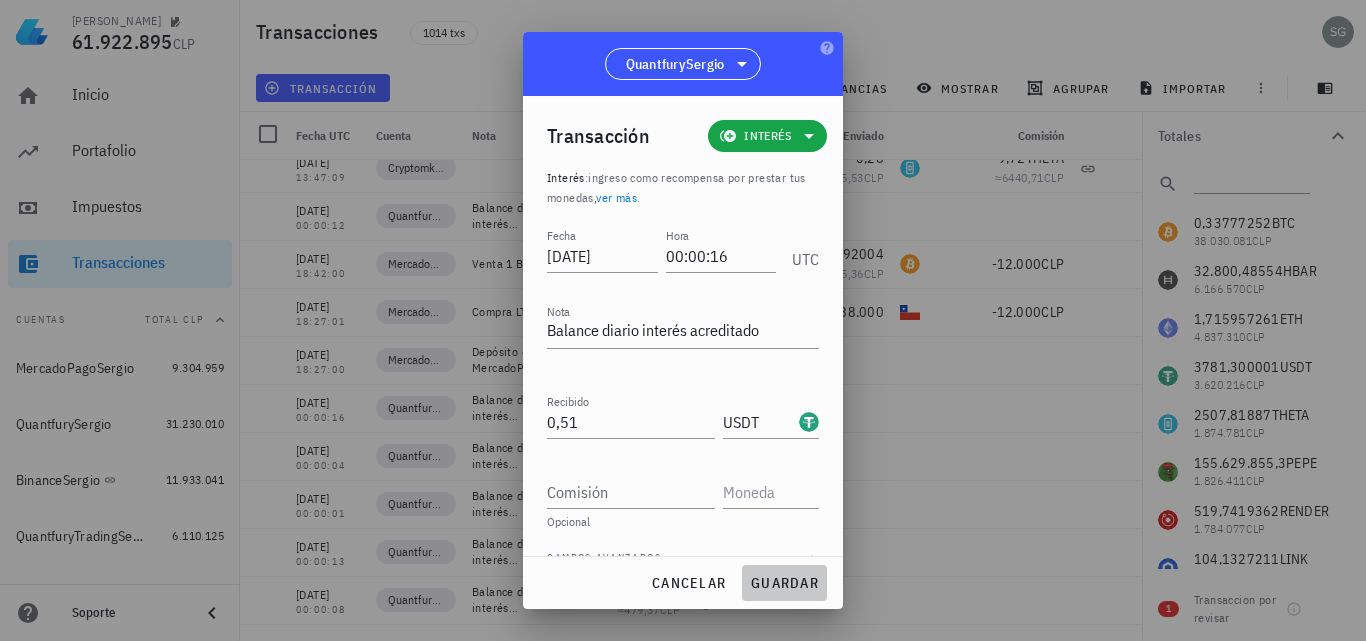 click on "guardar" at bounding box center [784, 583] 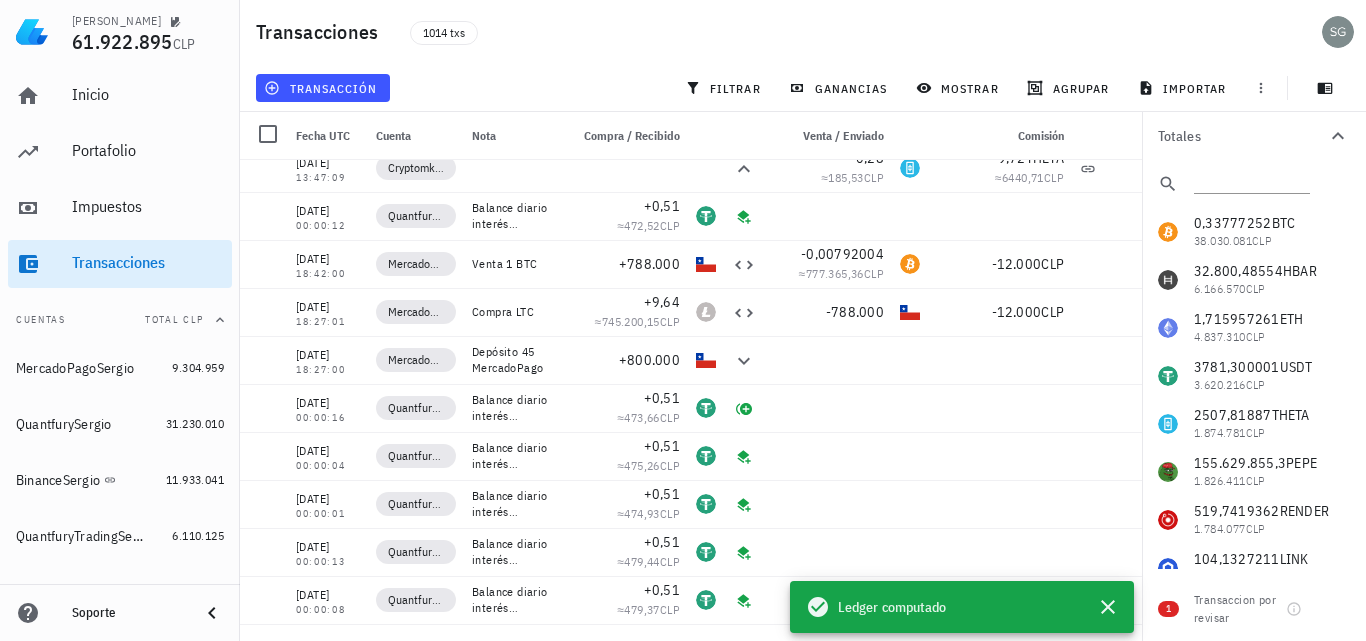 scroll, scrollTop: 0, scrollLeft: 14, axis: horizontal 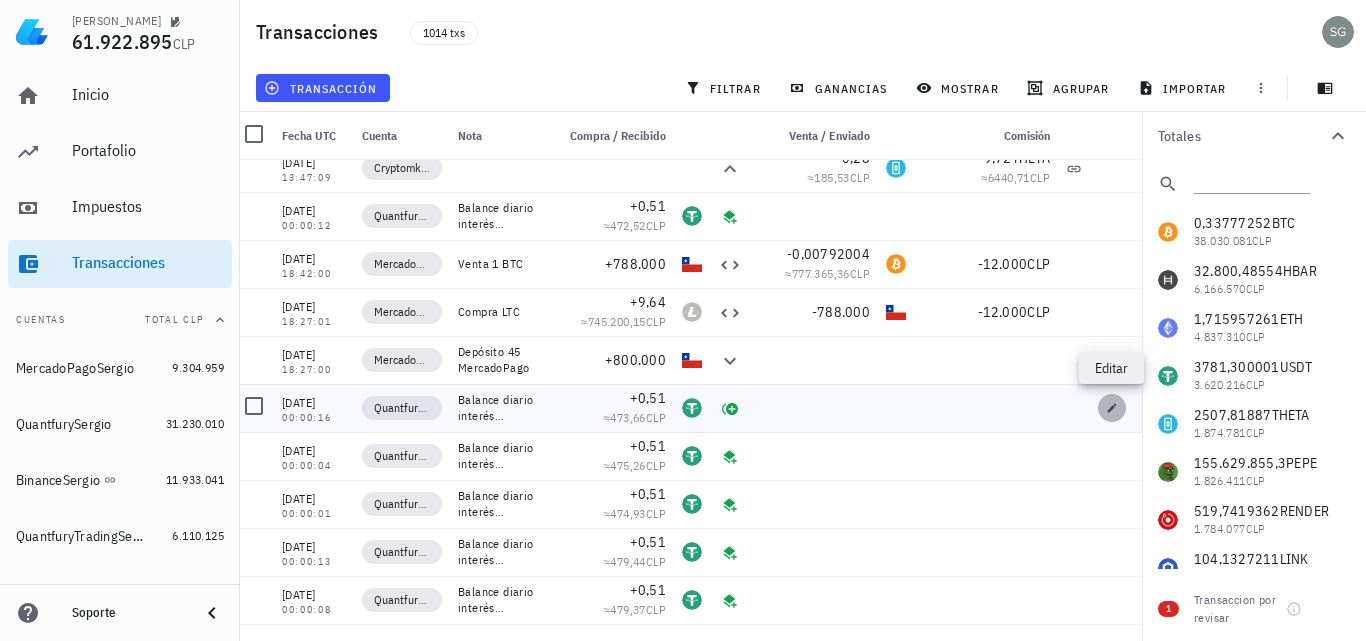 click 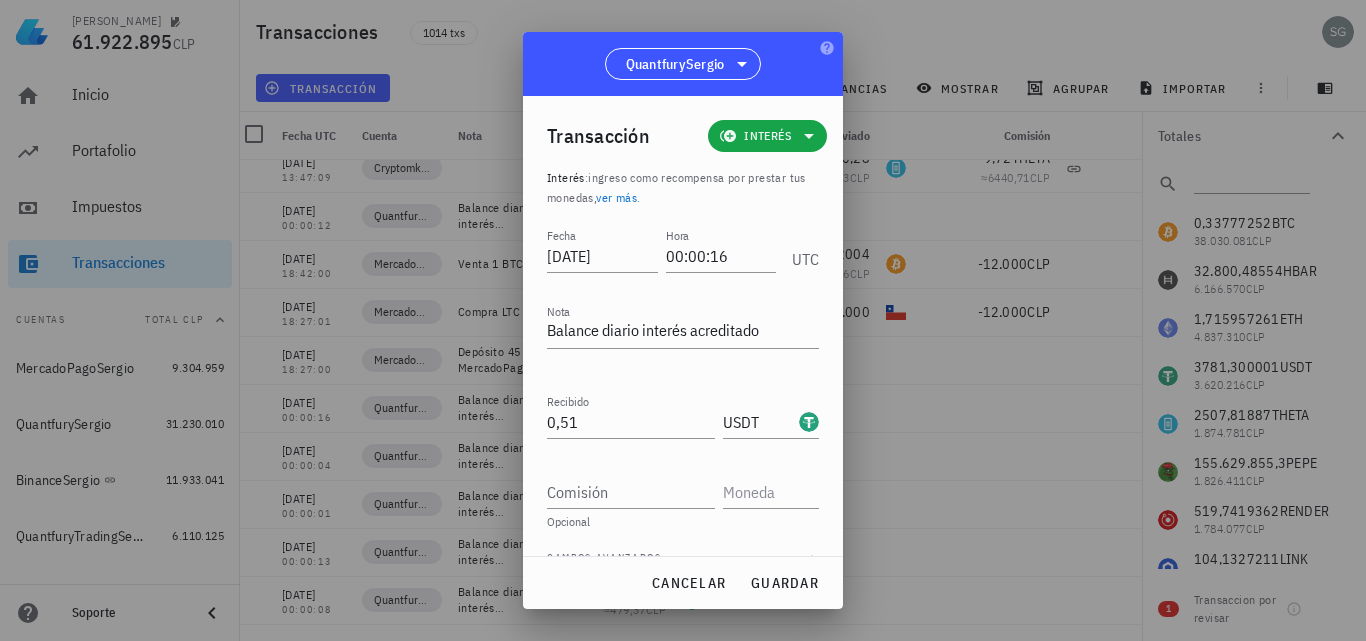 click at bounding box center (683, 320) 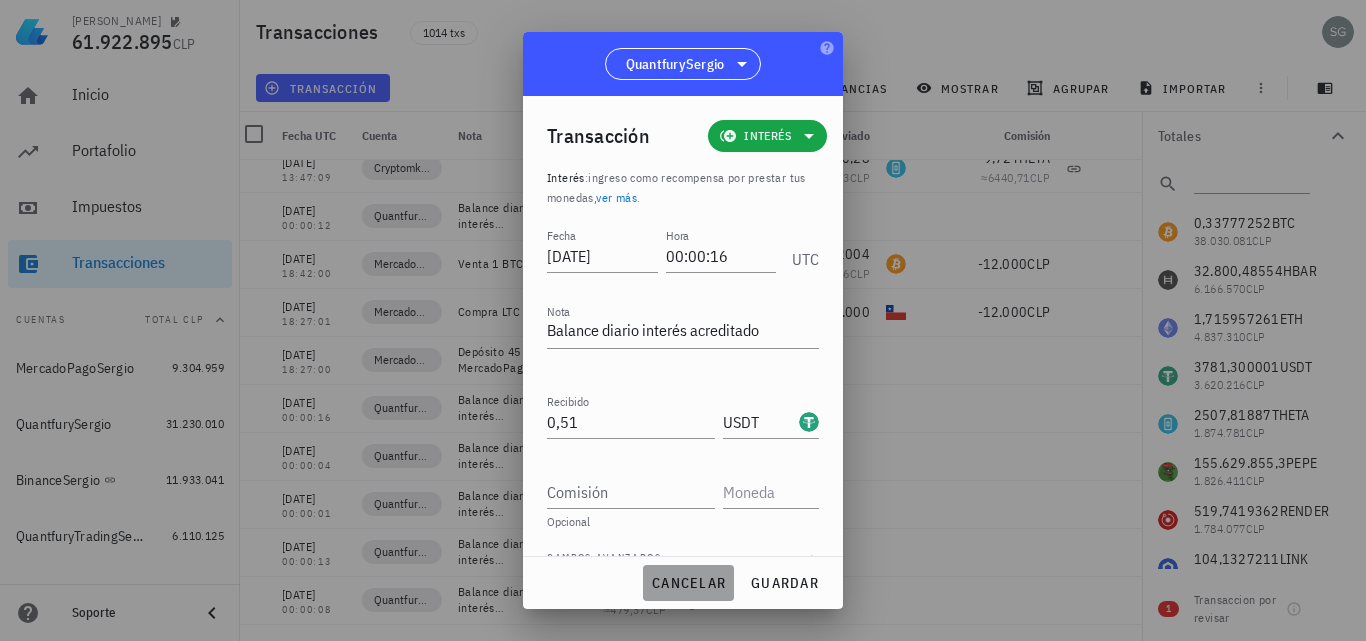 click on "cancelar" at bounding box center [688, 583] 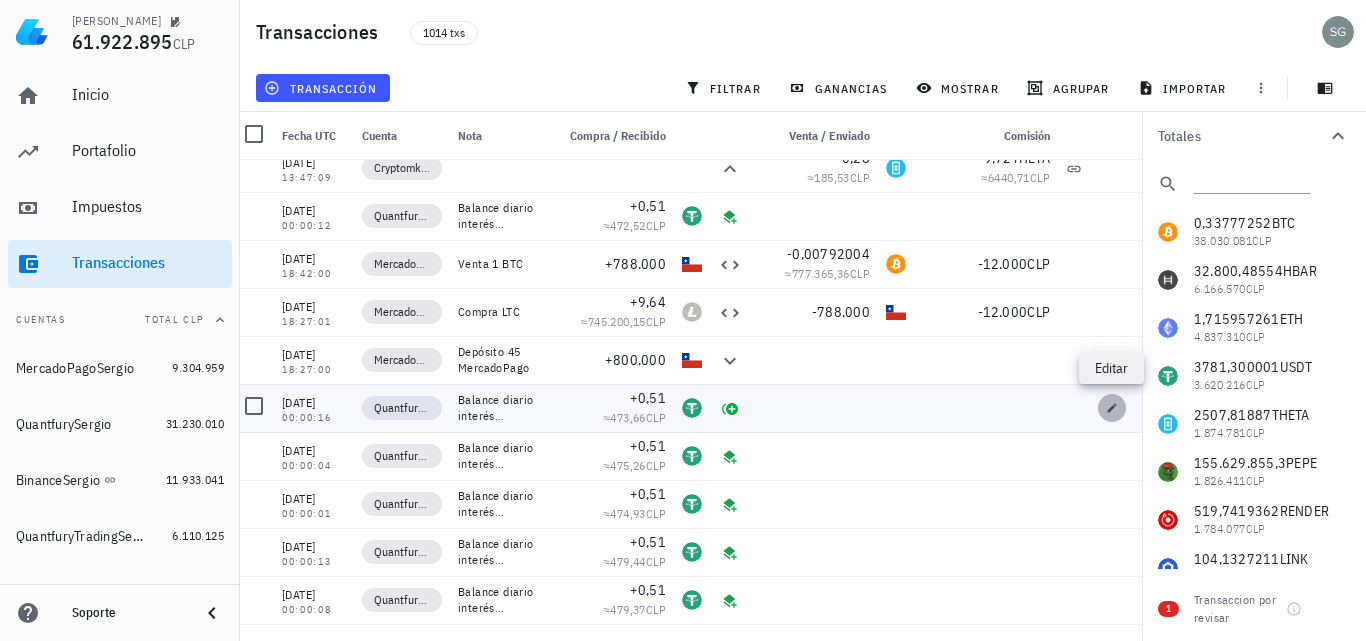 click 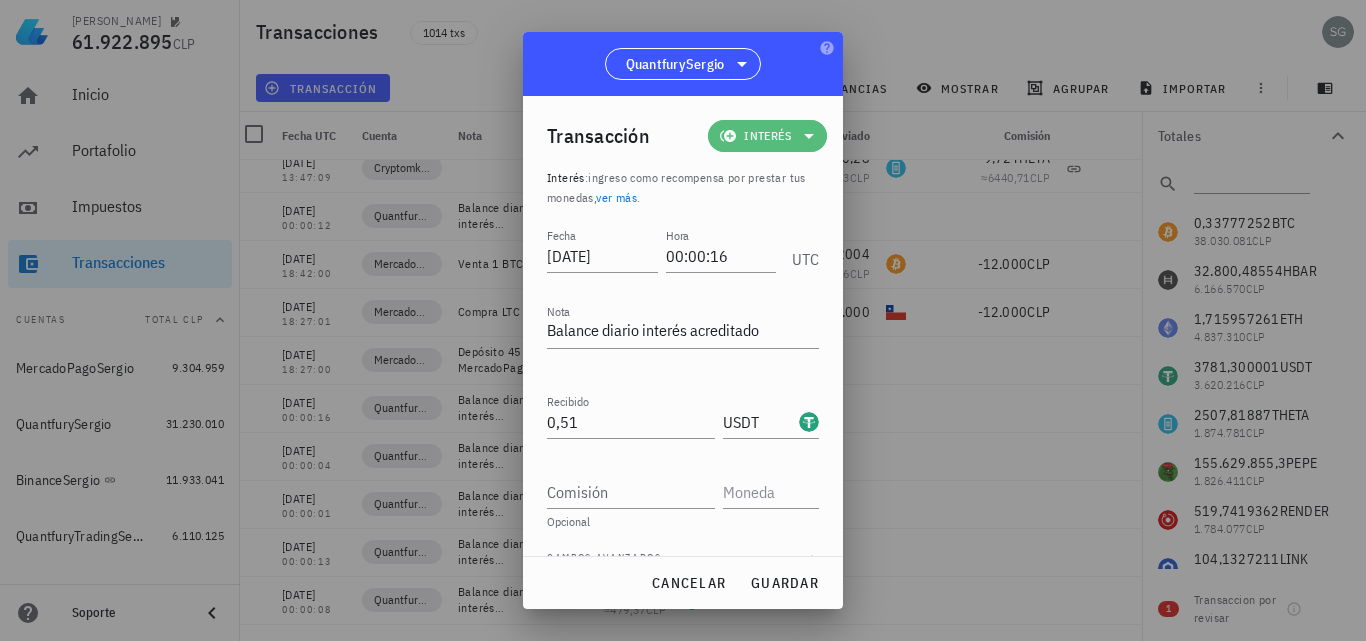 click 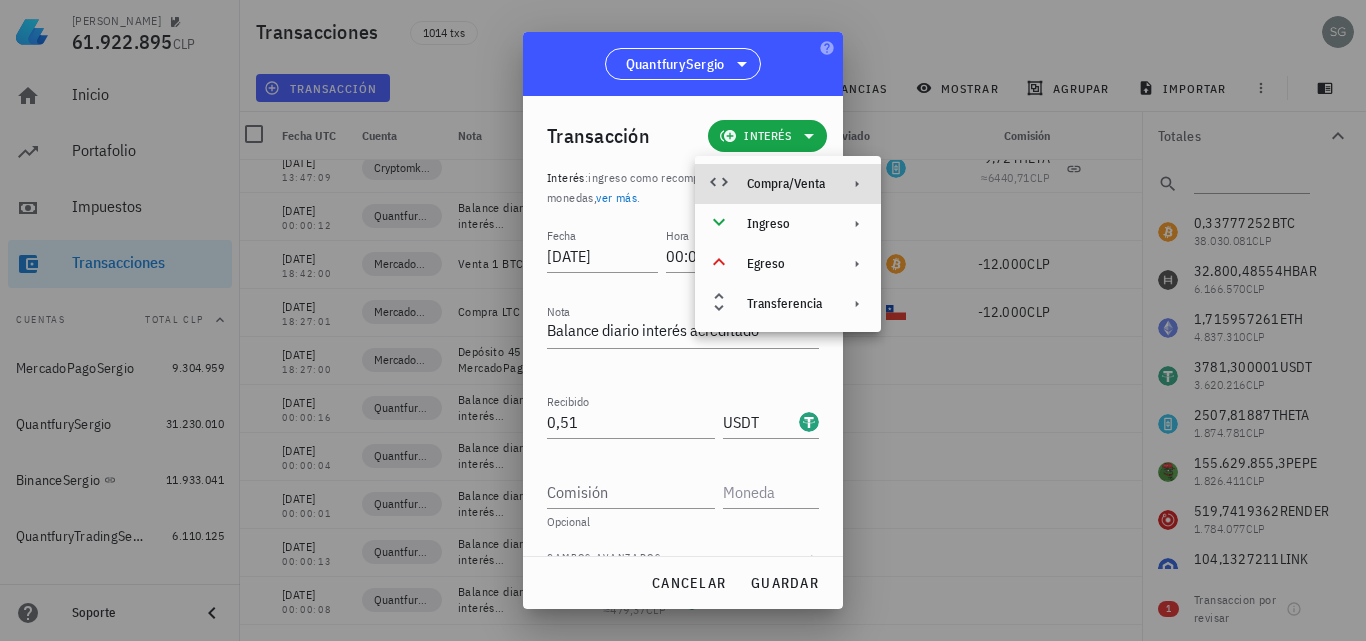 click 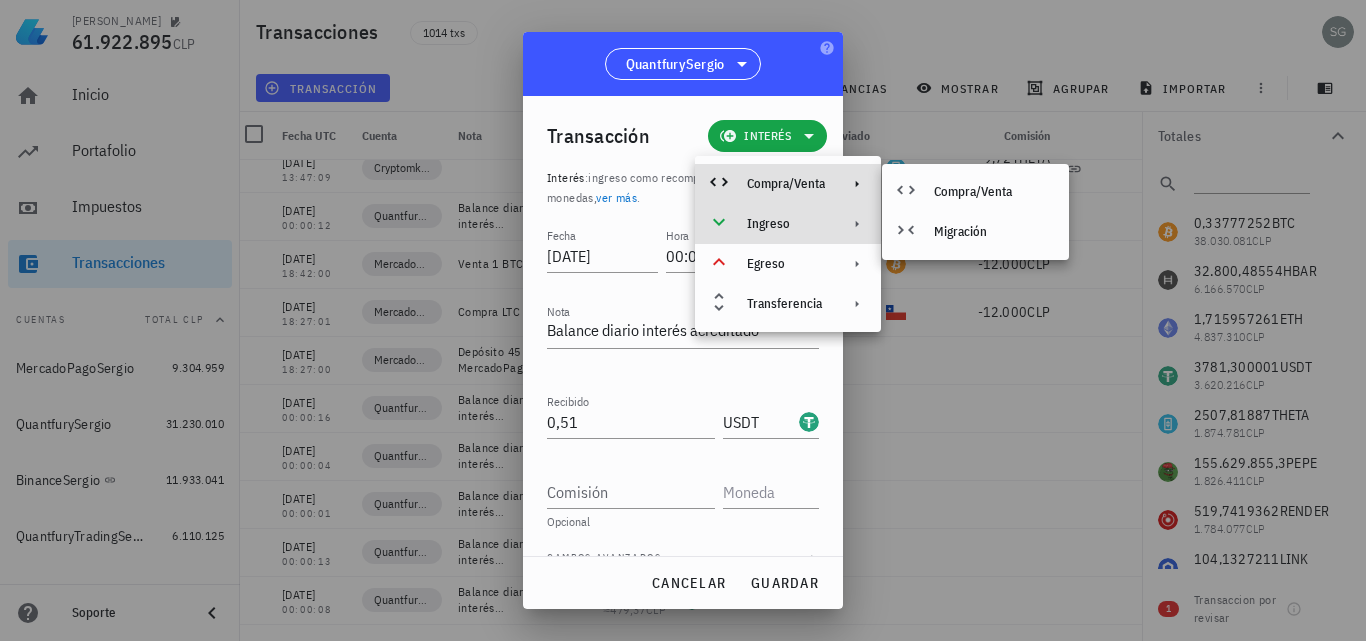 click on "Ingreso" at bounding box center (788, 224) 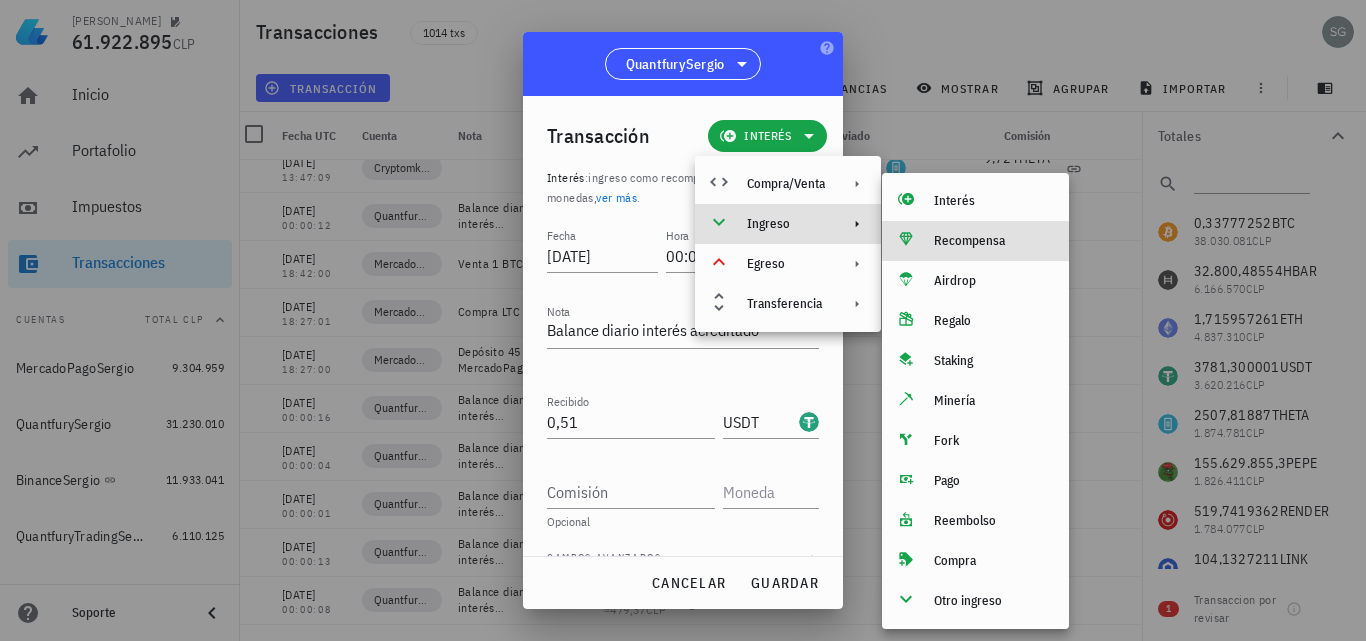 click on "Recompensa" at bounding box center (993, 241) 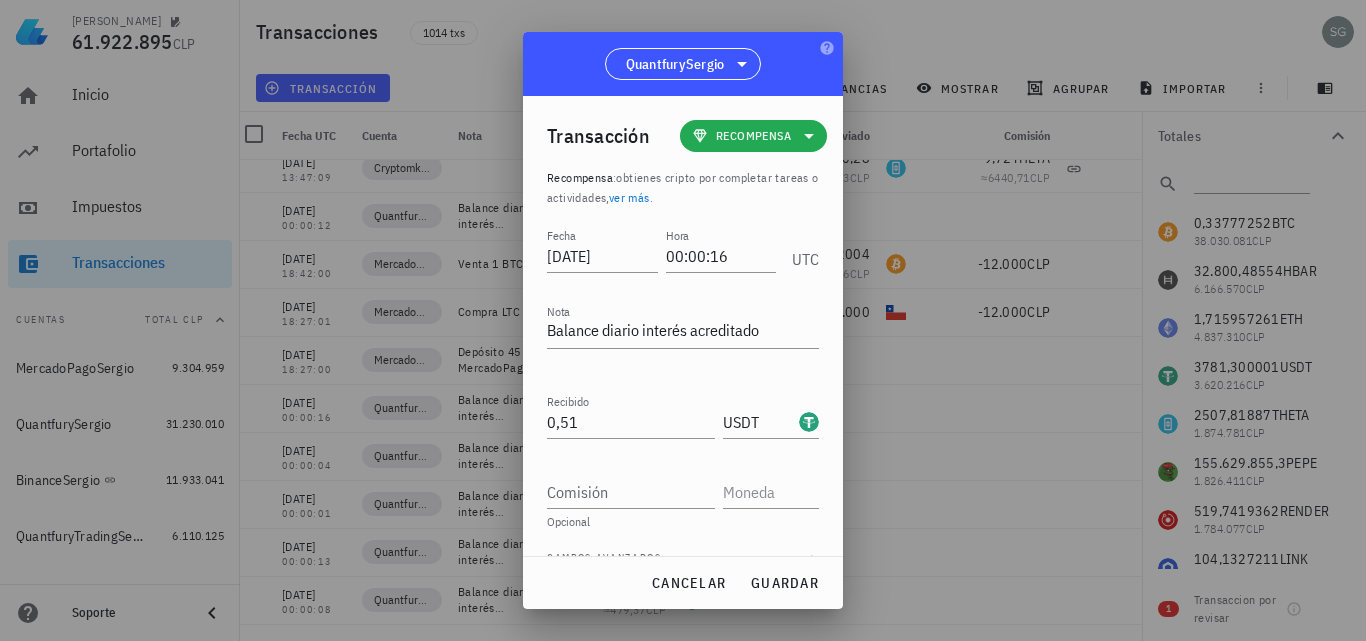 click 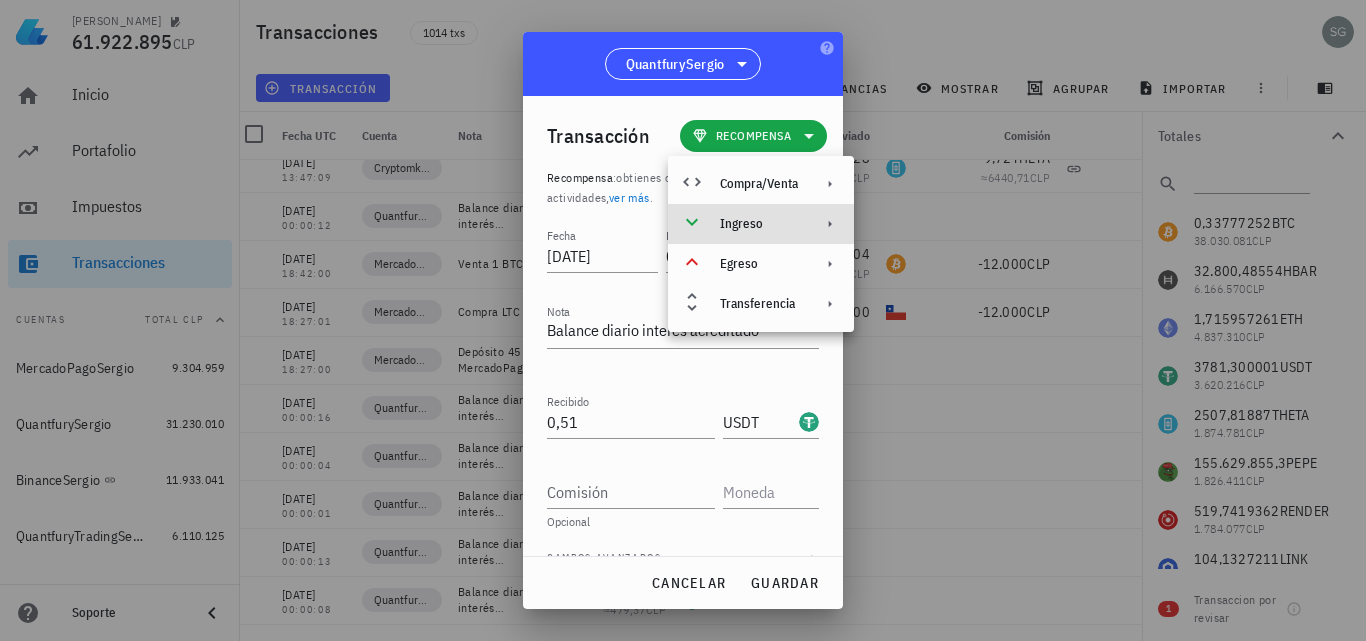click on "Ingreso" at bounding box center (761, 224) 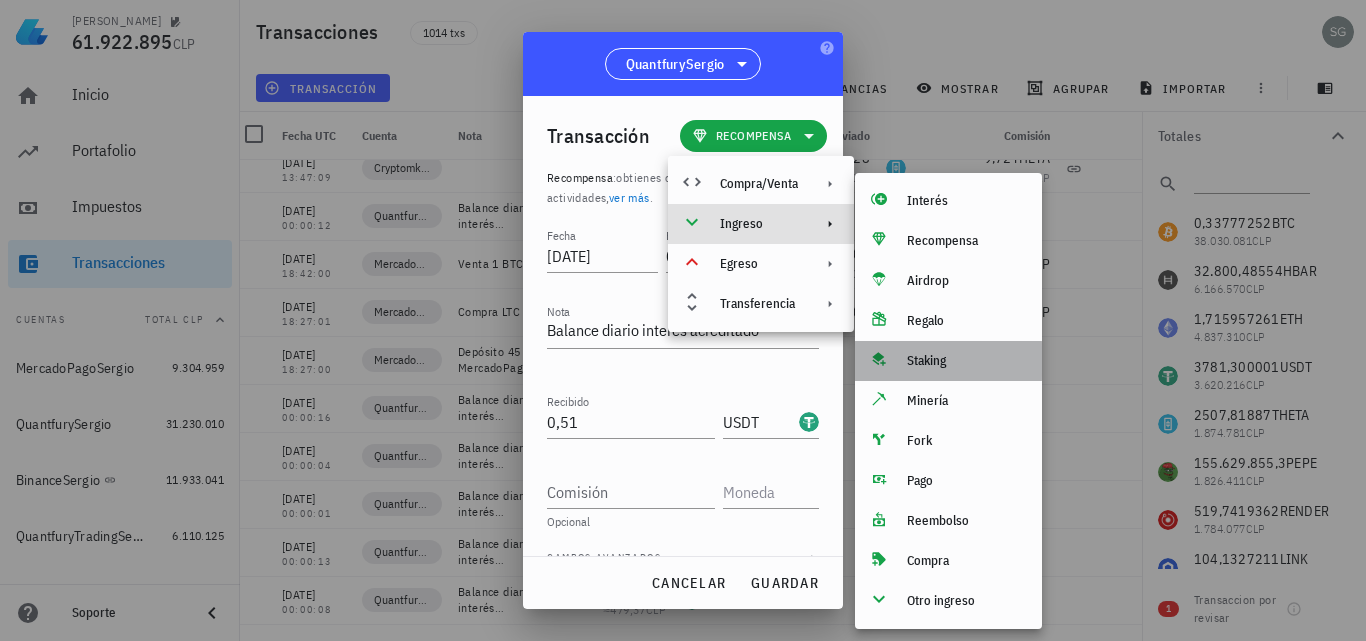 click on "Staking" at bounding box center (966, 361) 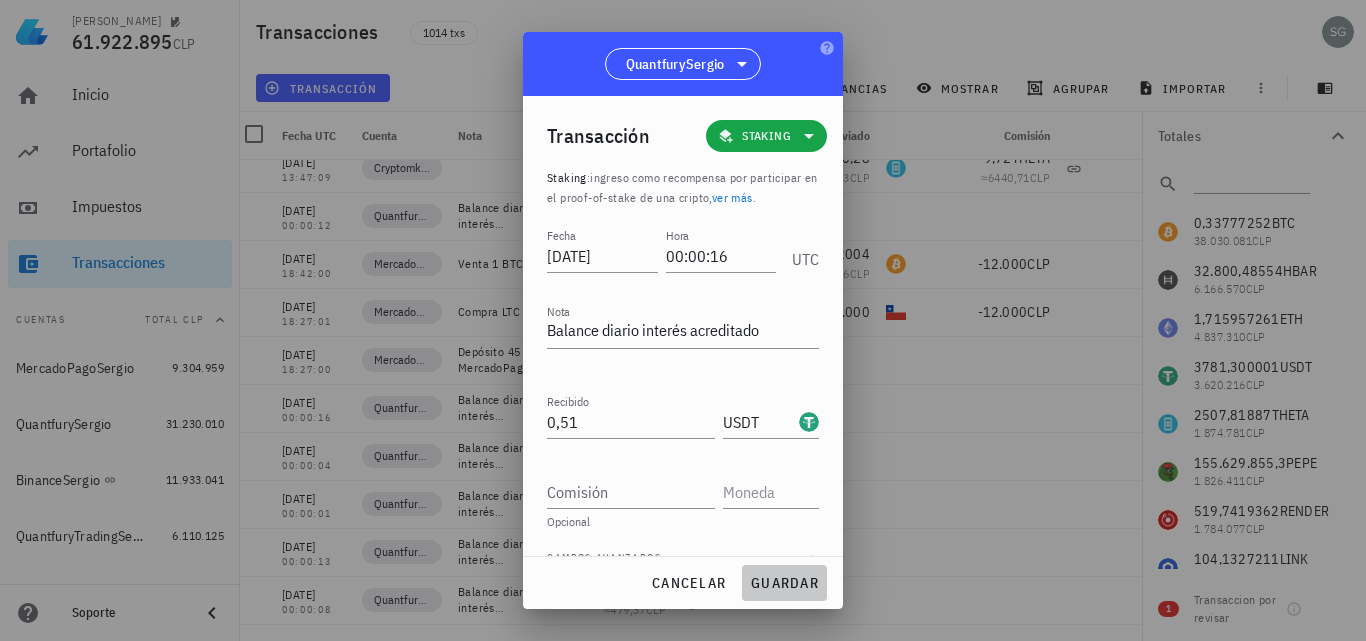 click on "guardar" at bounding box center [784, 583] 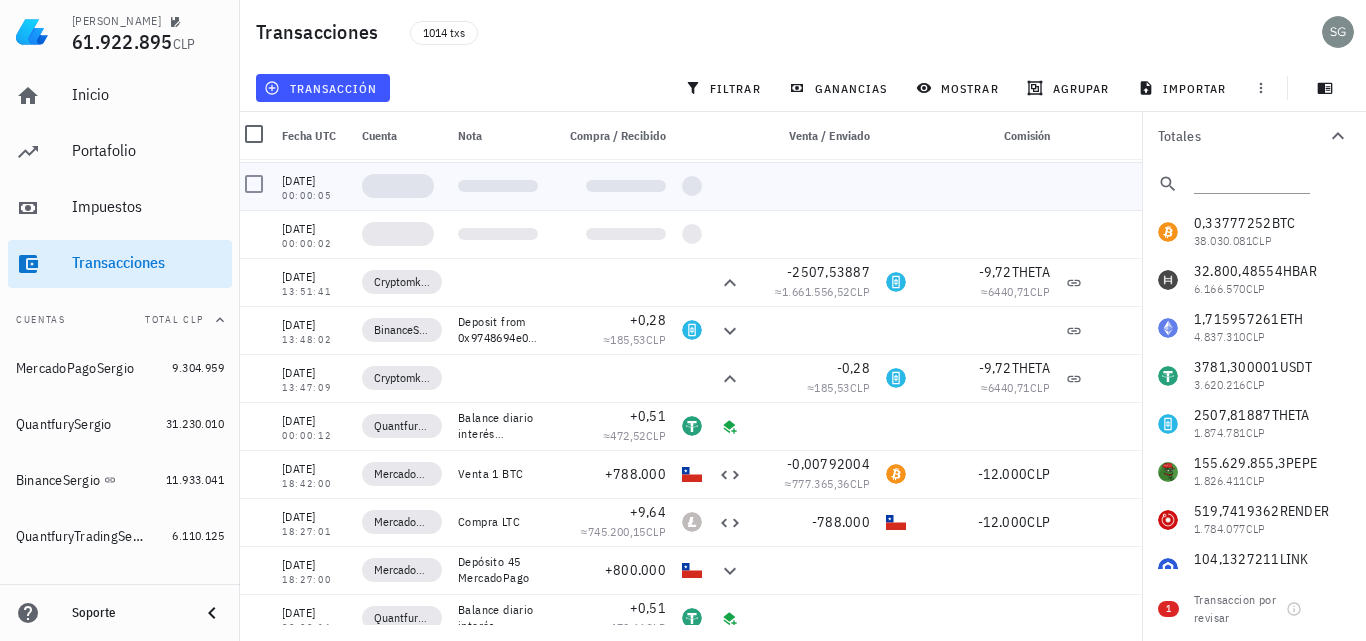 scroll, scrollTop: 0, scrollLeft: 0, axis: both 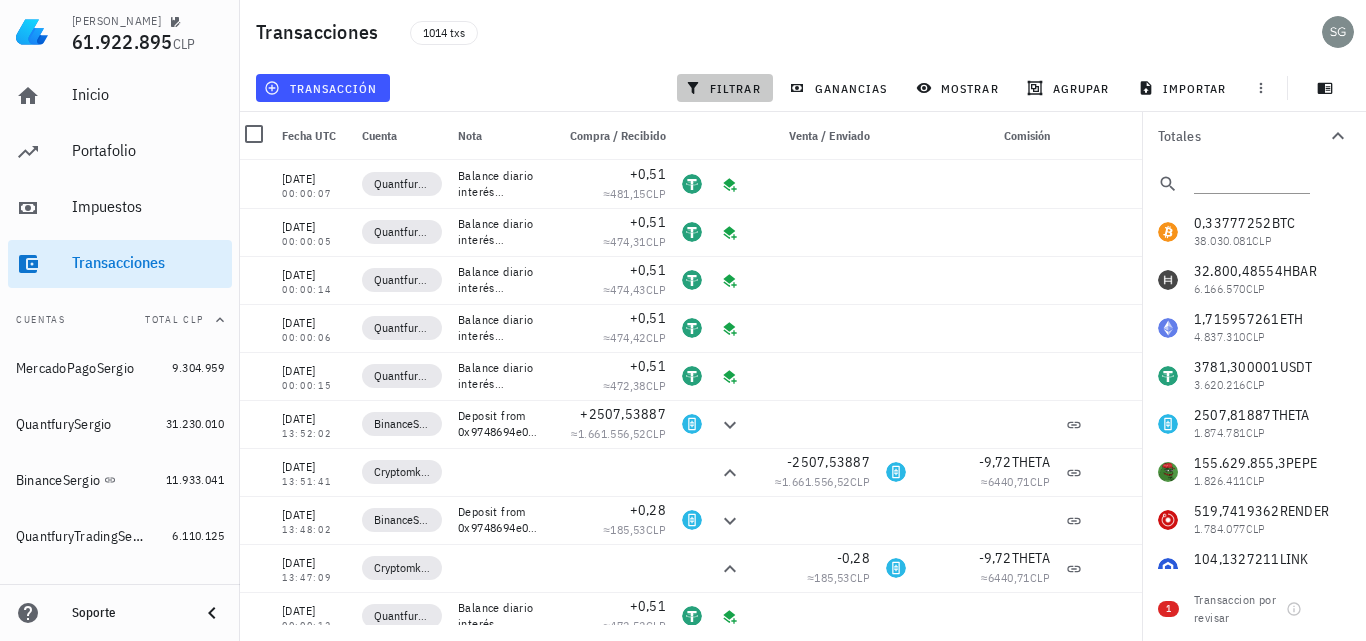click on "filtrar" at bounding box center (725, 88) 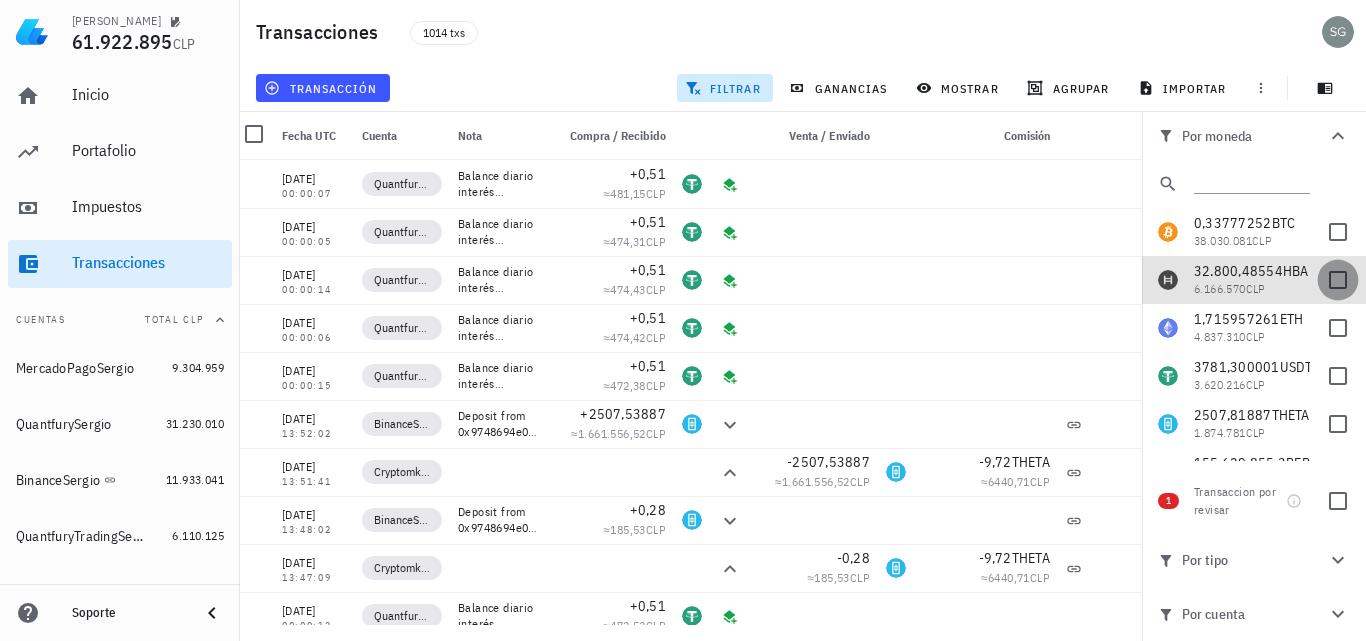 click at bounding box center [1338, 280] 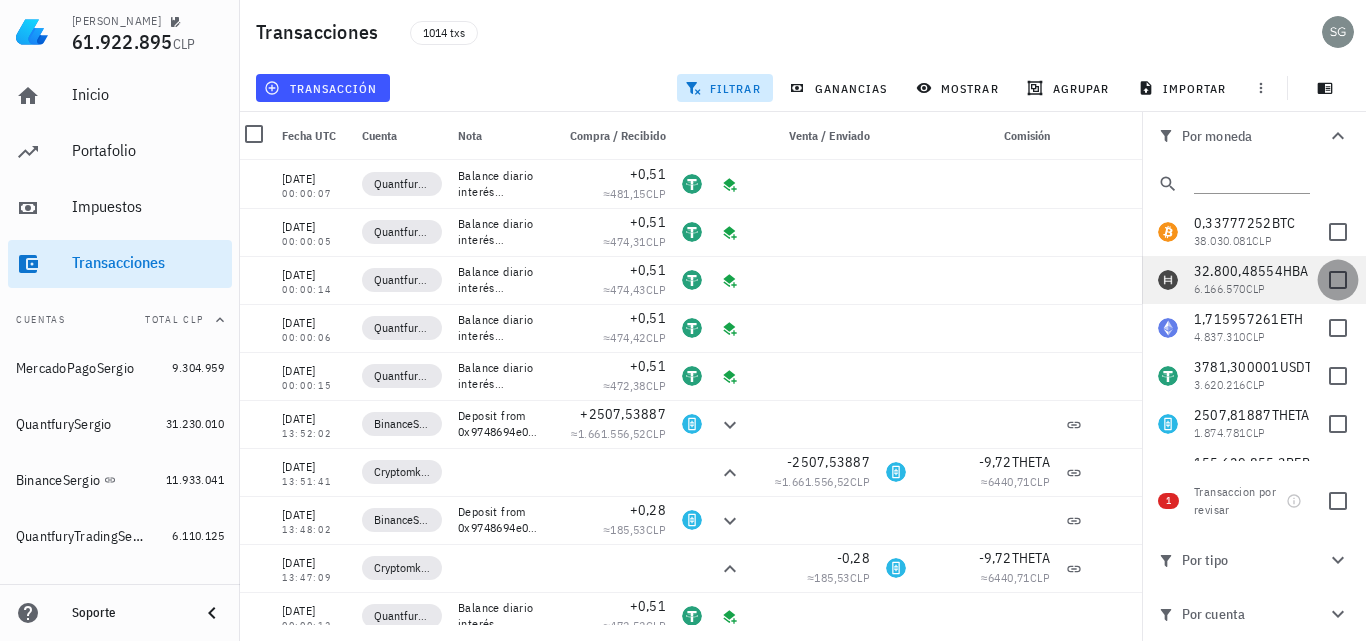 checkbox on "true" 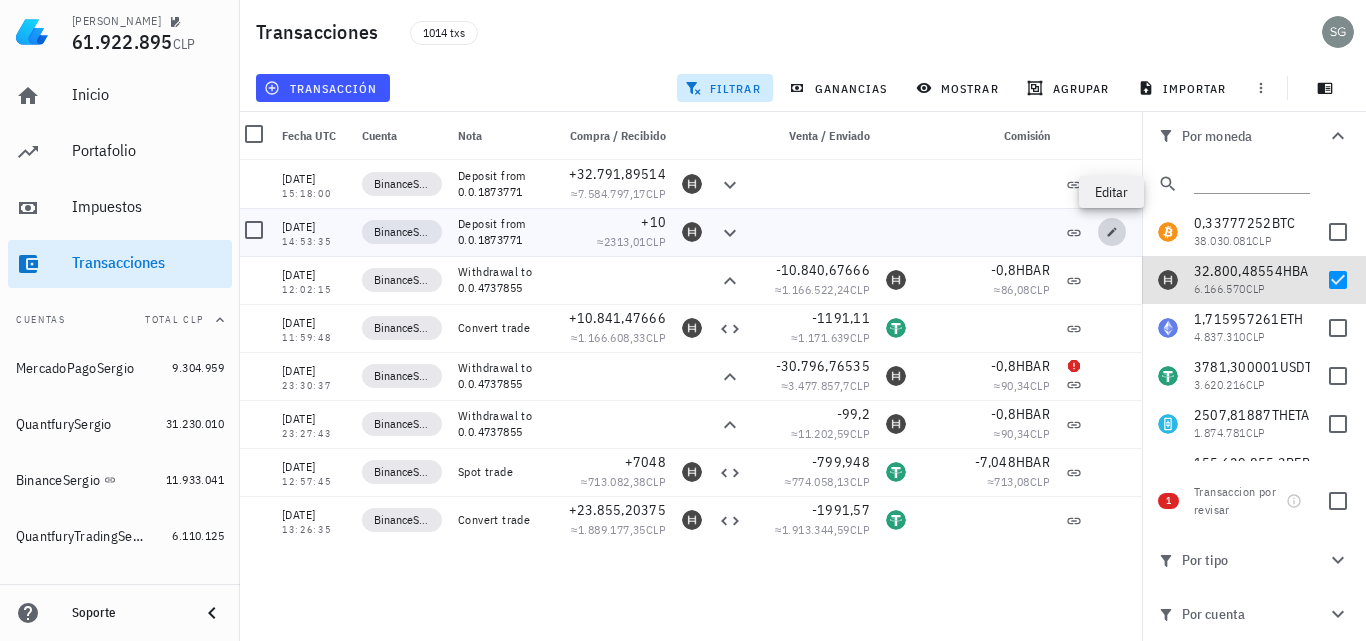click 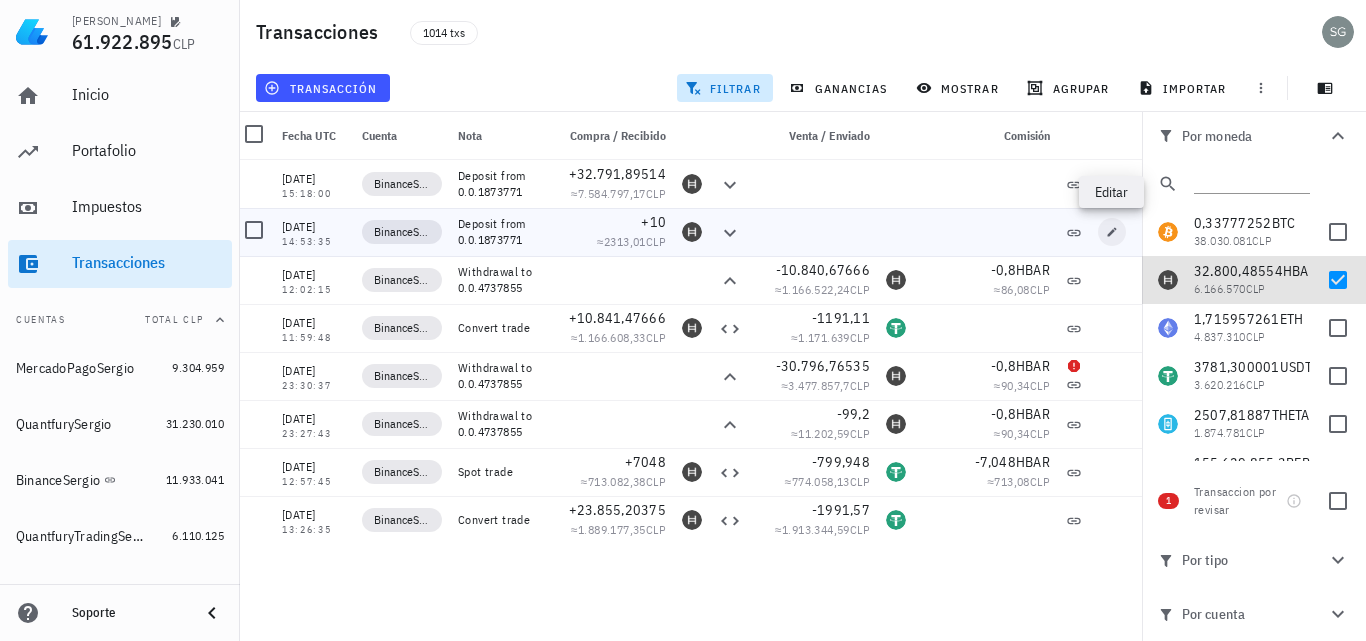 type on "[DATE]" 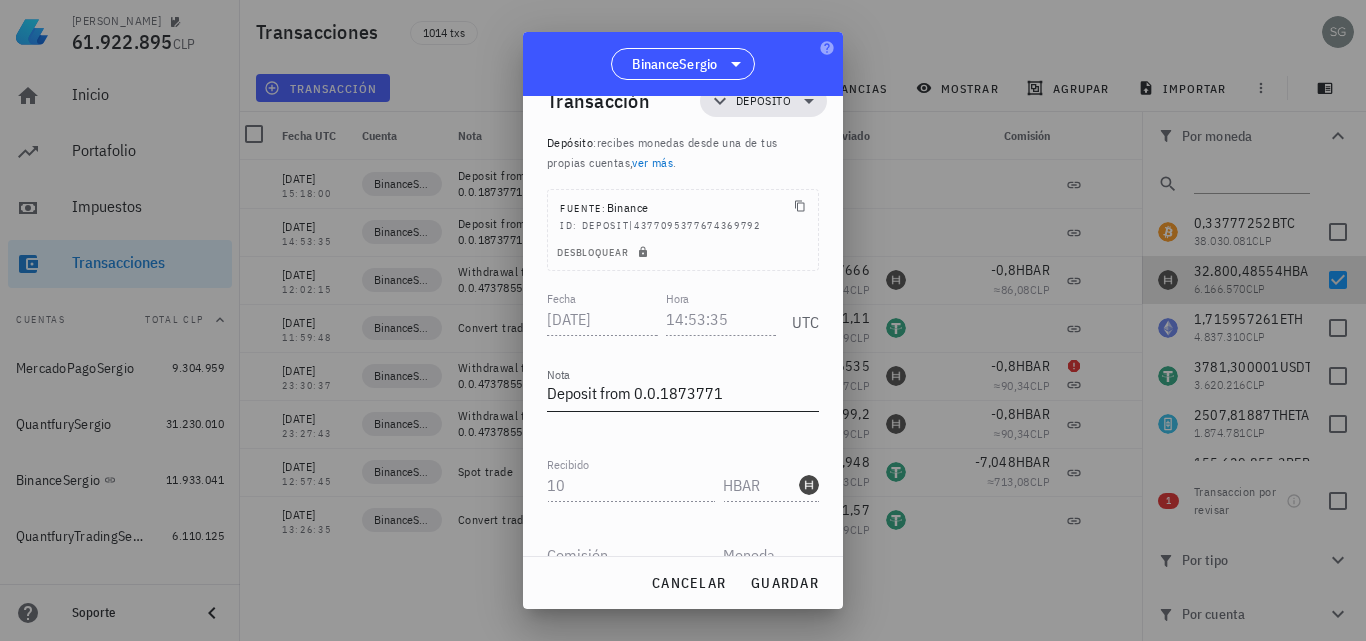 scroll, scrollTop: 0, scrollLeft: 0, axis: both 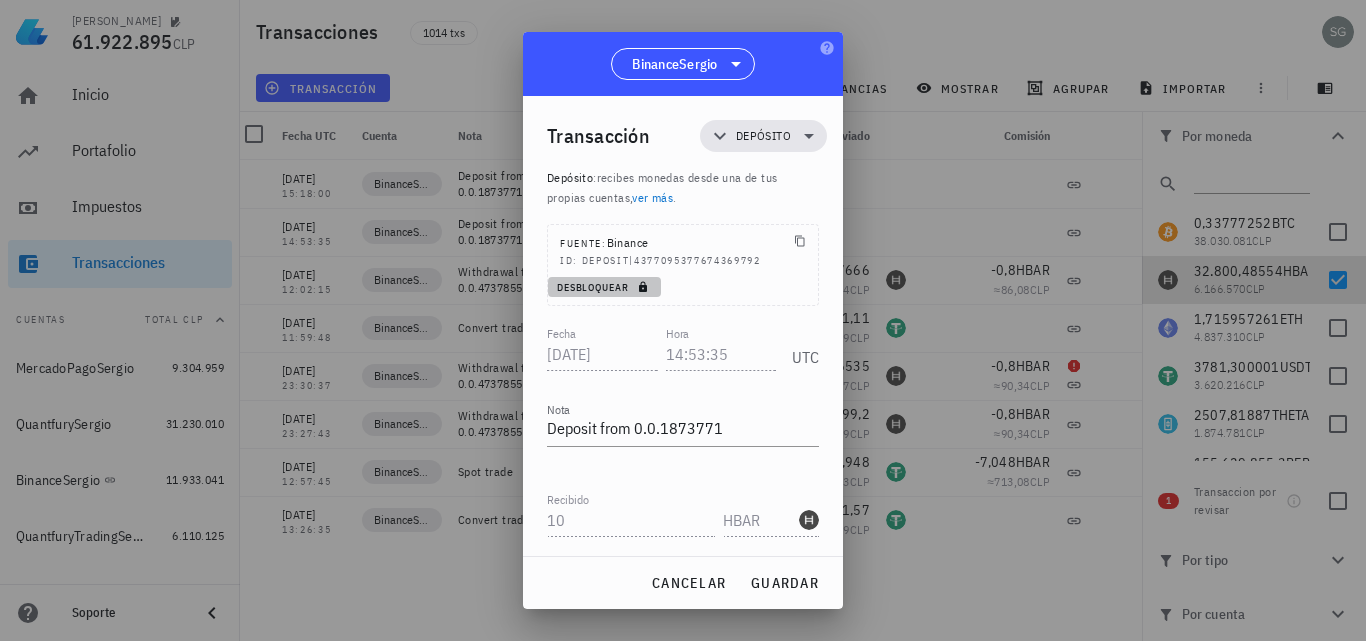 click 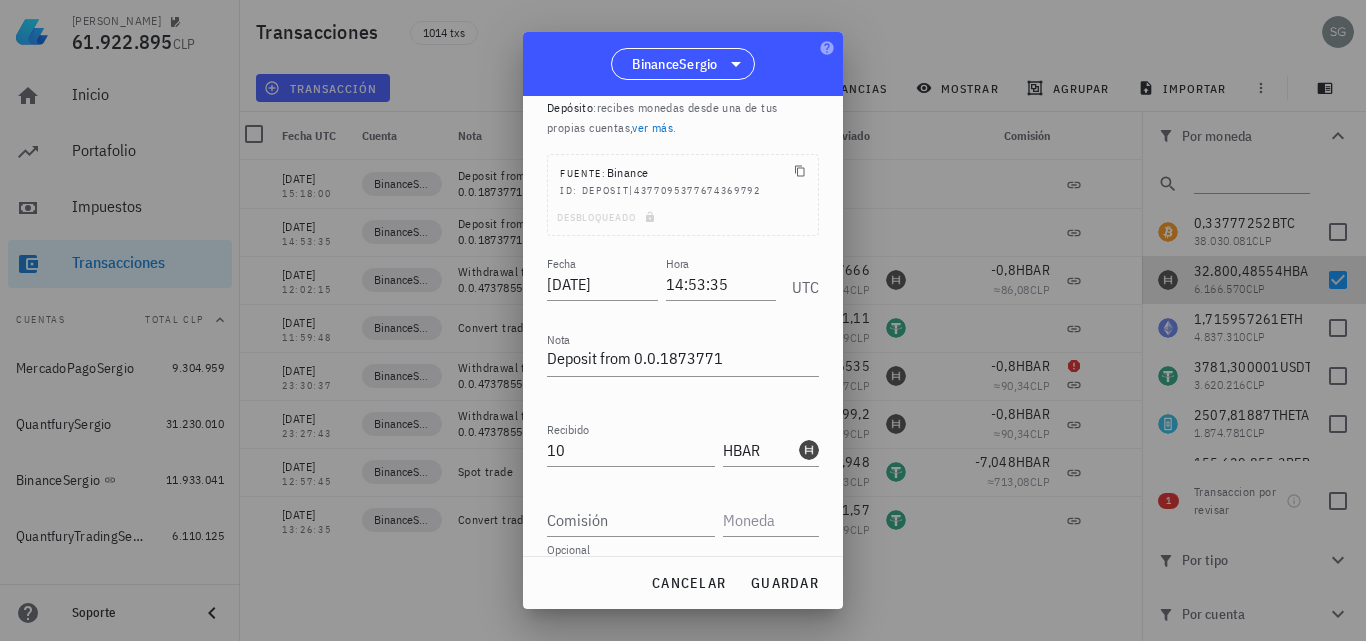 scroll, scrollTop: 100, scrollLeft: 0, axis: vertical 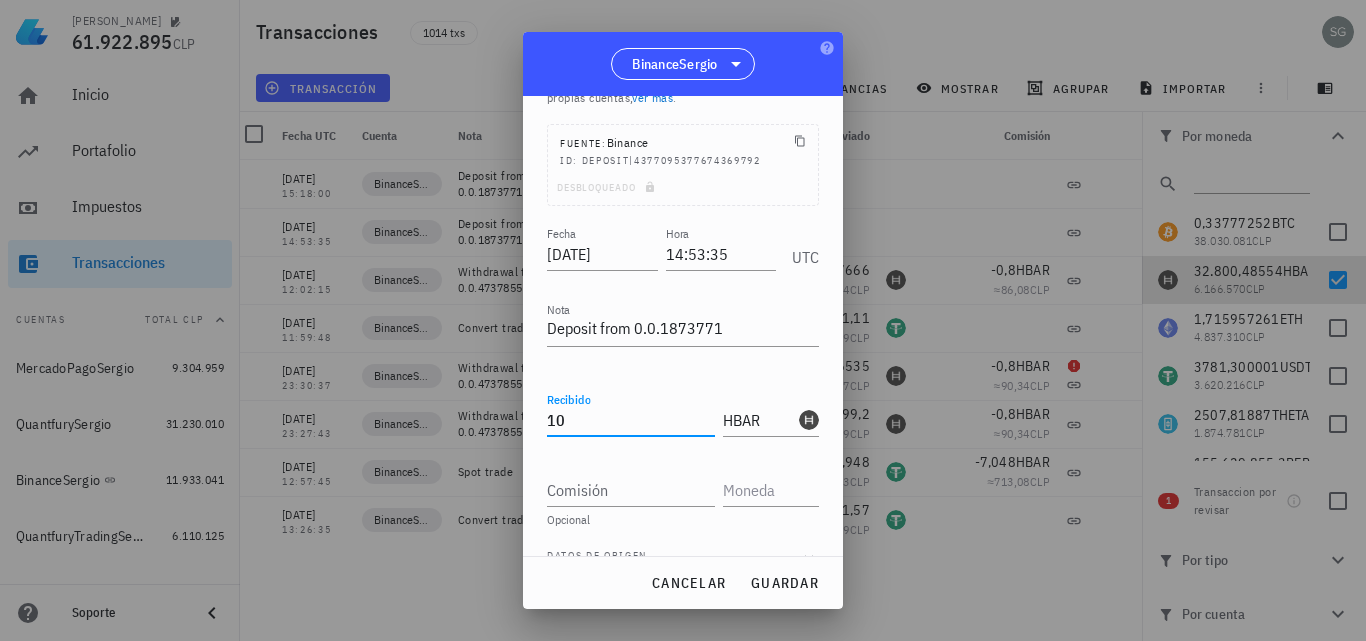 drag, startPoint x: 598, startPoint y: 422, endPoint x: 449, endPoint y: 403, distance: 150.20653 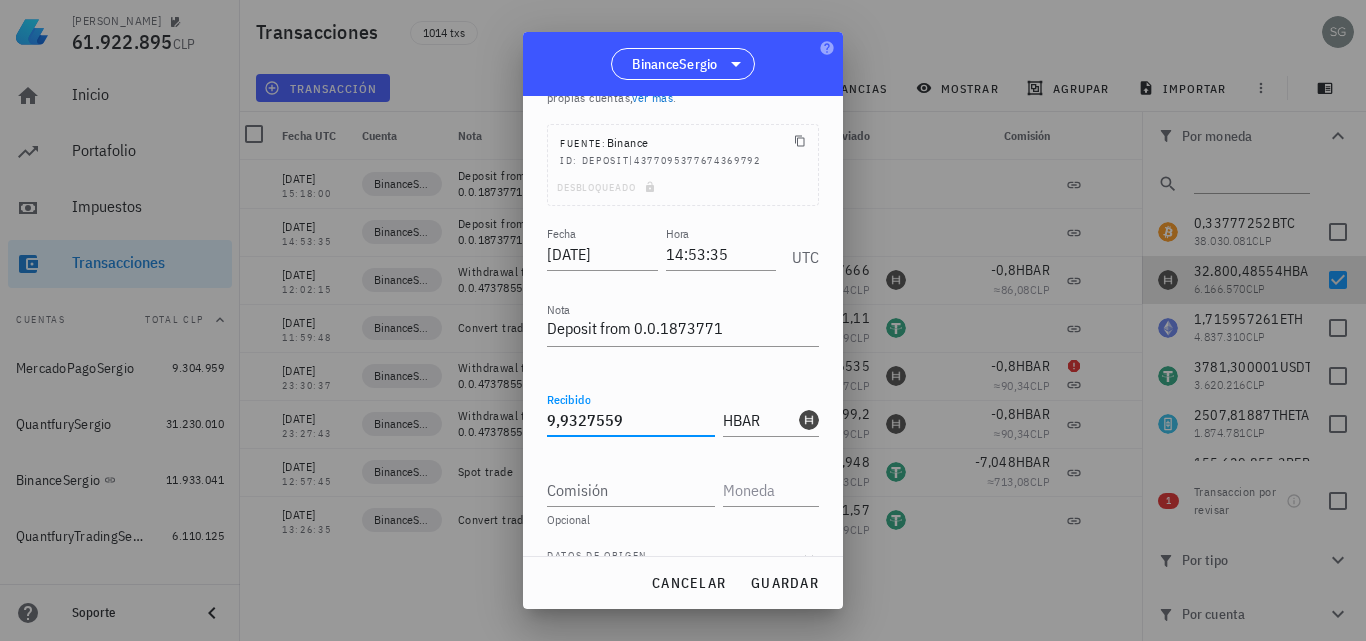 click on "9,9327559" at bounding box center (631, 420) 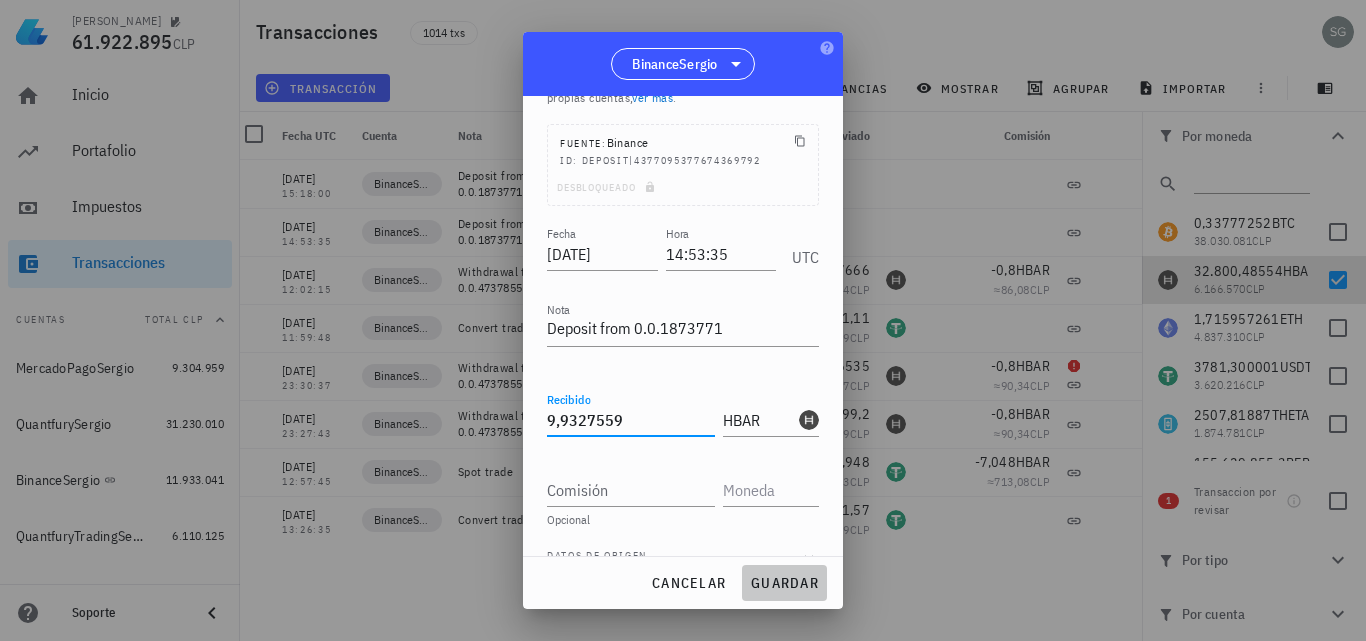click on "guardar" at bounding box center (784, 583) 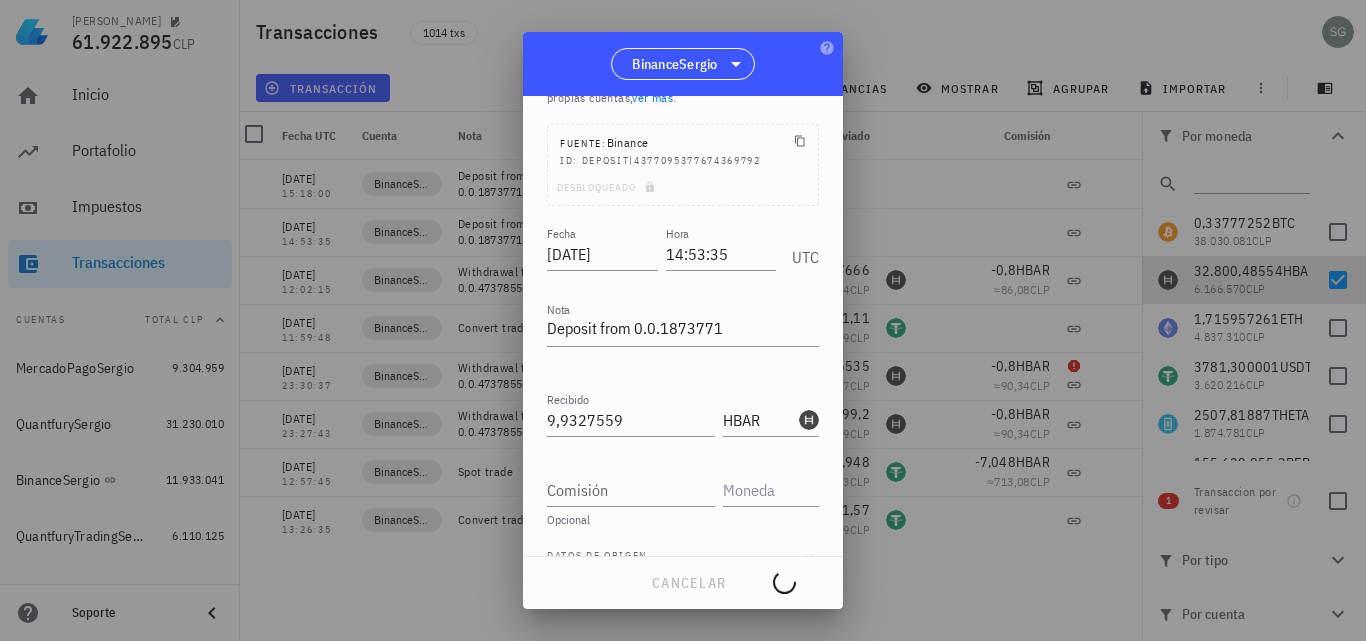 type on "10" 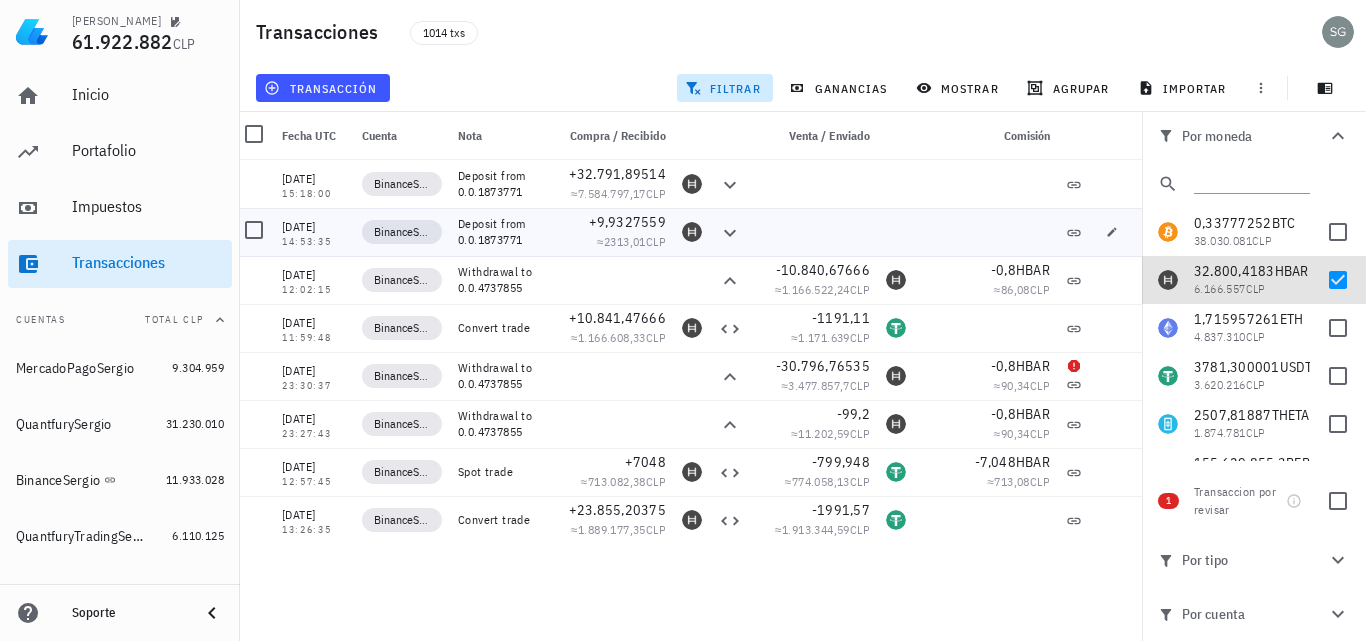 click 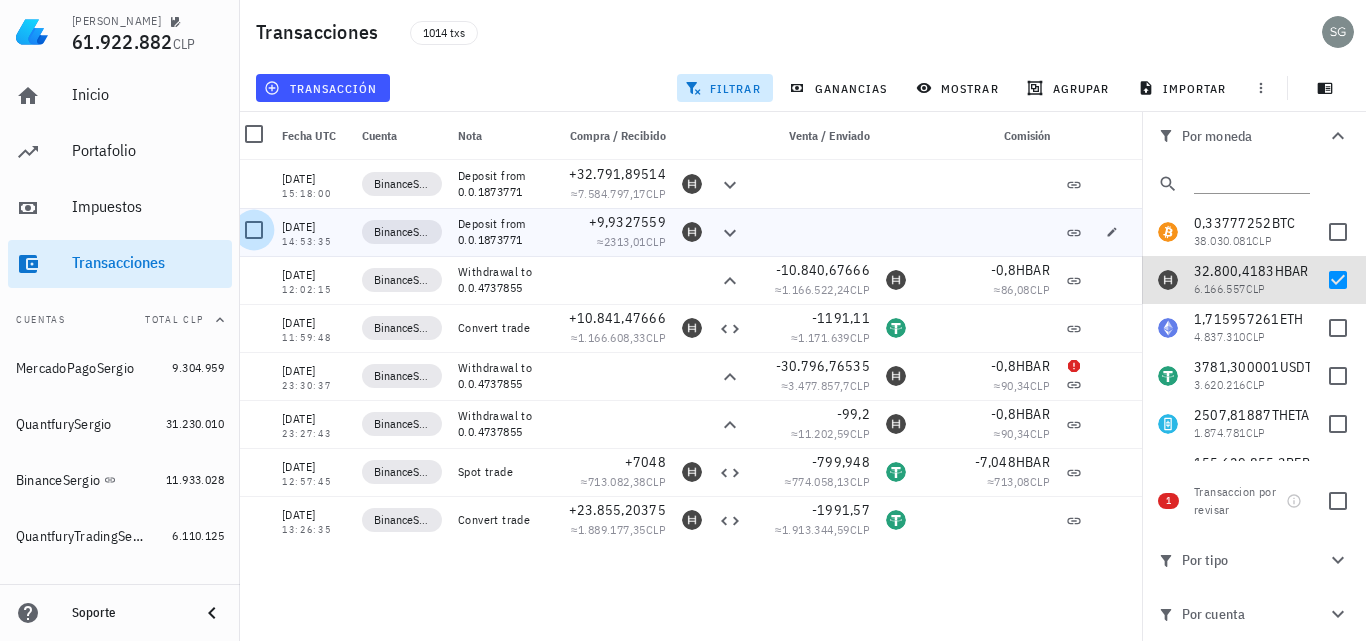 click at bounding box center [254, 230] 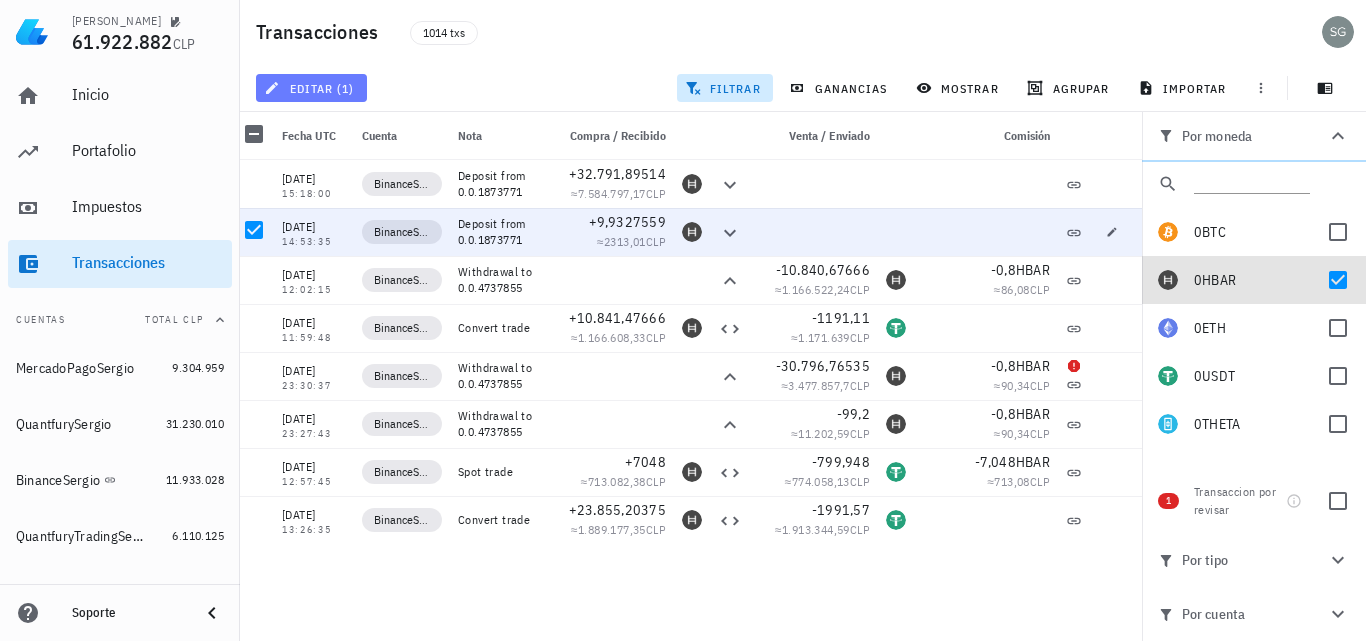 click on "editar (1)" at bounding box center [311, 88] 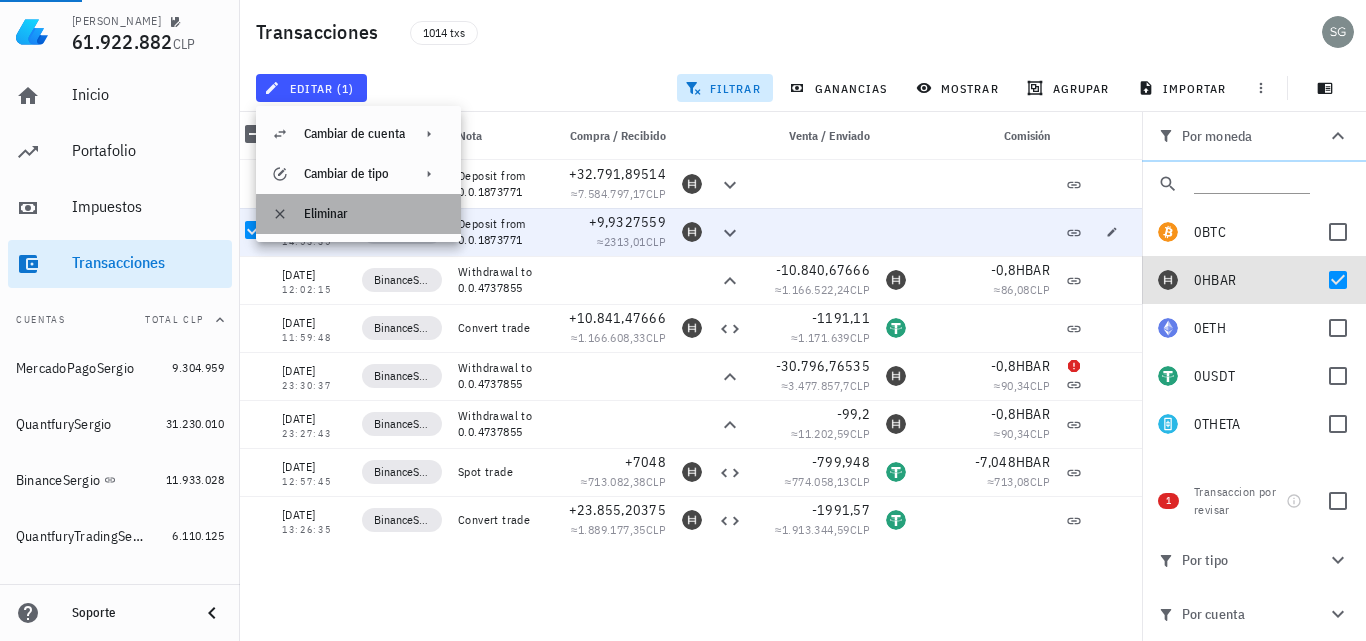 click on "Eliminar" at bounding box center (374, 214) 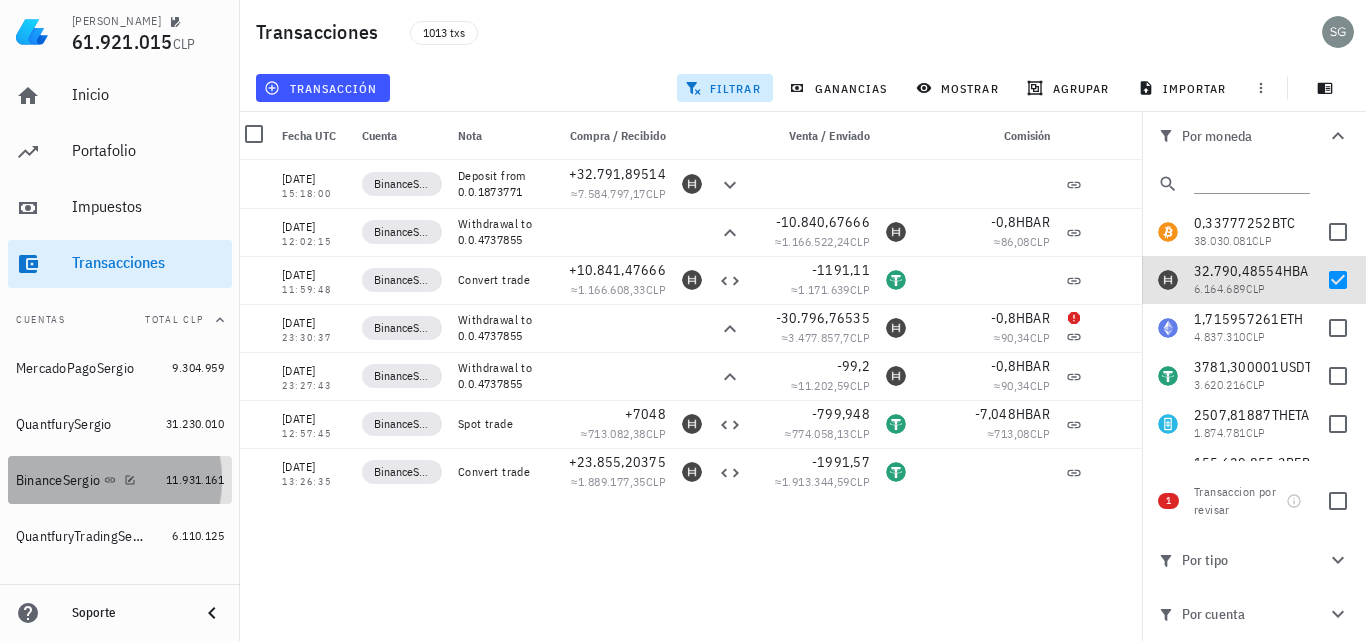 click on "BinanceSergio" at bounding box center [58, 480] 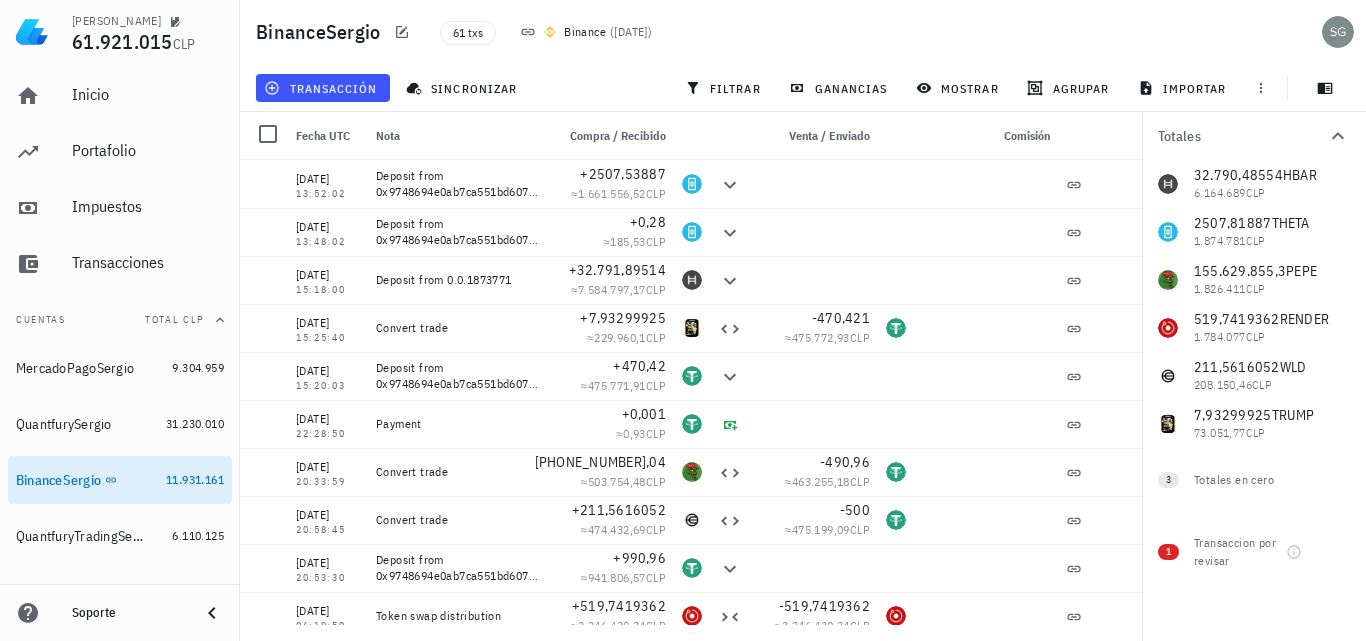 click on "32.790,48554  HBAR   6.164.689  CLP     2507,81887  THETA   1.874.781  CLP     155.629.855,3  [PERSON_NAME]   1.826.411  CLP     519,7419362  RENDER   1.784.077  CLP     211,5616052  WLD   208.150,46  CLP     7,93299925  [PERSON_NAME]   73.051,77  CLP     0  CLP       0  USDT   0  CLP     0  RNDR" at bounding box center (1254, 304) 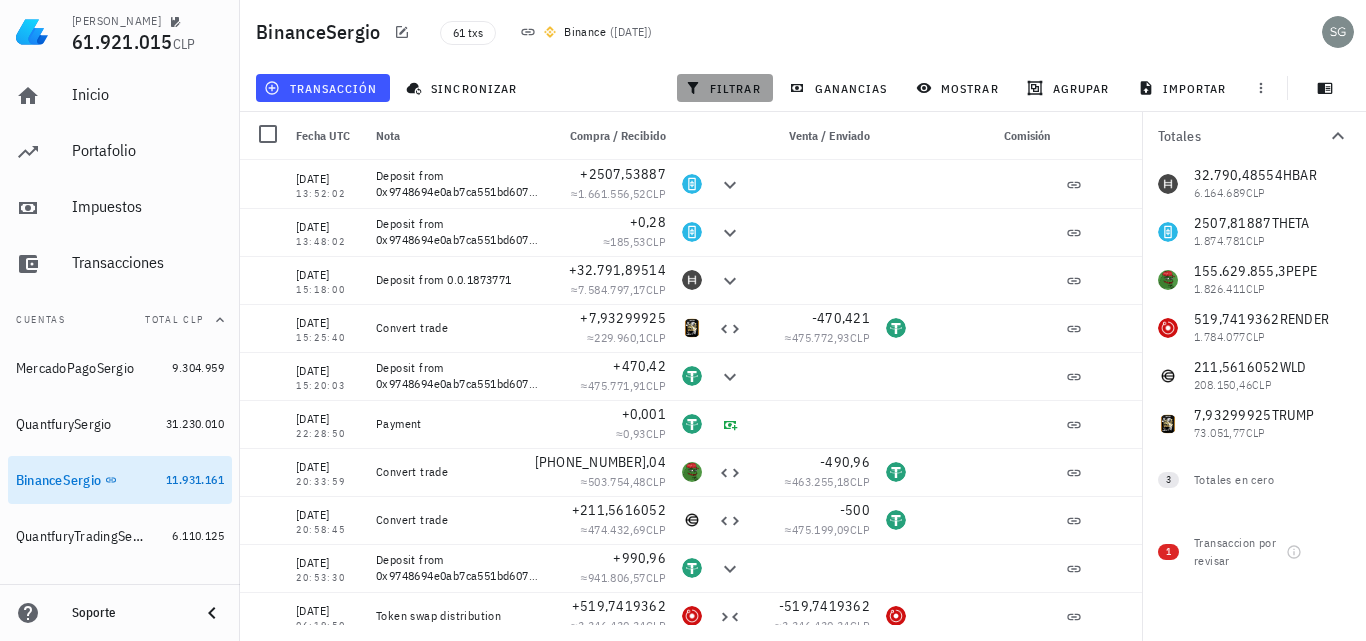 click on "filtrar" at bounding box center [725, 88] 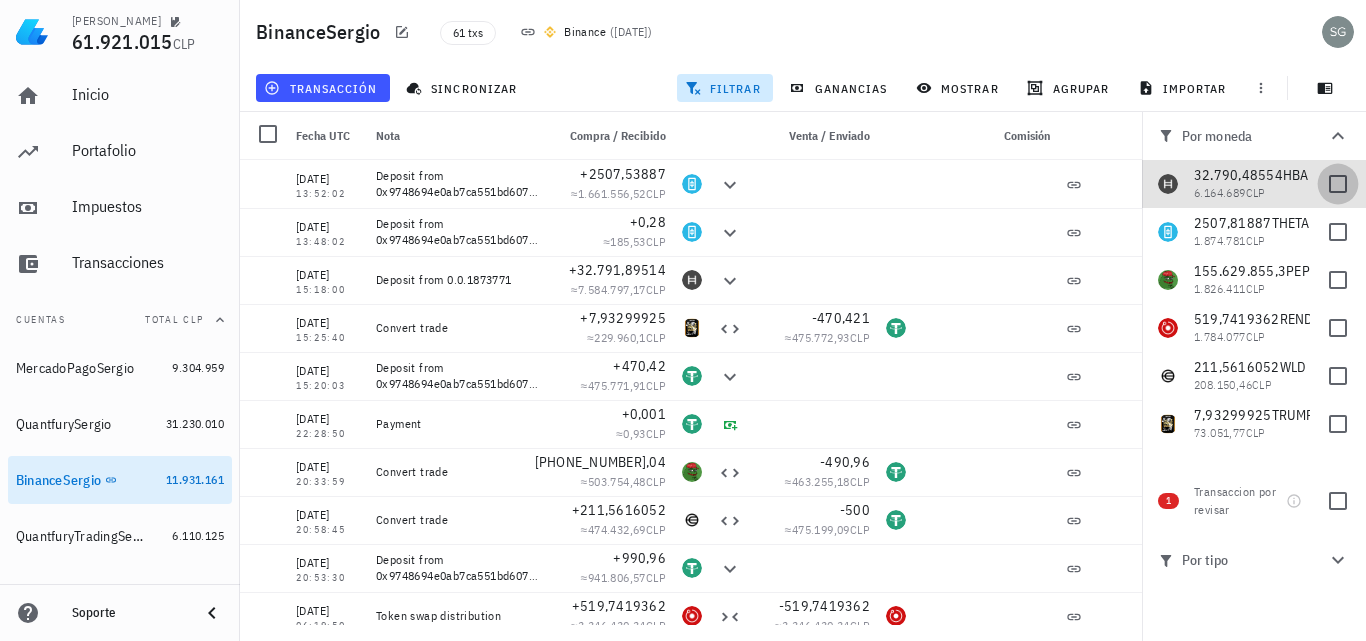click at bounding box center (1338, 184) 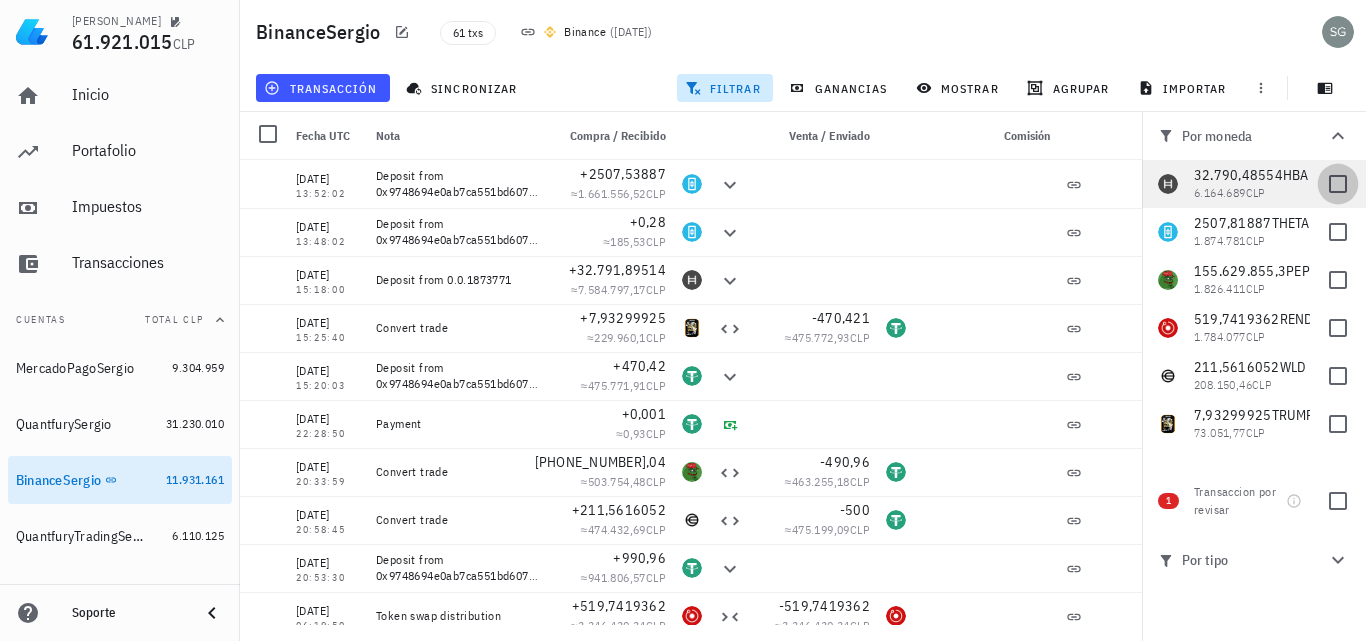 checkbox on "true" 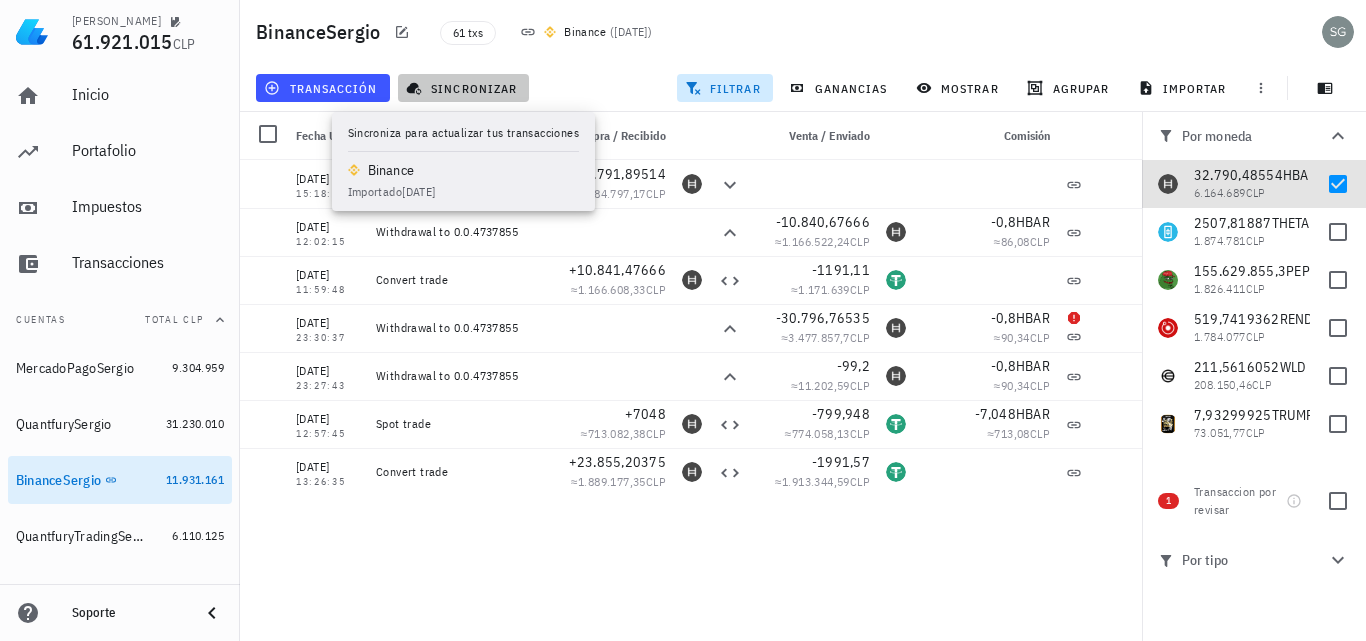 click on "sincronizar" at bounding box center (463, 88) 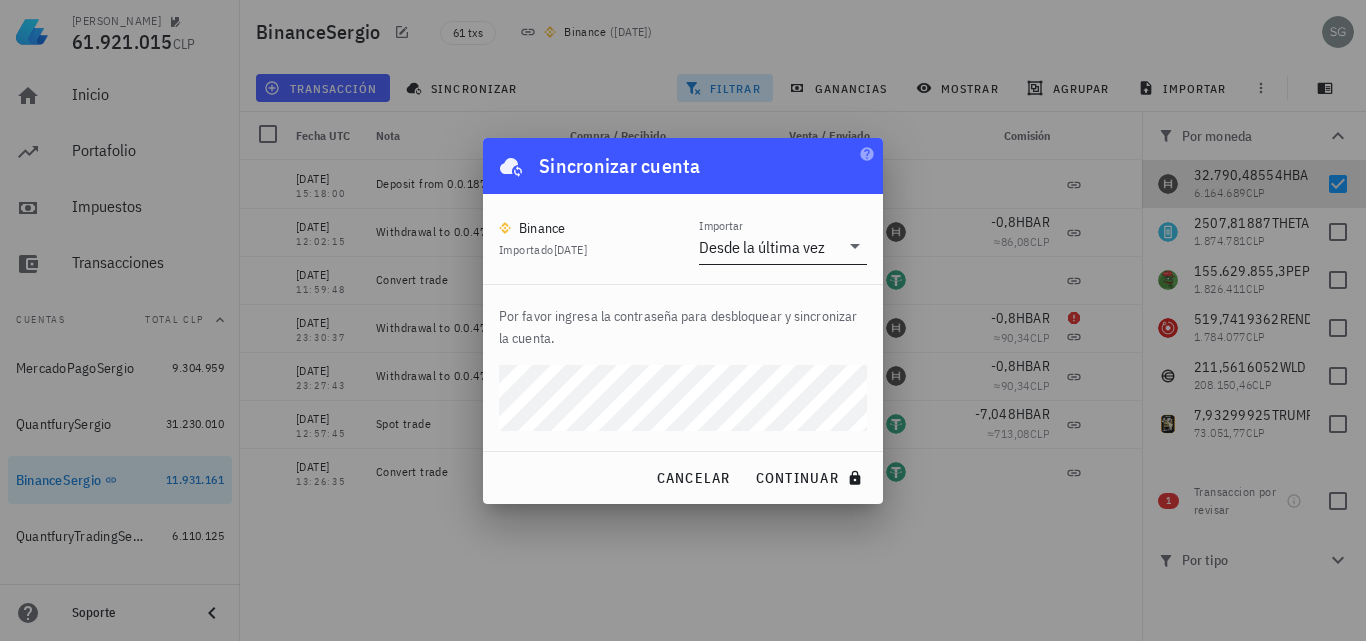 click on "Desde la última vez" at bounding box center [762, 247] 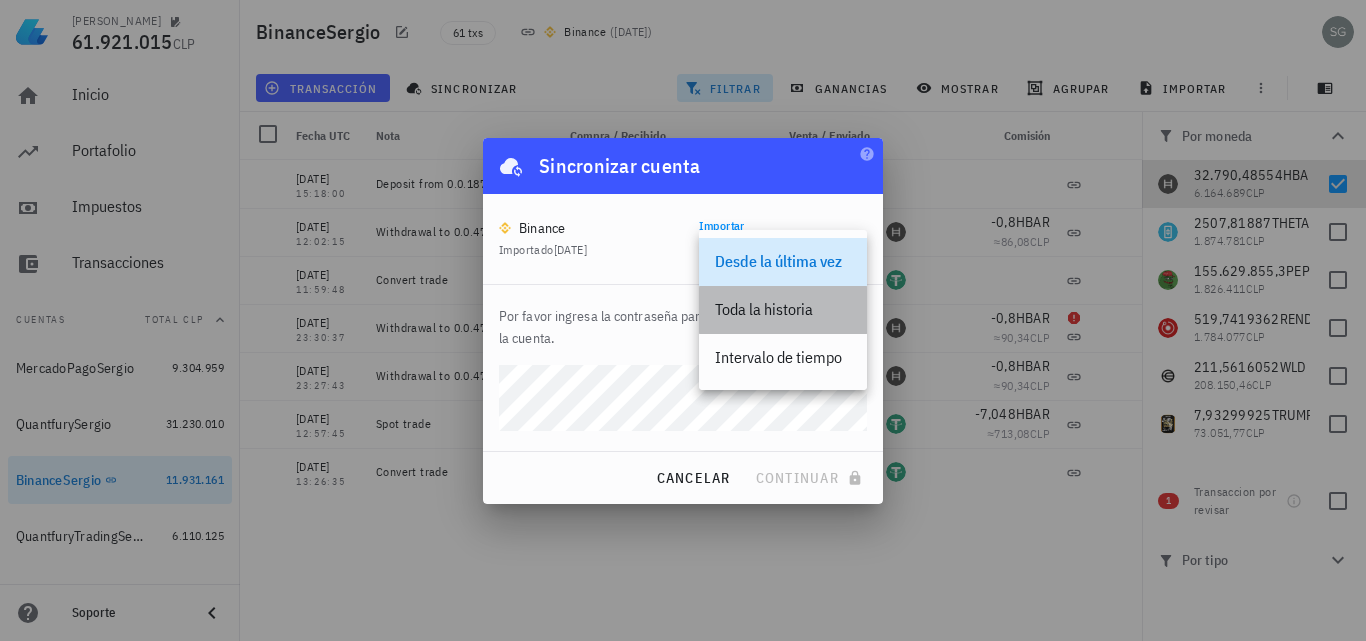 click on "Toda la historia" at bounding box center (783, 309) 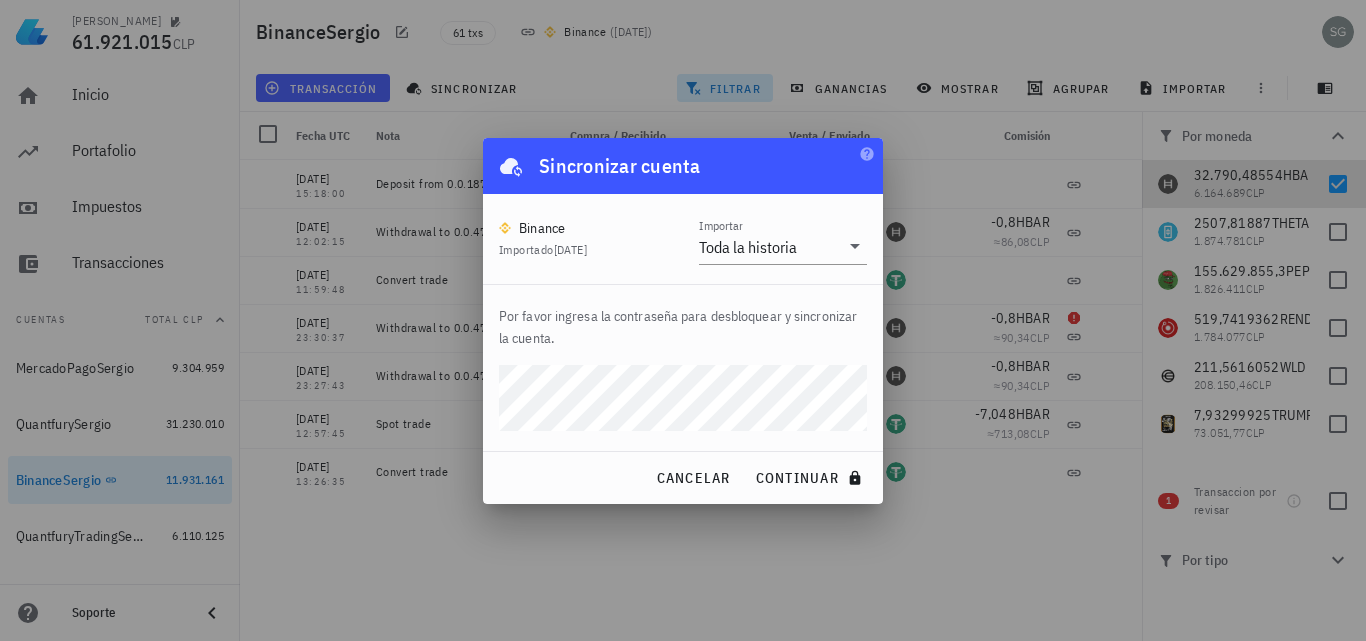 click on "continuar" at bounding box center (811, 478) 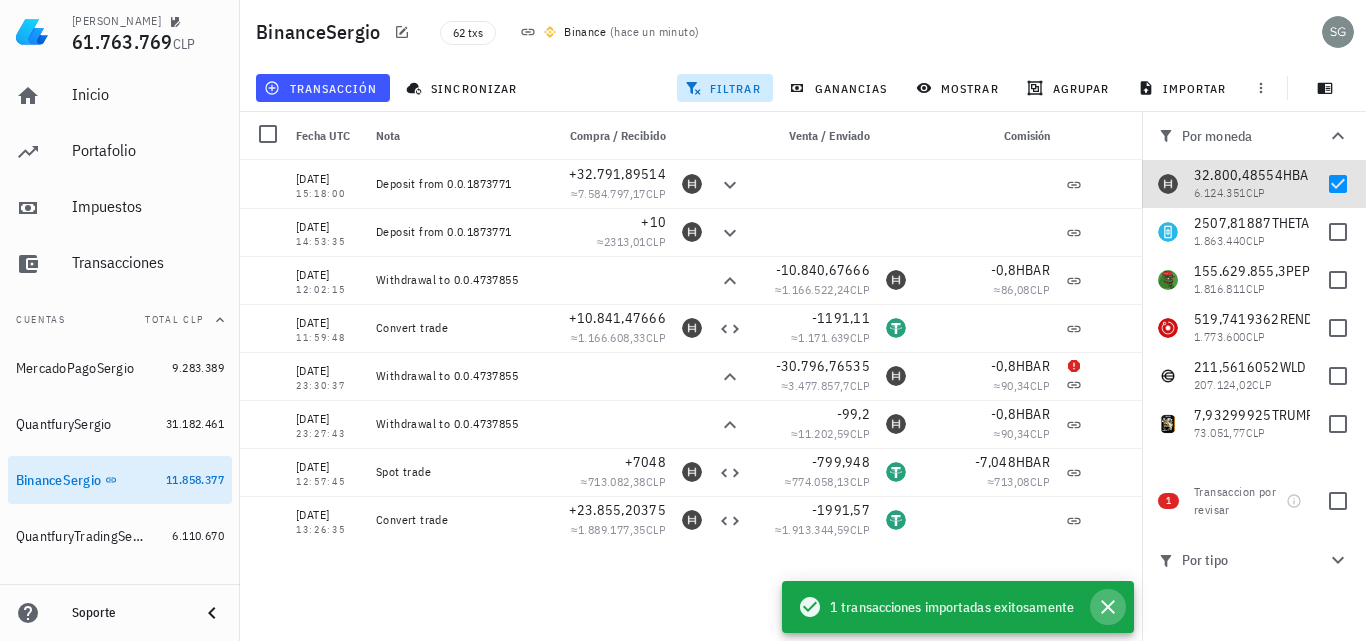 click 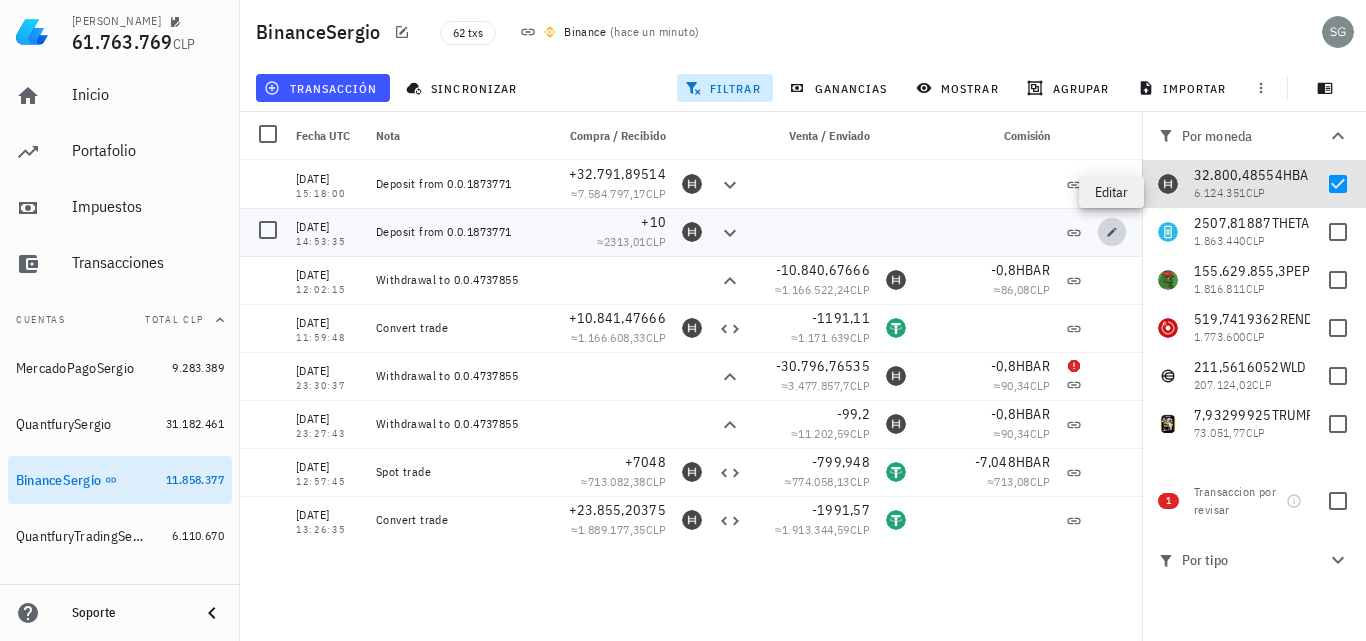 click 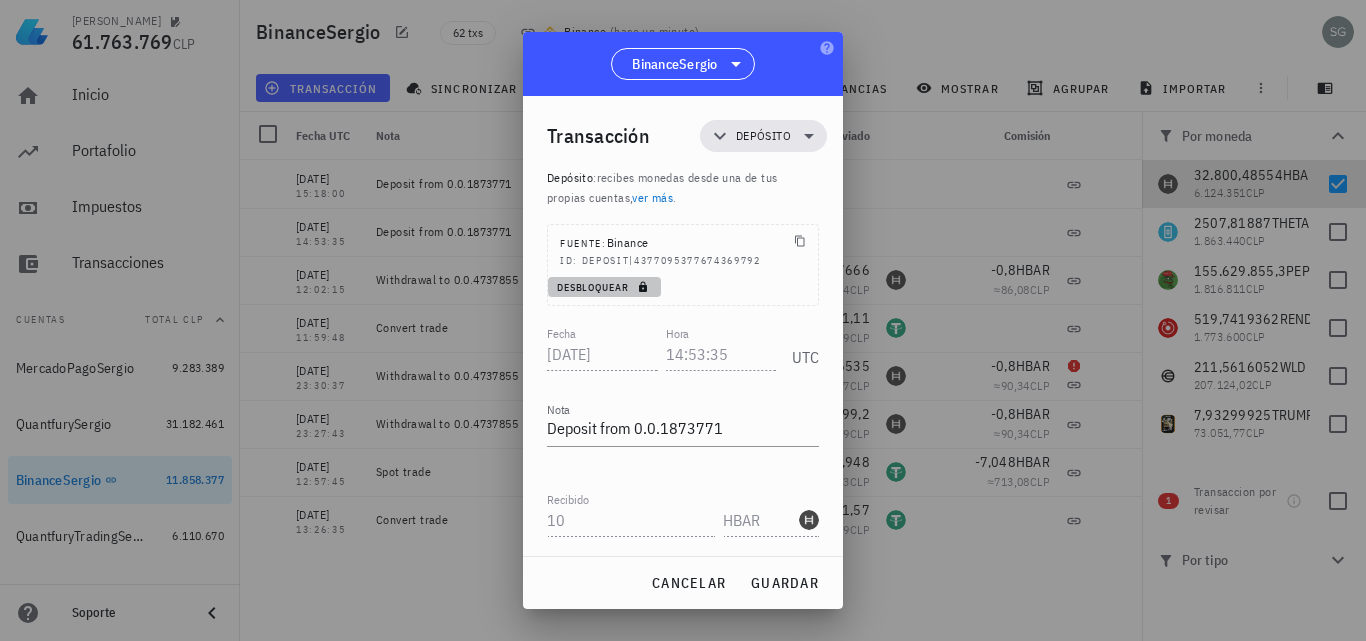 click 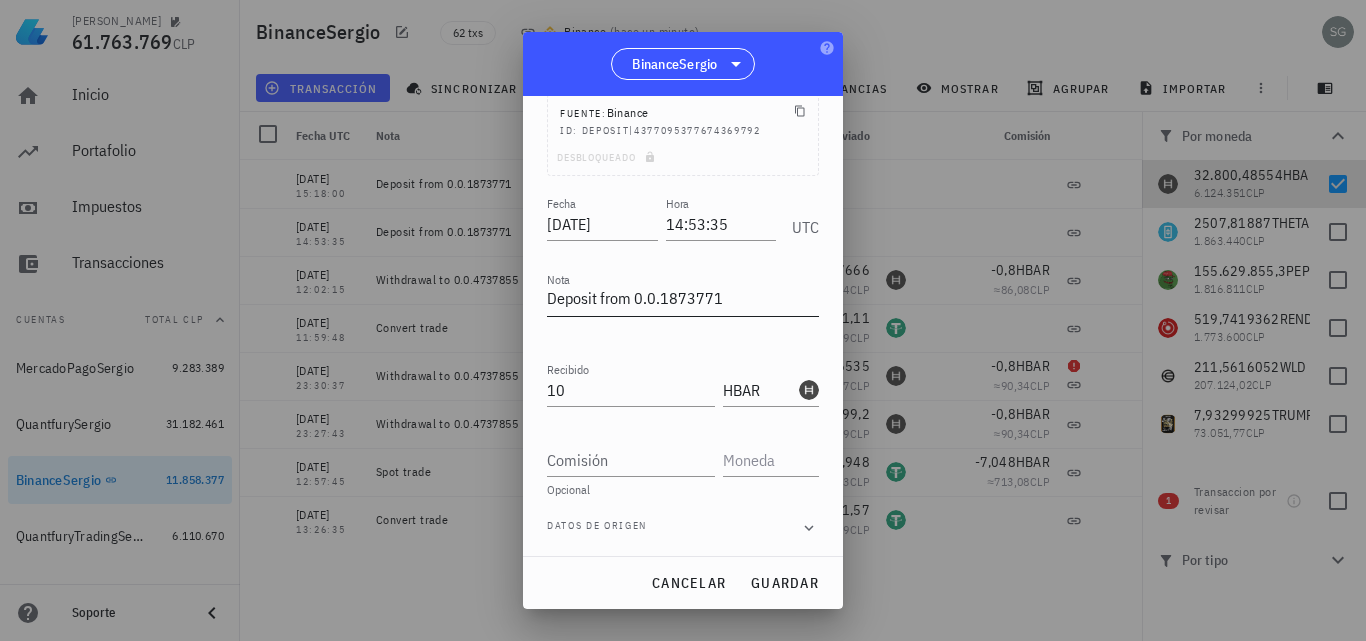 scroll, scrollTop: 132, scrollLeft: 0, axis: vertical 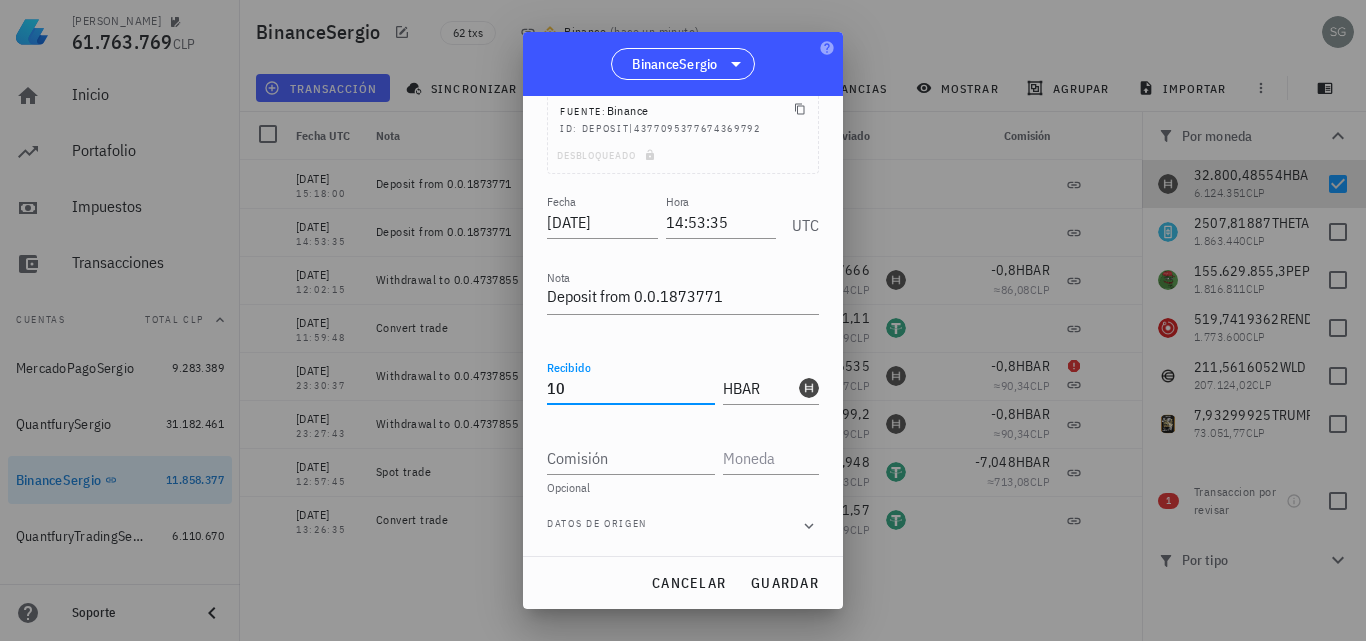 drag, startPoint x: 600, startPoint y: 399, endPoint x: 496, endPoint y: 386, distance: 104.80935 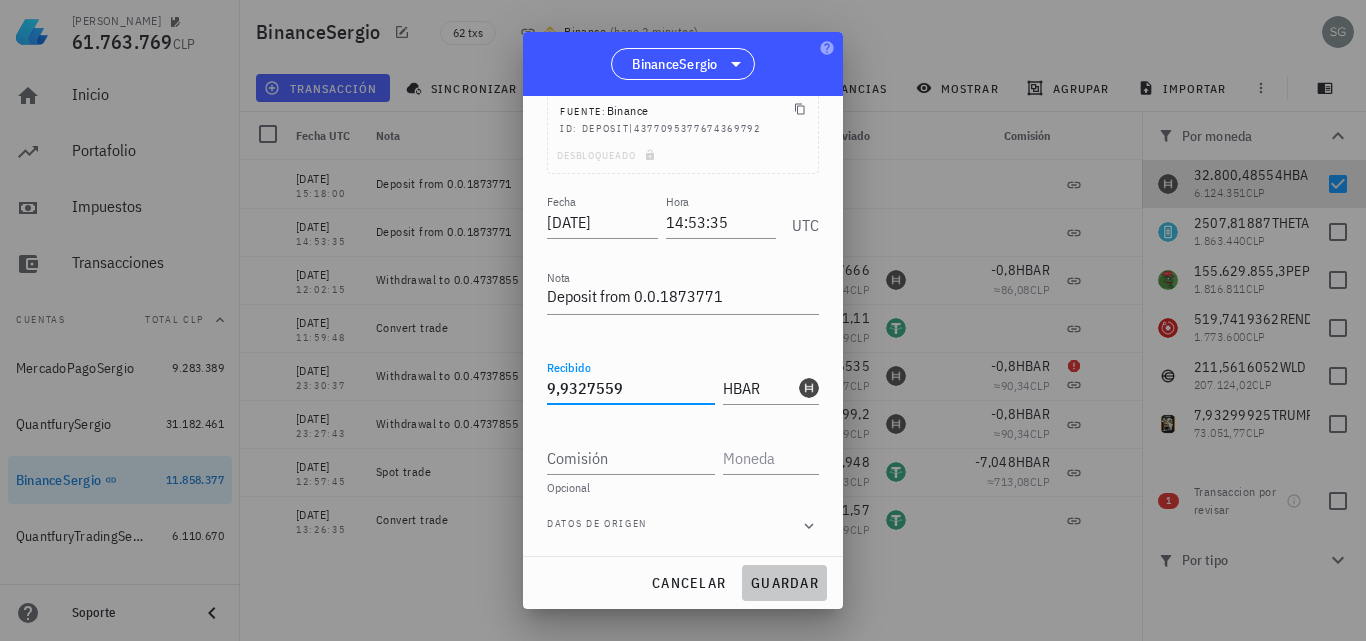 click on "guardar" at bounding box center (784, 583) 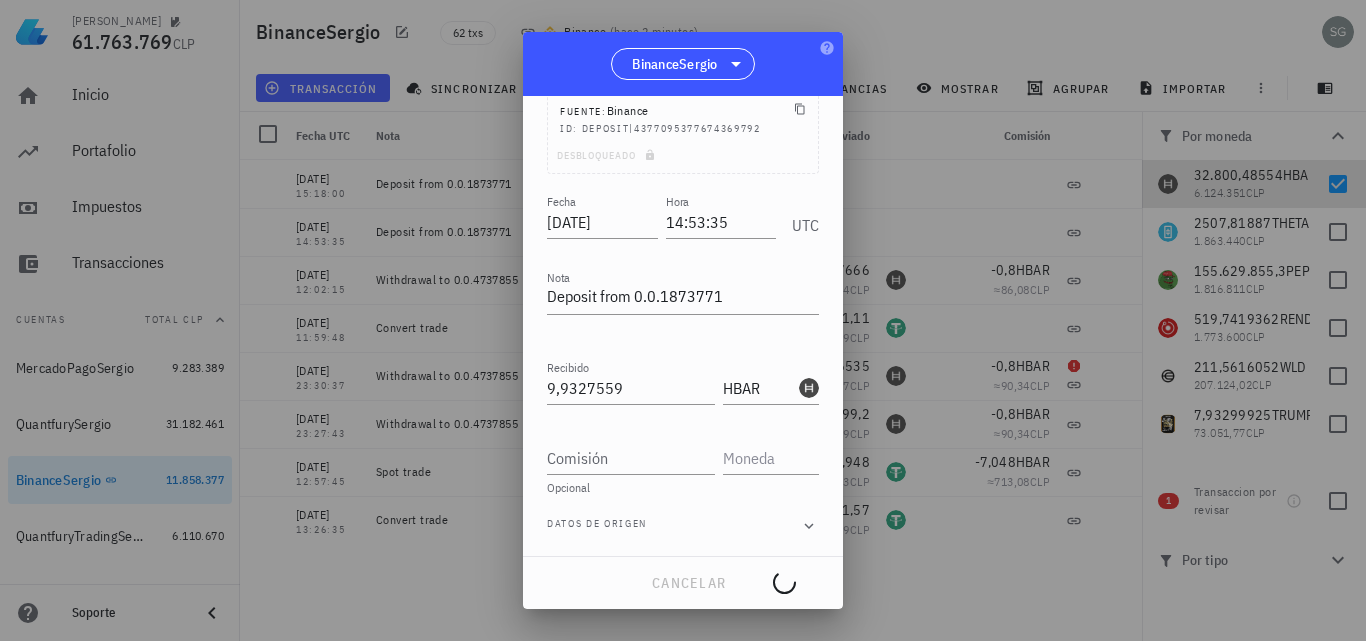 type on "10" 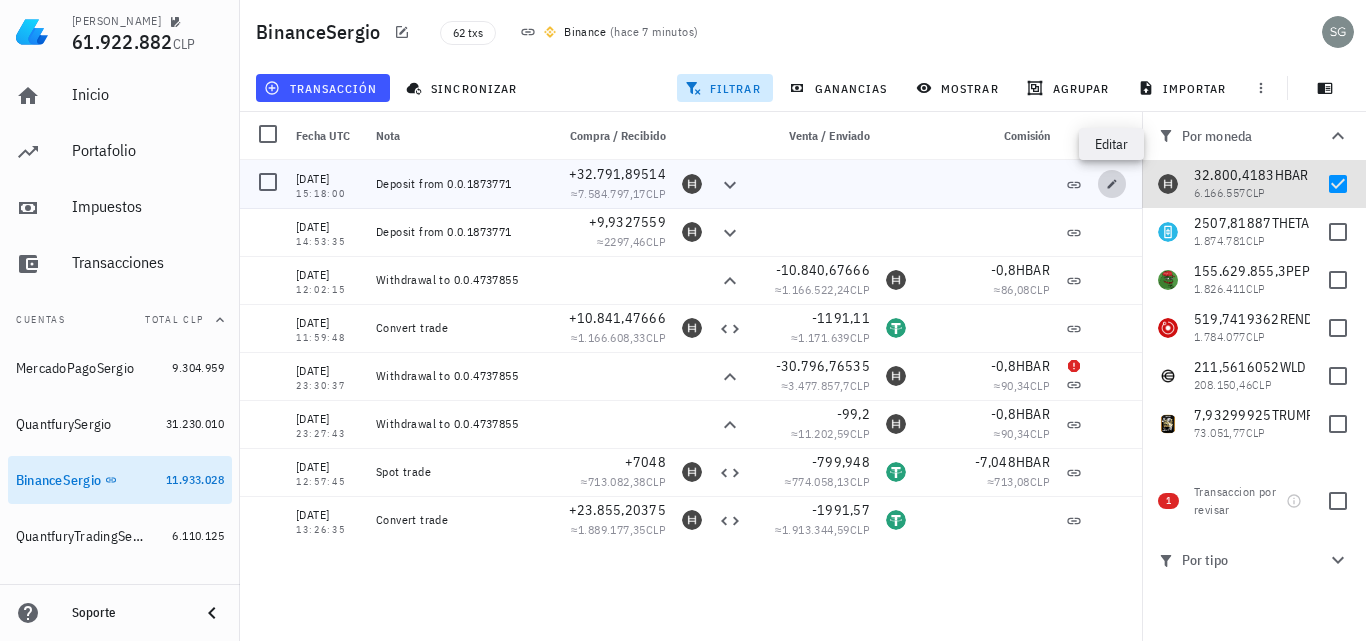 click 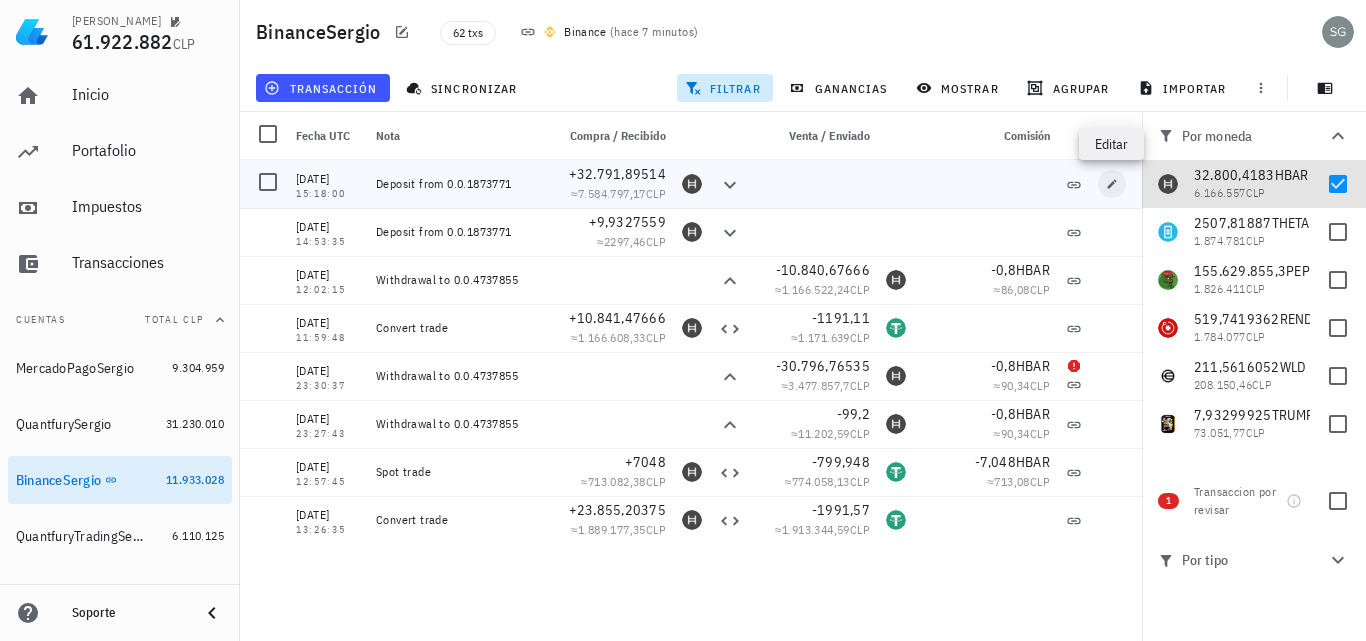 type on "15:18:00" 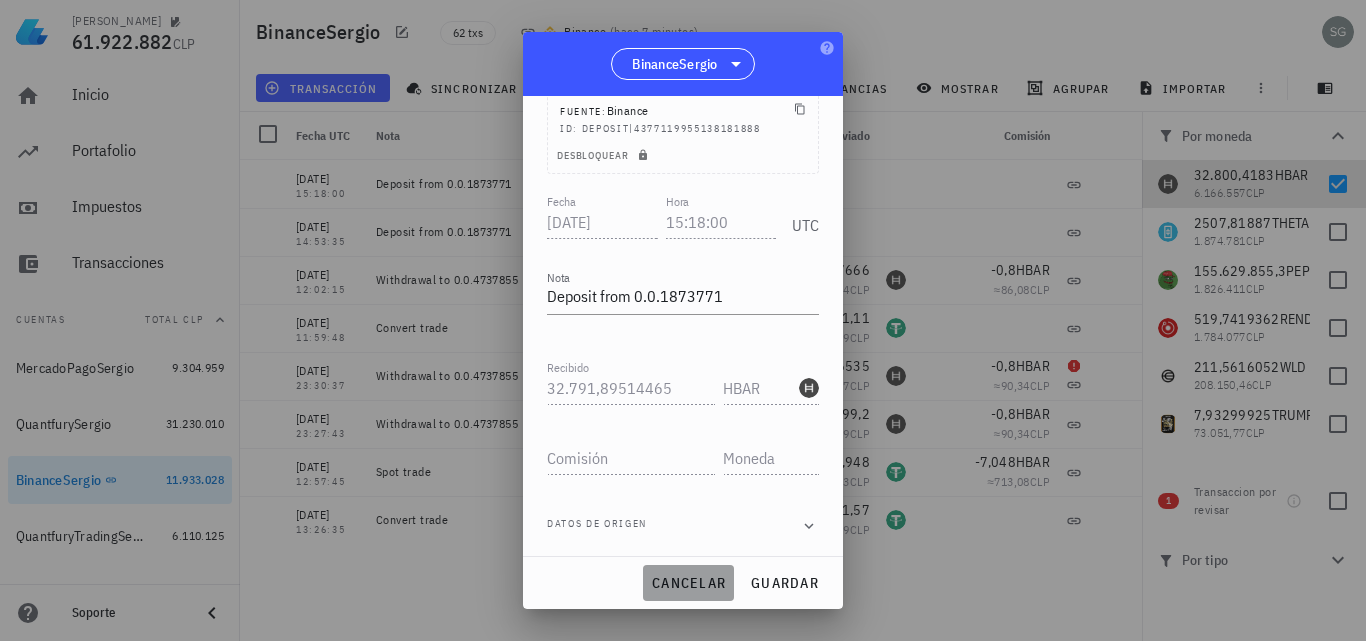 click on "cancelar" at bounding box center [688, 583] 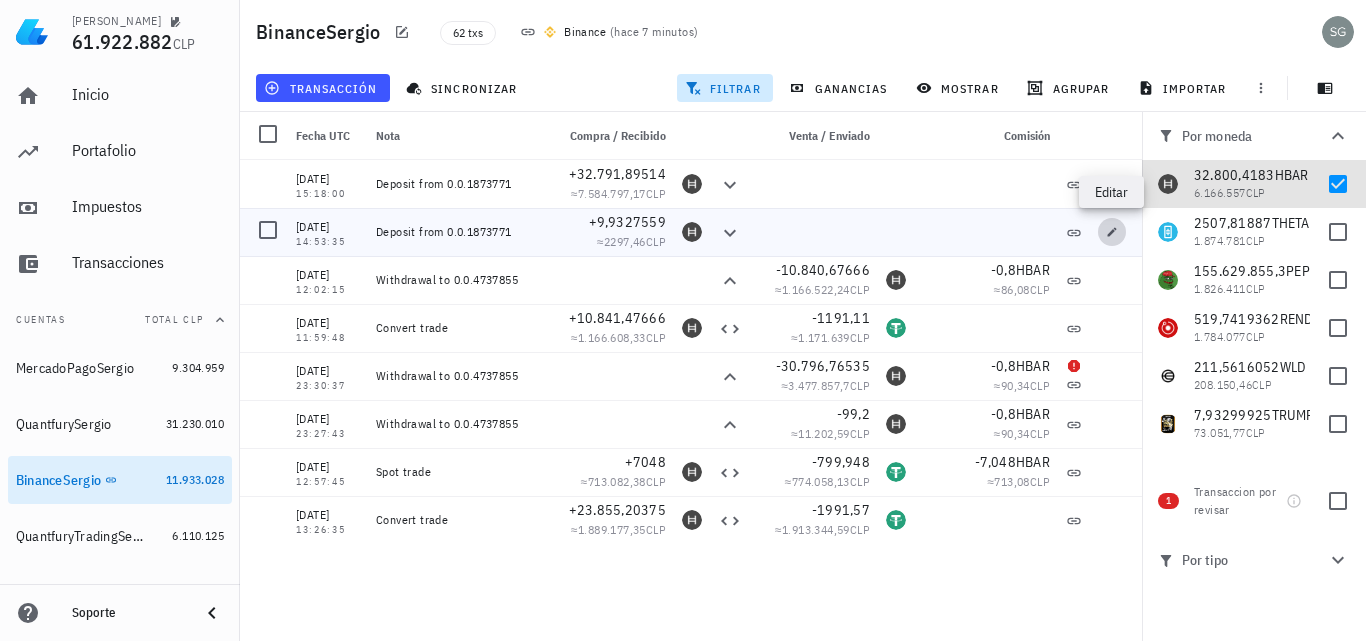 click 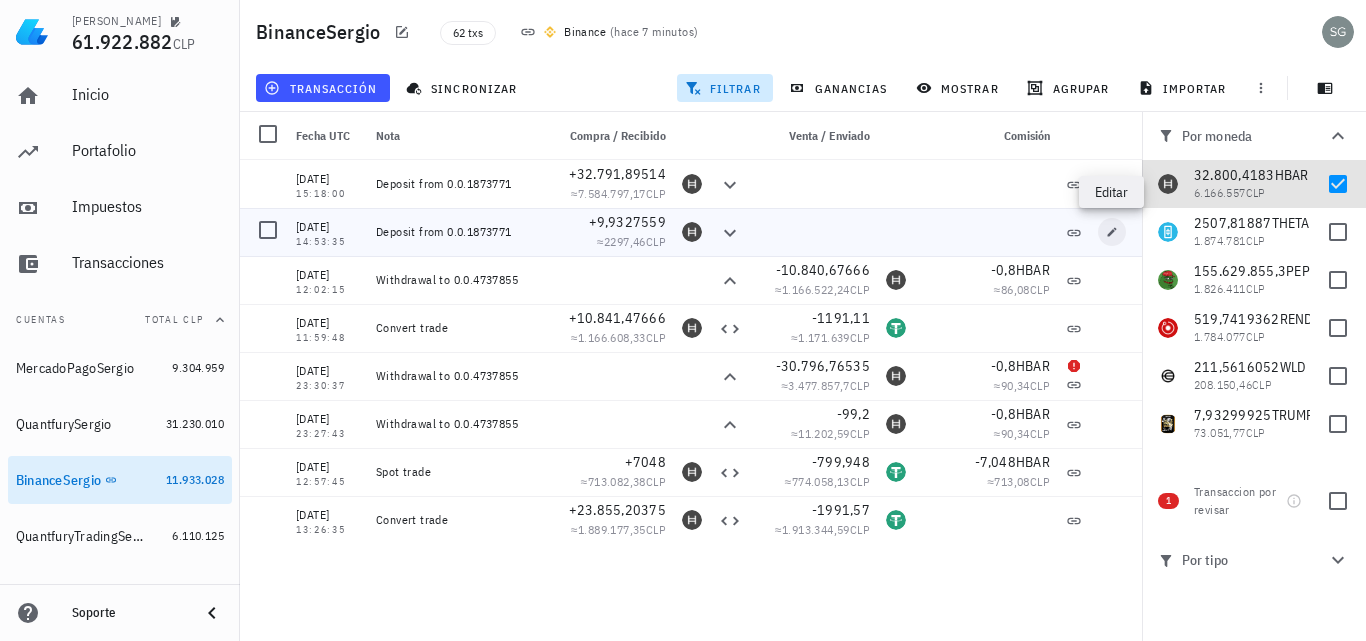 type on "14:53:35" 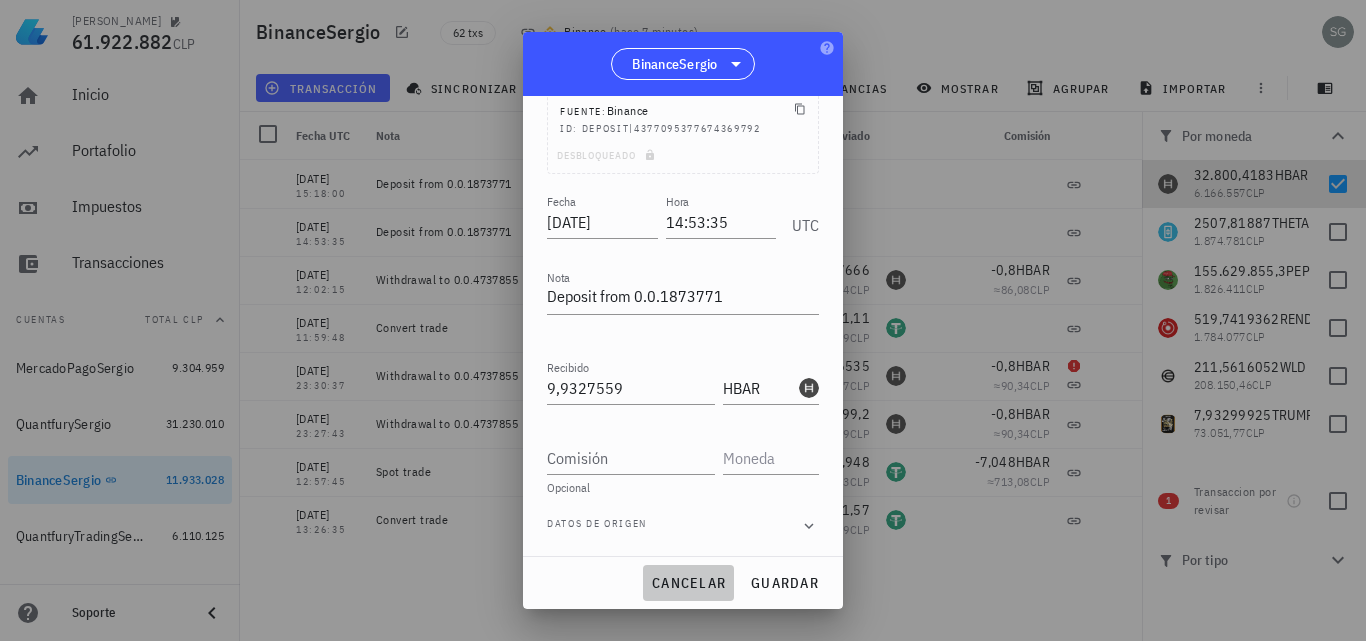 click on "cancelar" at bounding box center [688, 583] 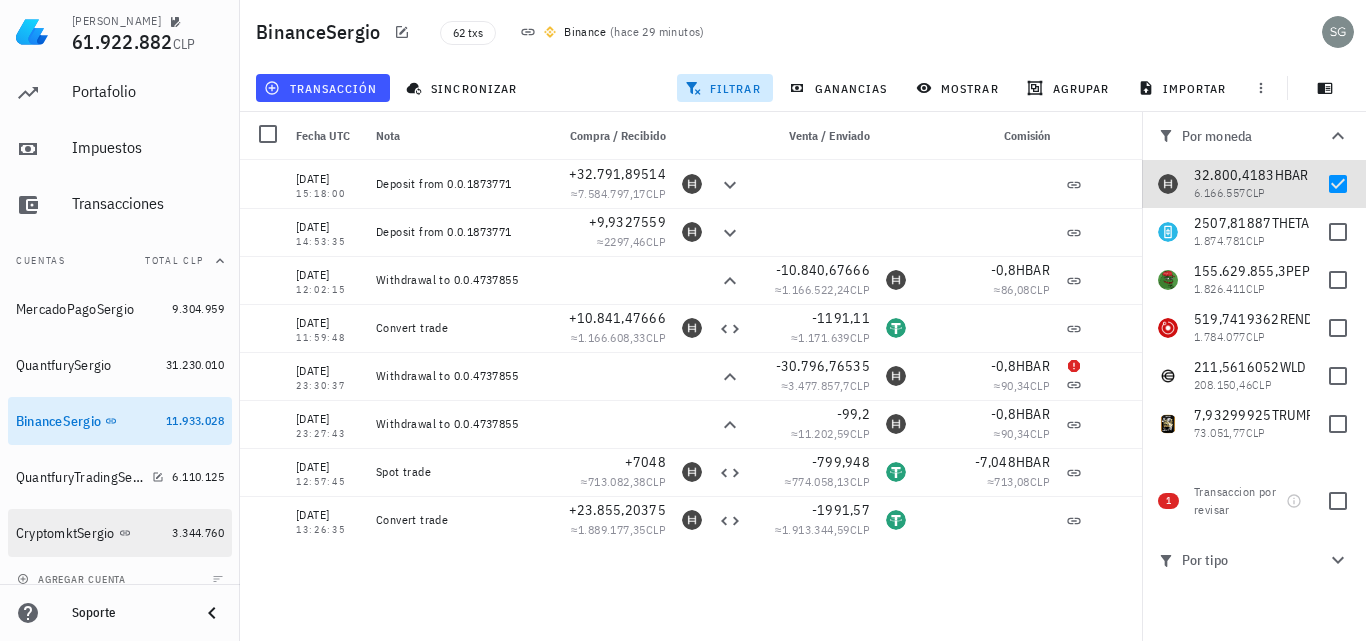 scroll, scrollTop: 76, scrollLeft: 0, axis: vertical 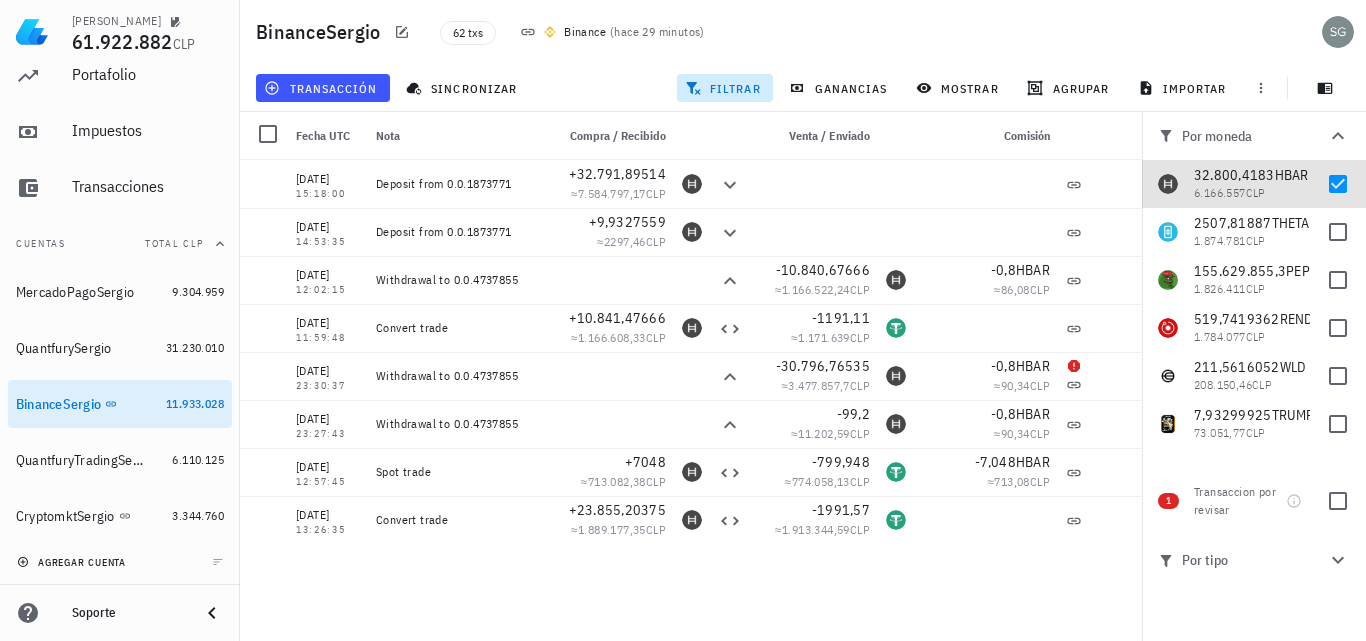 click on "agregar cuenta" at bounding box center [73, 562] 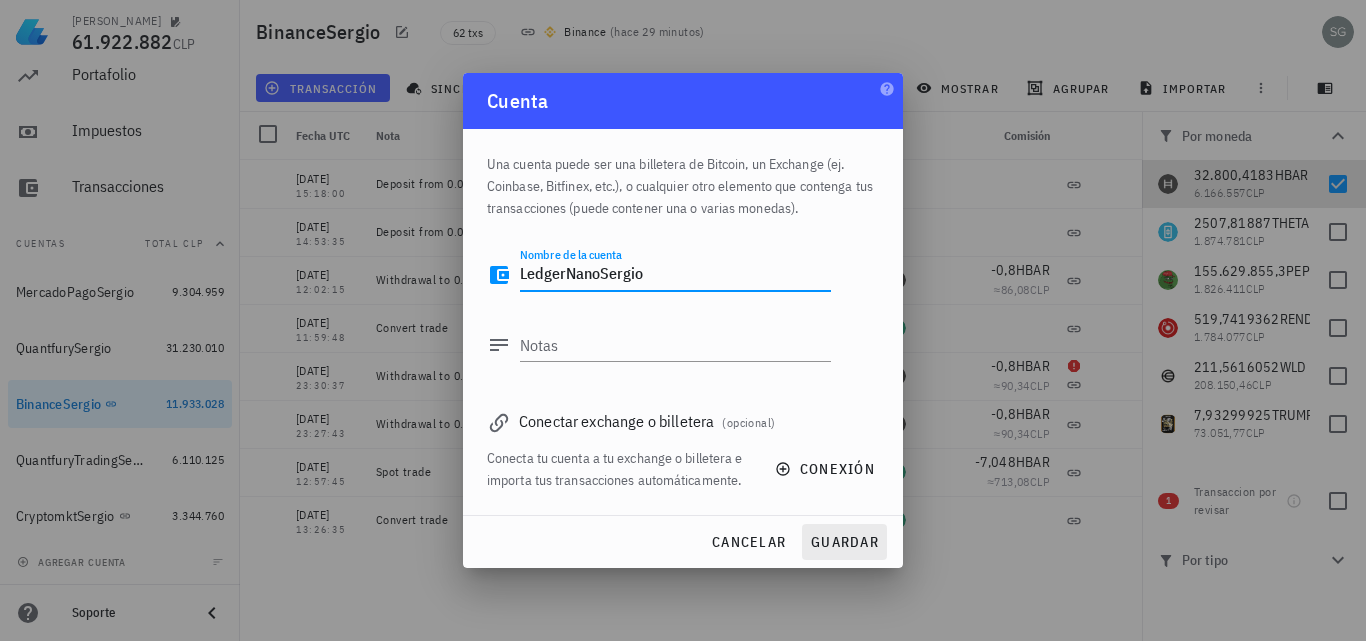 type on "LedgerNanoSergio" 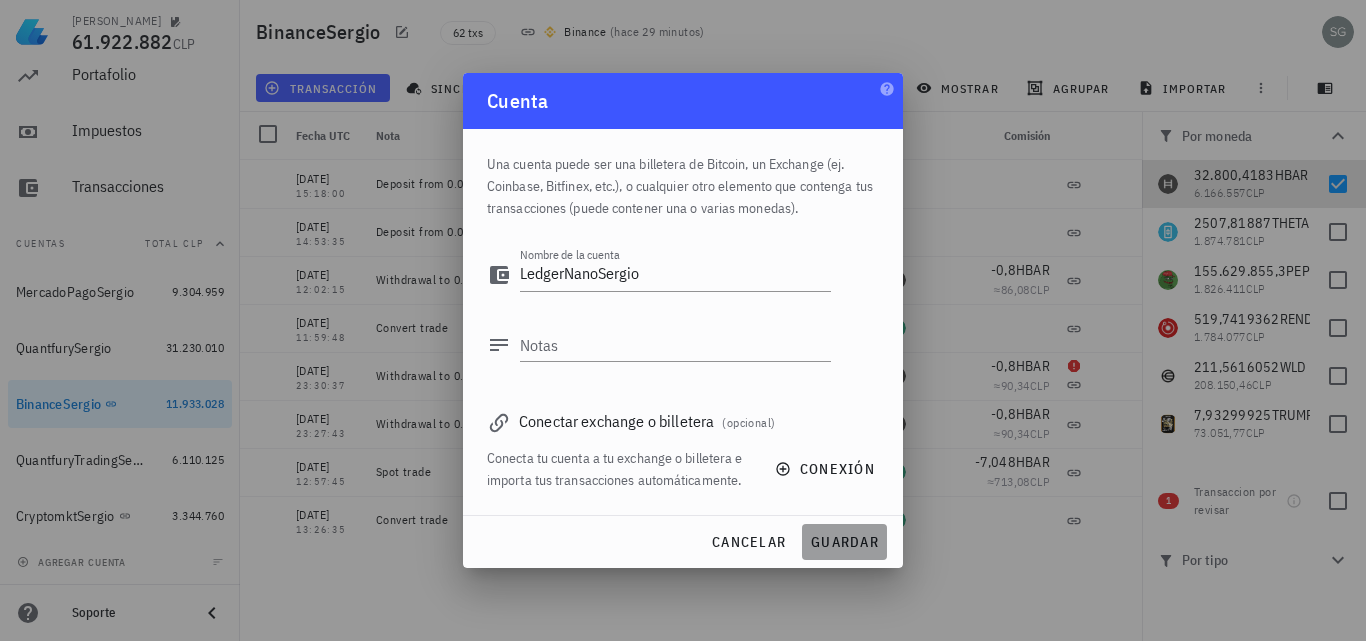 click on "guardar" at bounding box center [844, 542] 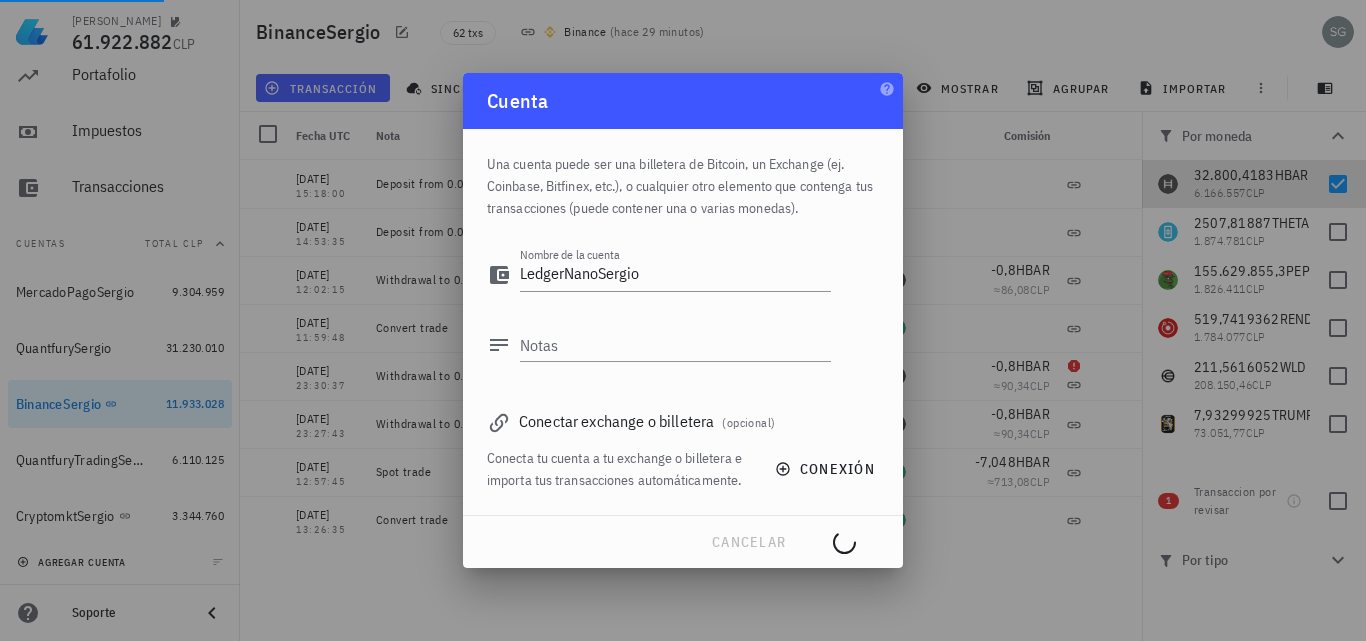 type 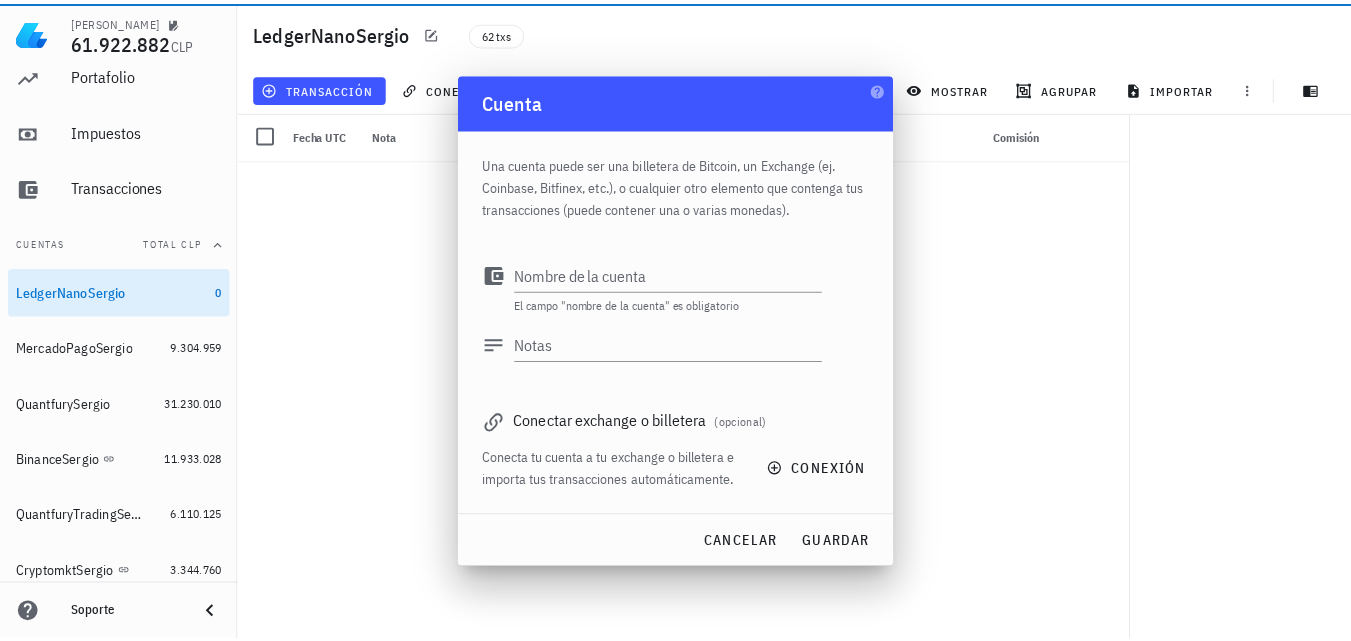 scroll, scrollTop: 132, scrollLeft: 0, axis: vertical 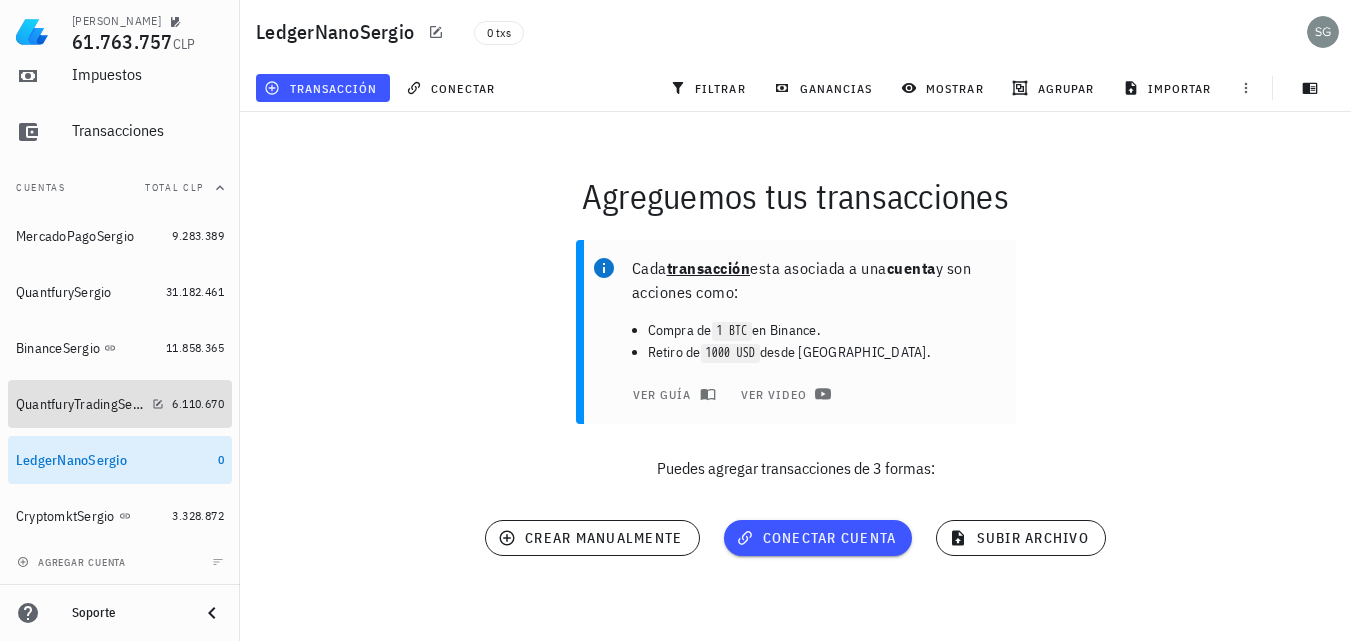 click on "QuantfuryTradingSergio" at bounding box center (80, 404) 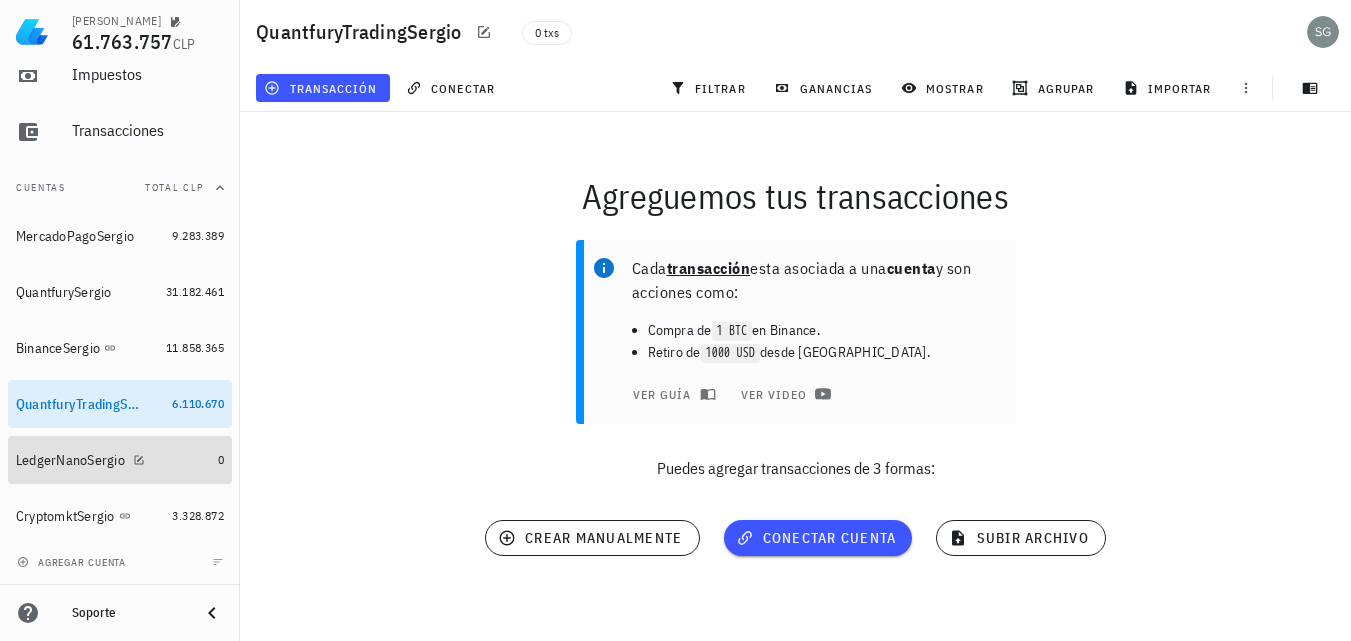 click on "LedgerNanoSergio" at bounding box center [70, 460] 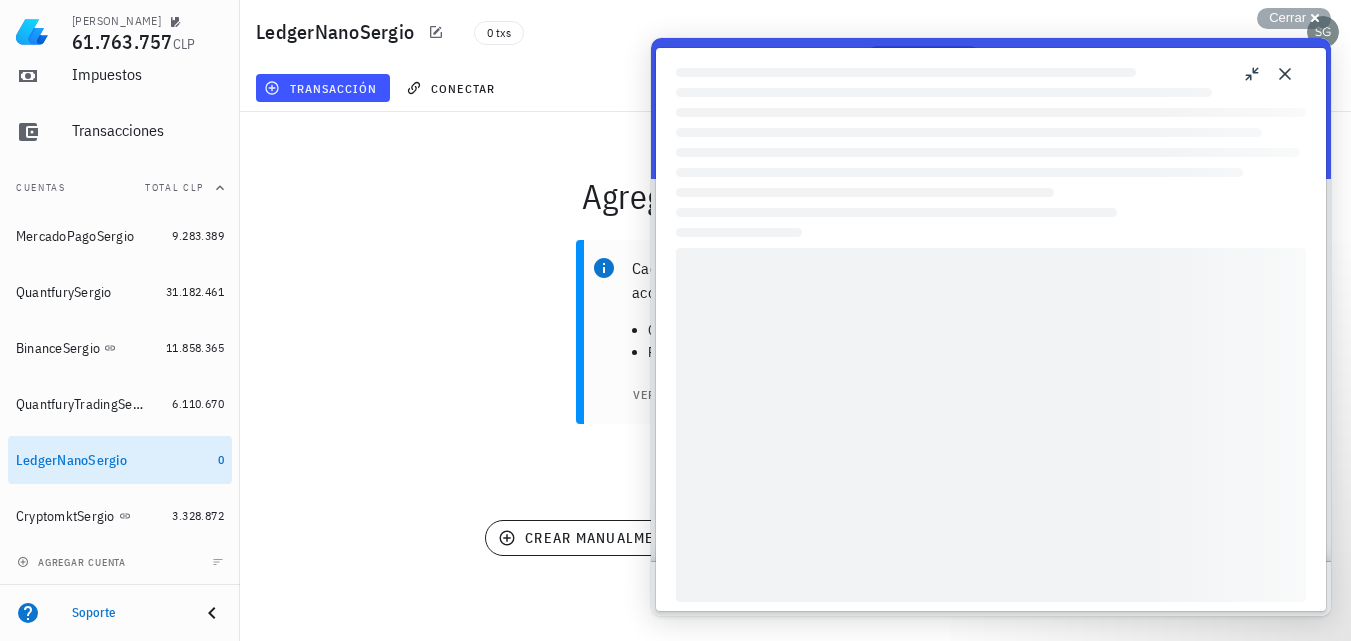 scroll, scrollTop: 0, scrollLeft: 0, axis: both 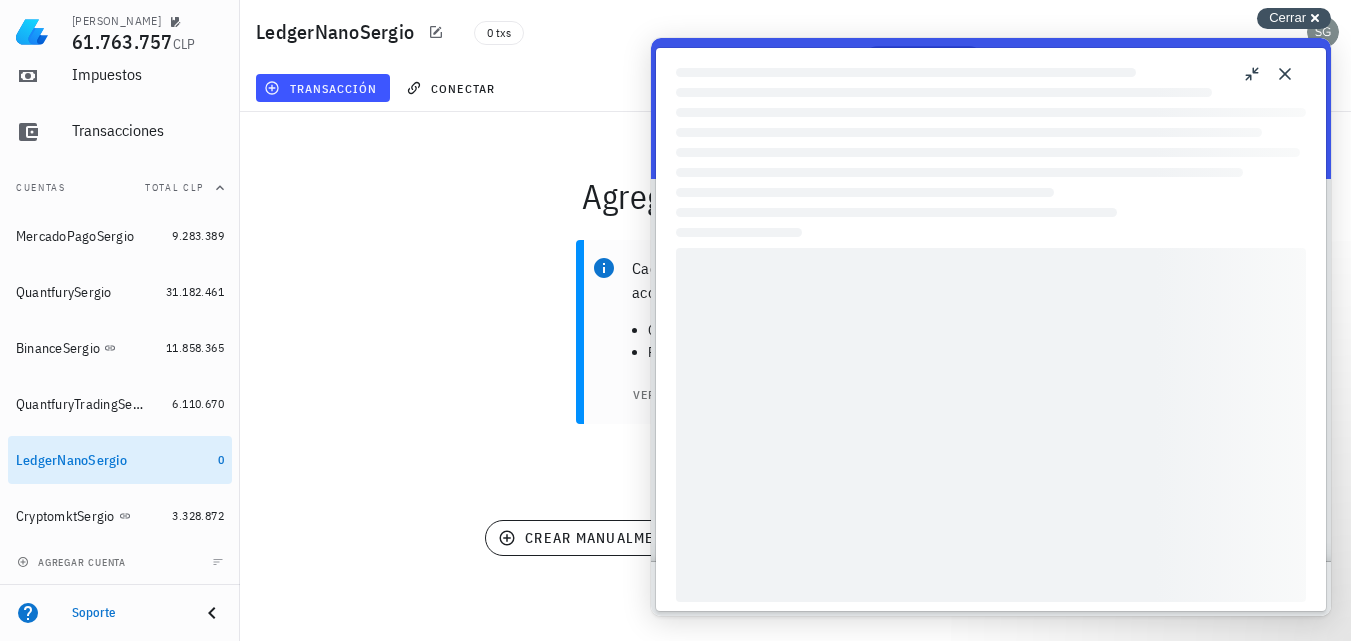 click on "Cerrar cross-small" at bounding box center (1294, 18) 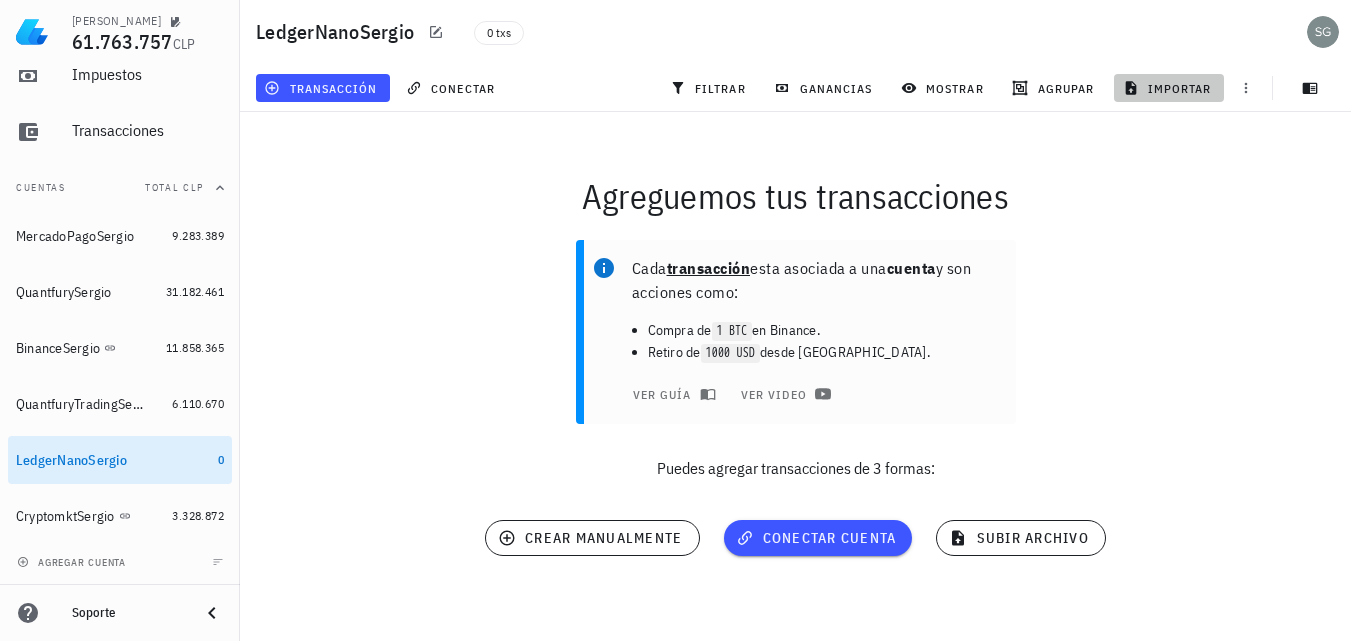 click on "importar" at bounding box center [1169, 88] 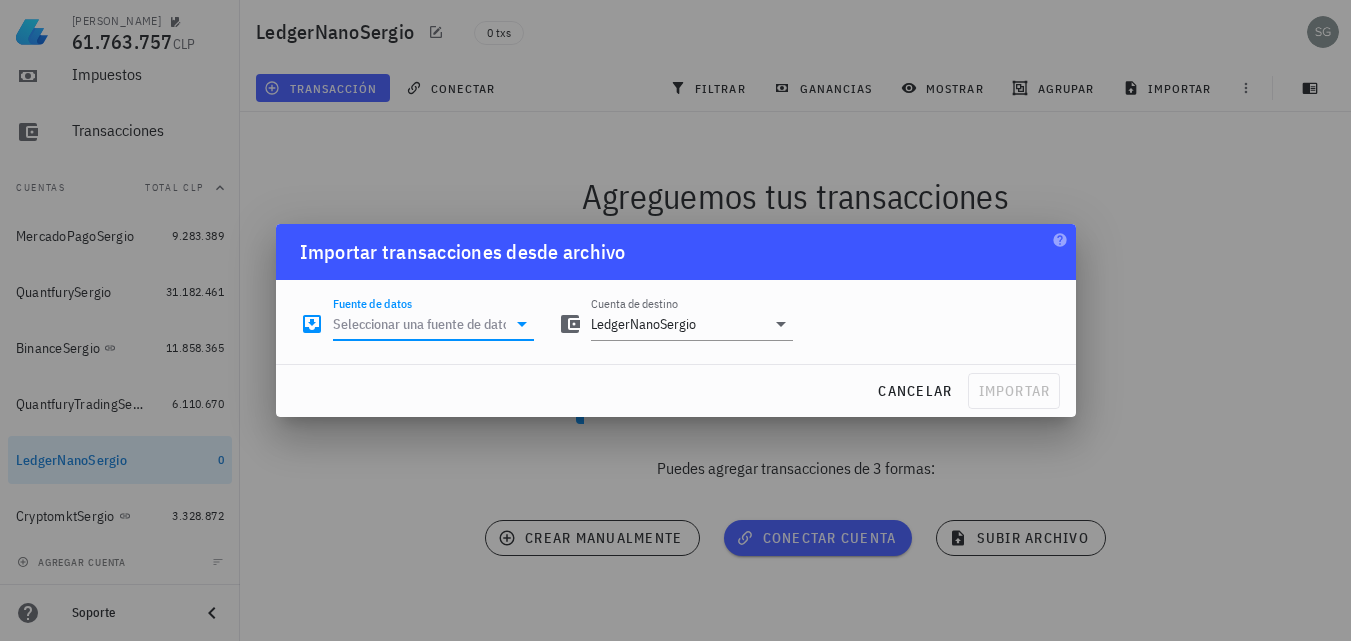 click on "Fuente de datos" at bounding box center [420, 324] 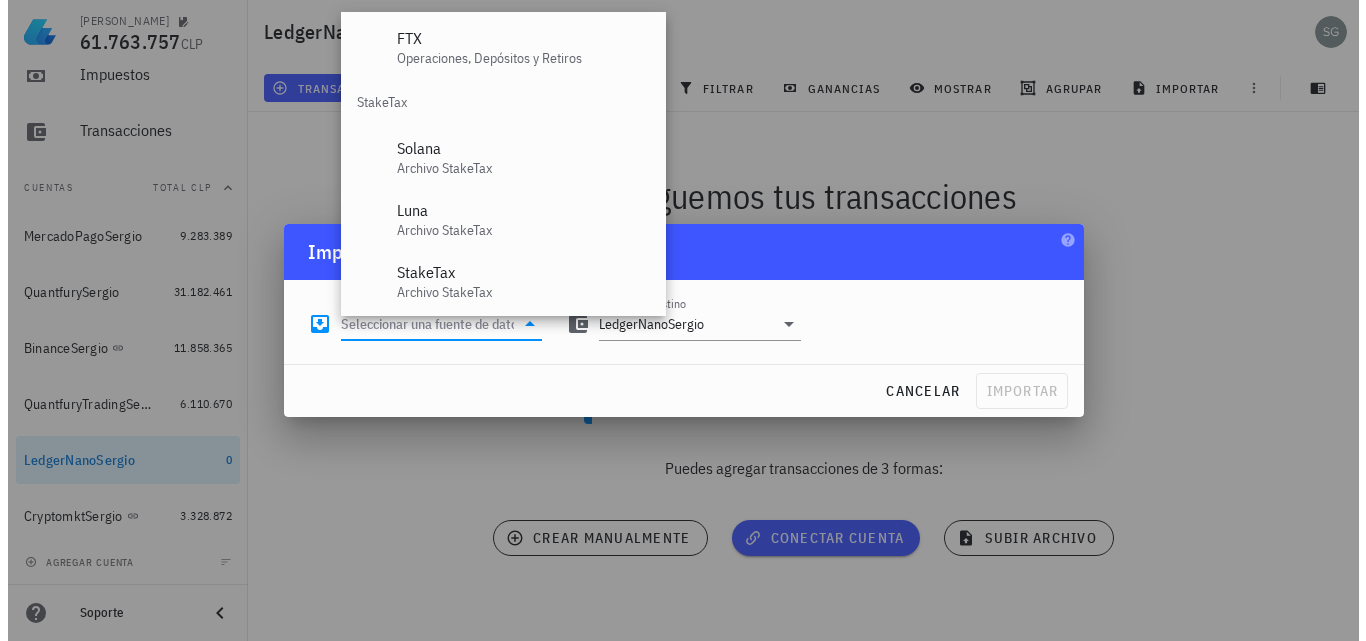 scroll, scrollTop: 834, scrollLeft: 0, axis: vertical 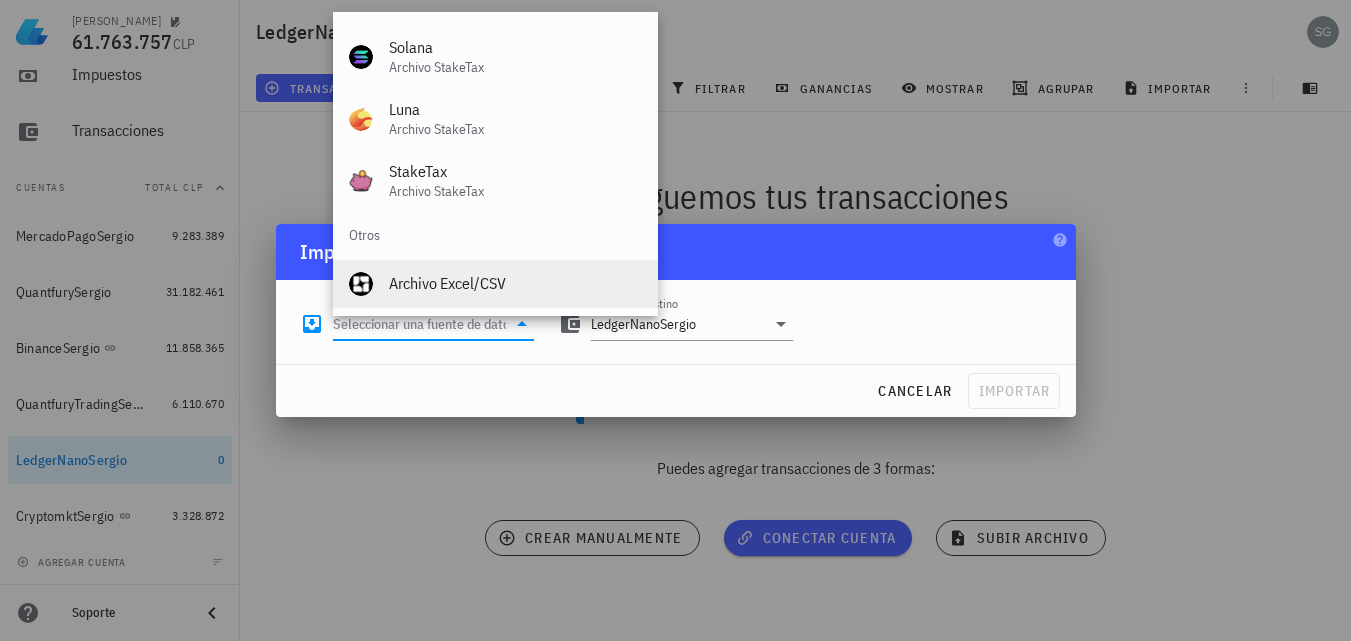 click on "Archivo Excel/CSV" at bounding box center [515, 283] 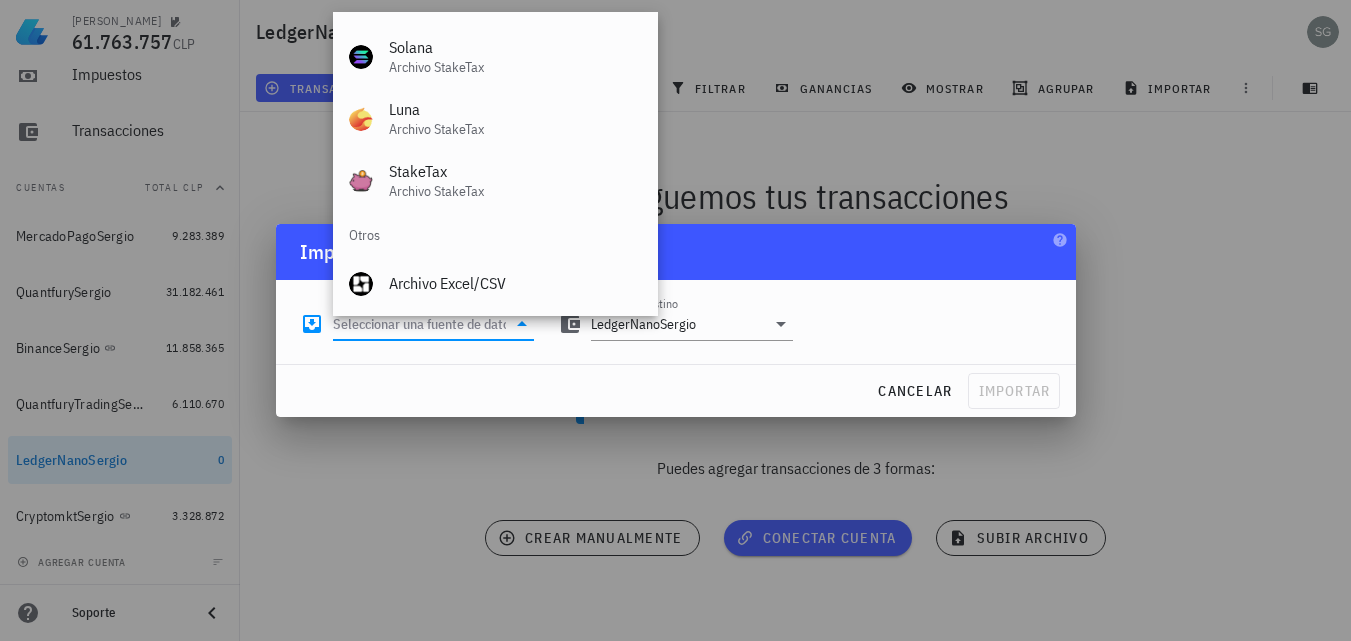 type on "Archivo Excel/CSV" 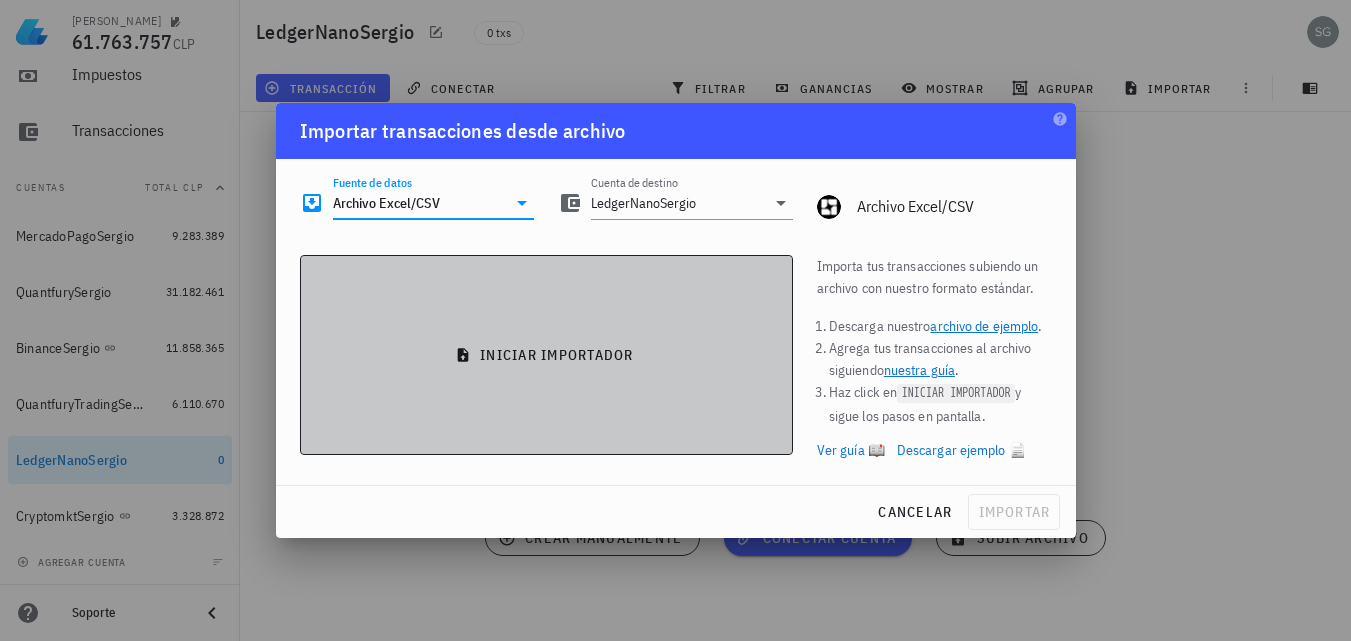 click on "iniciar importador" at bounding box center [546, 355] 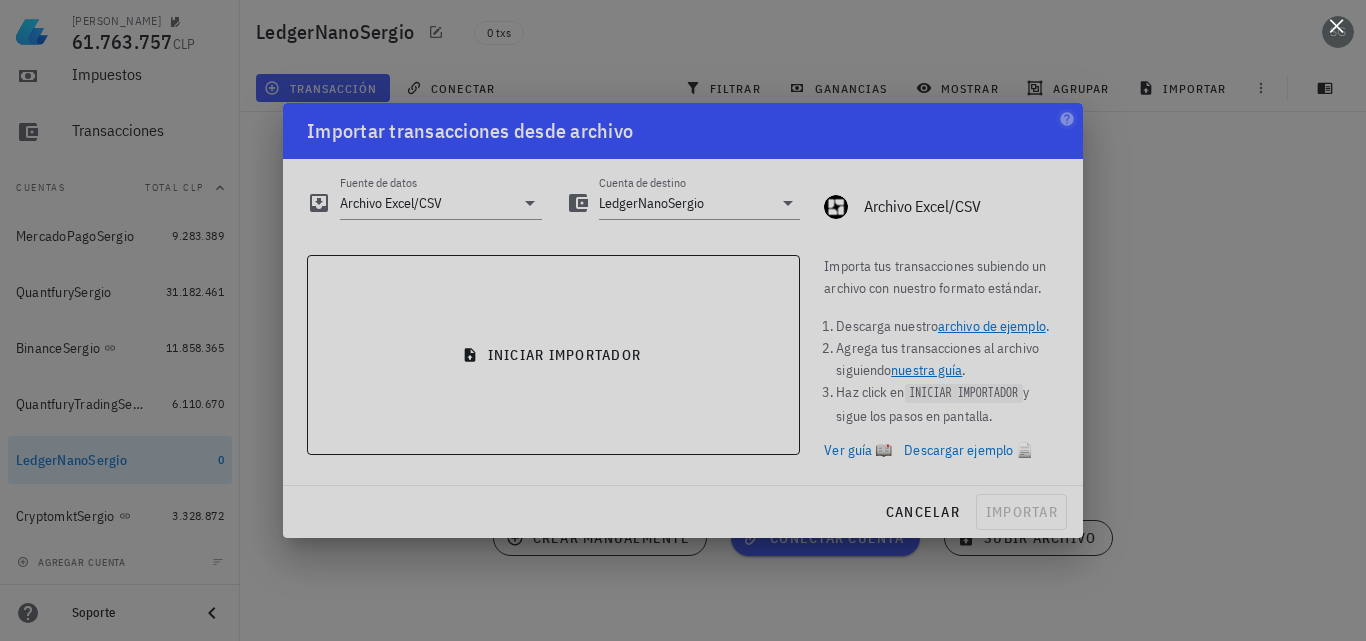 click at bounding box center [1336, 25] 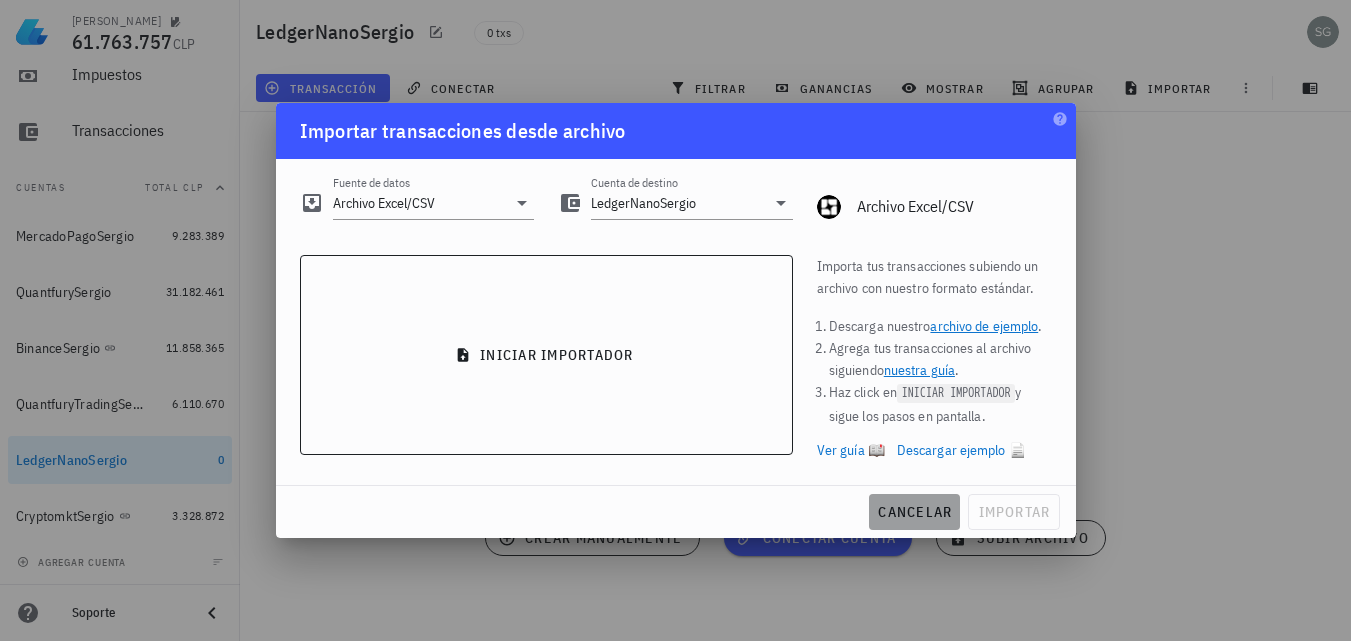 click on "cancelar" at bounding box center [914, 512] 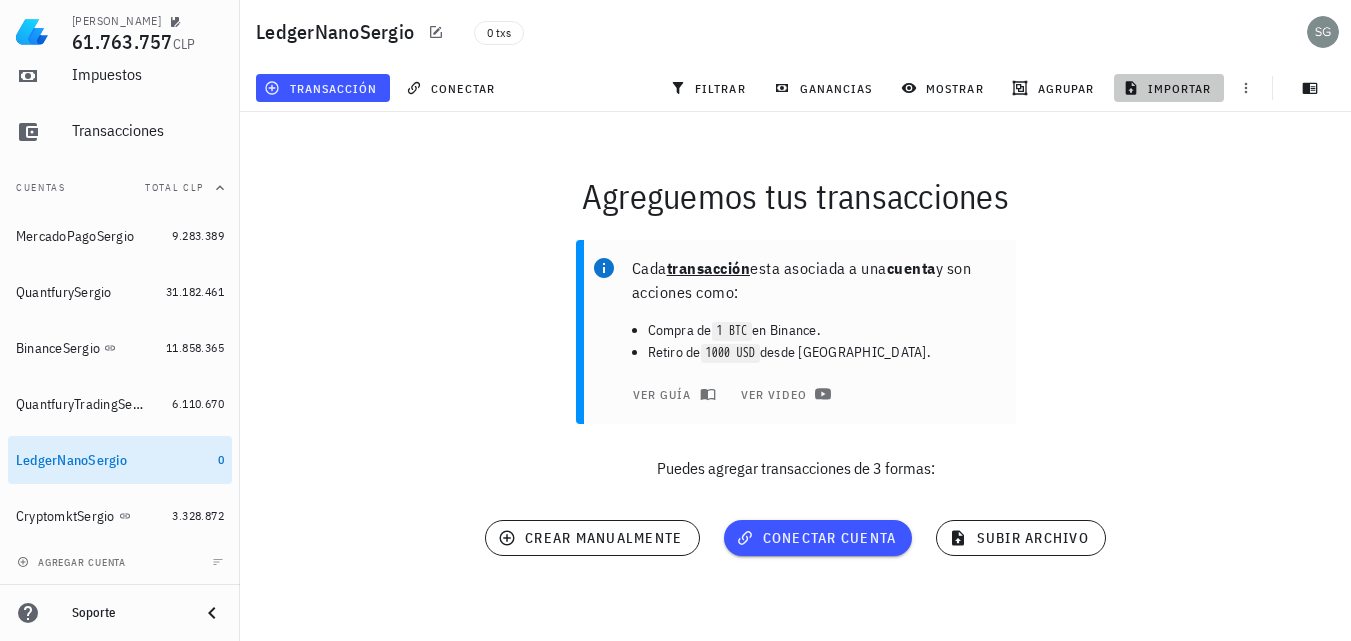 click on "importar" at bounding box center (1169, 88) 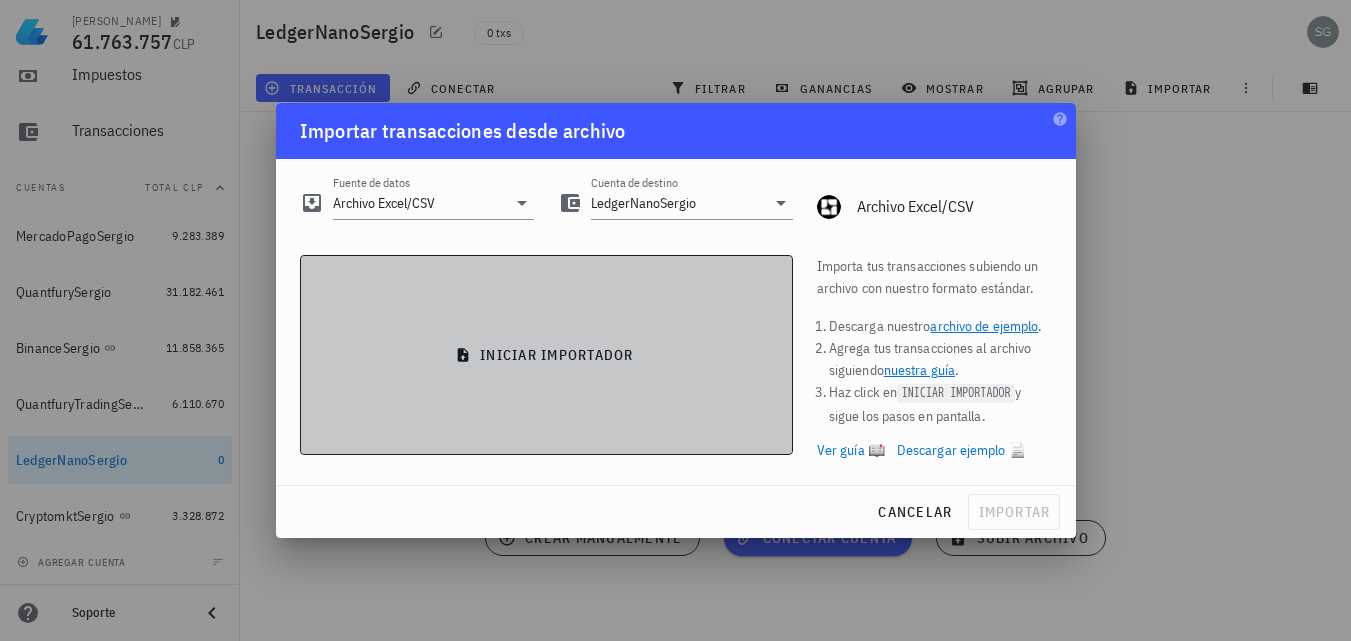 click on "iniciar importador" at bounding box center (546, 355) 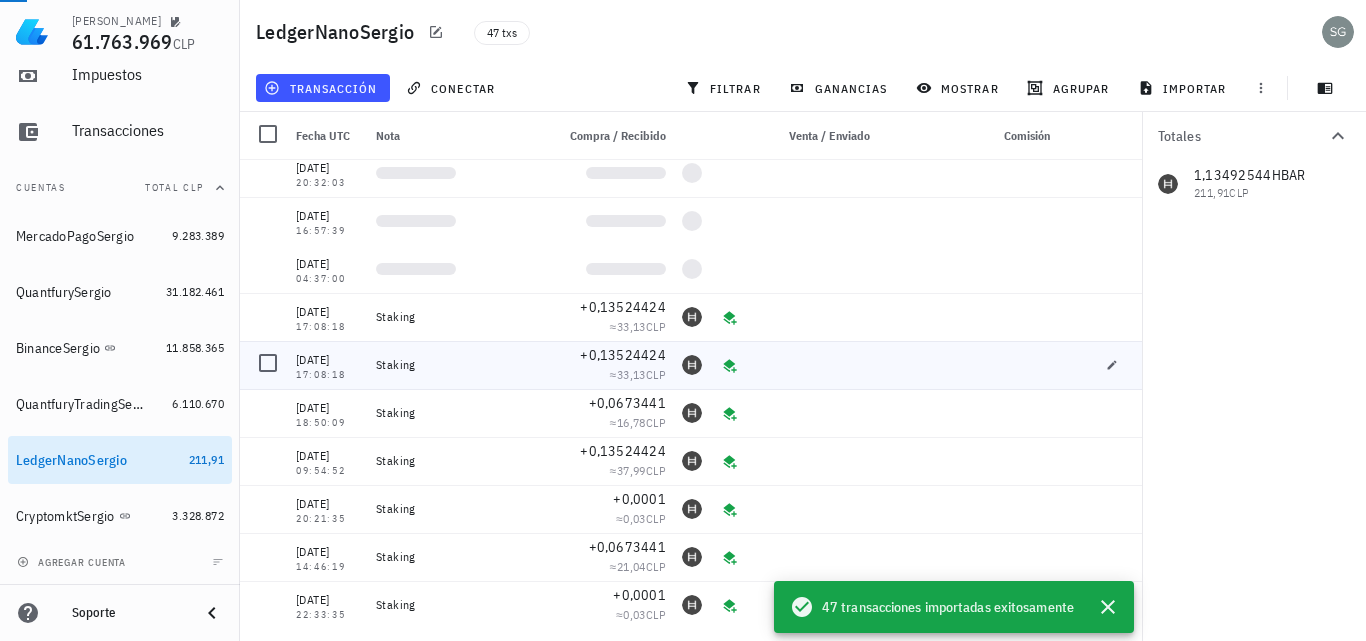 scroll, scrollTop: 0, scrollLeft: 0, axis: both 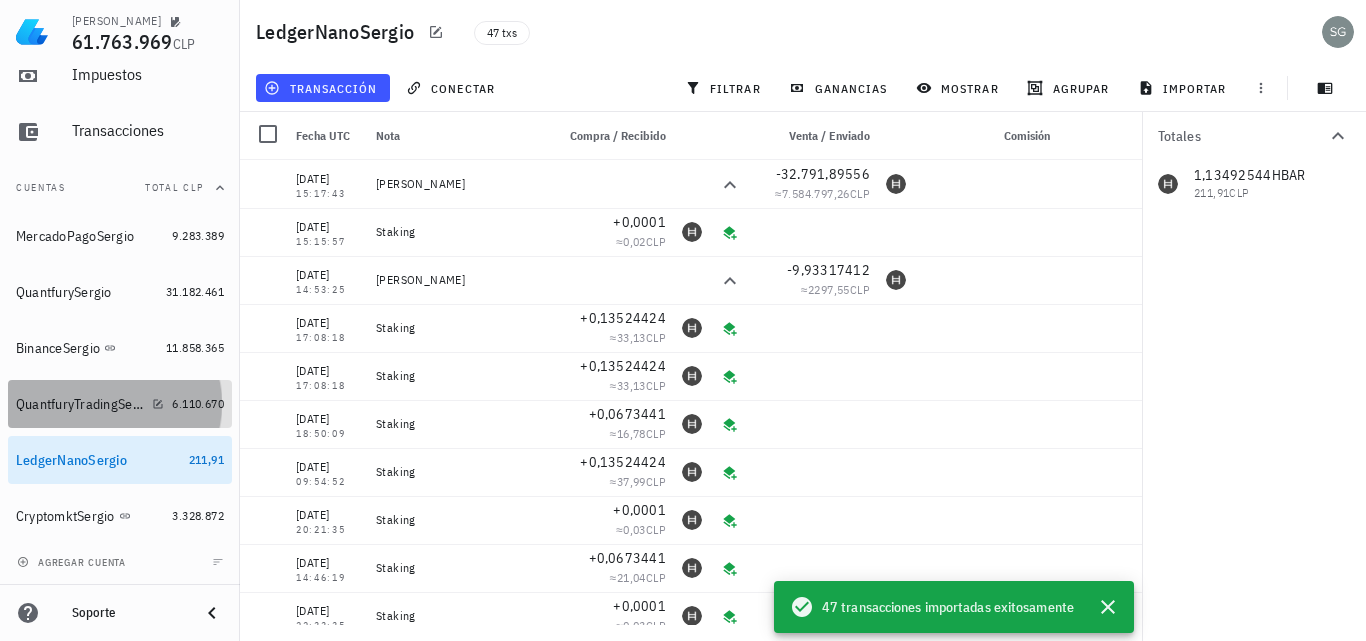click on "QuantfuryTradingSergio" at bounding box center [80, 404] 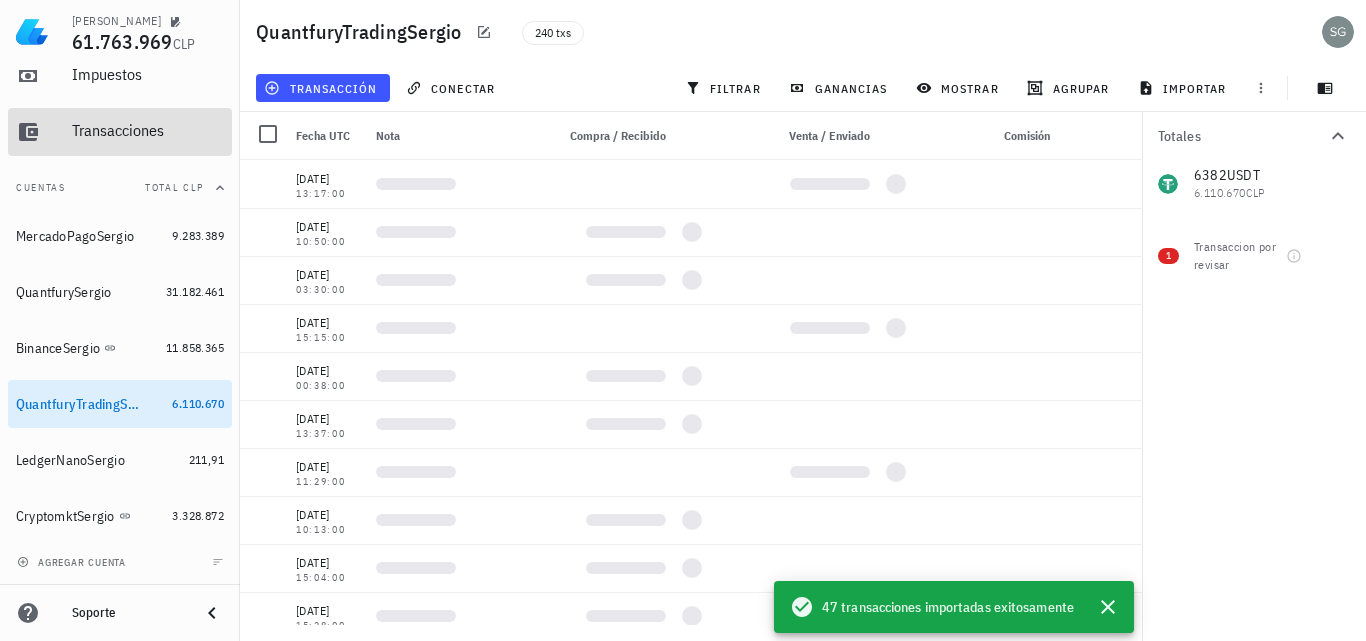 click on "Transacciones" at bounding box center [148, 130] 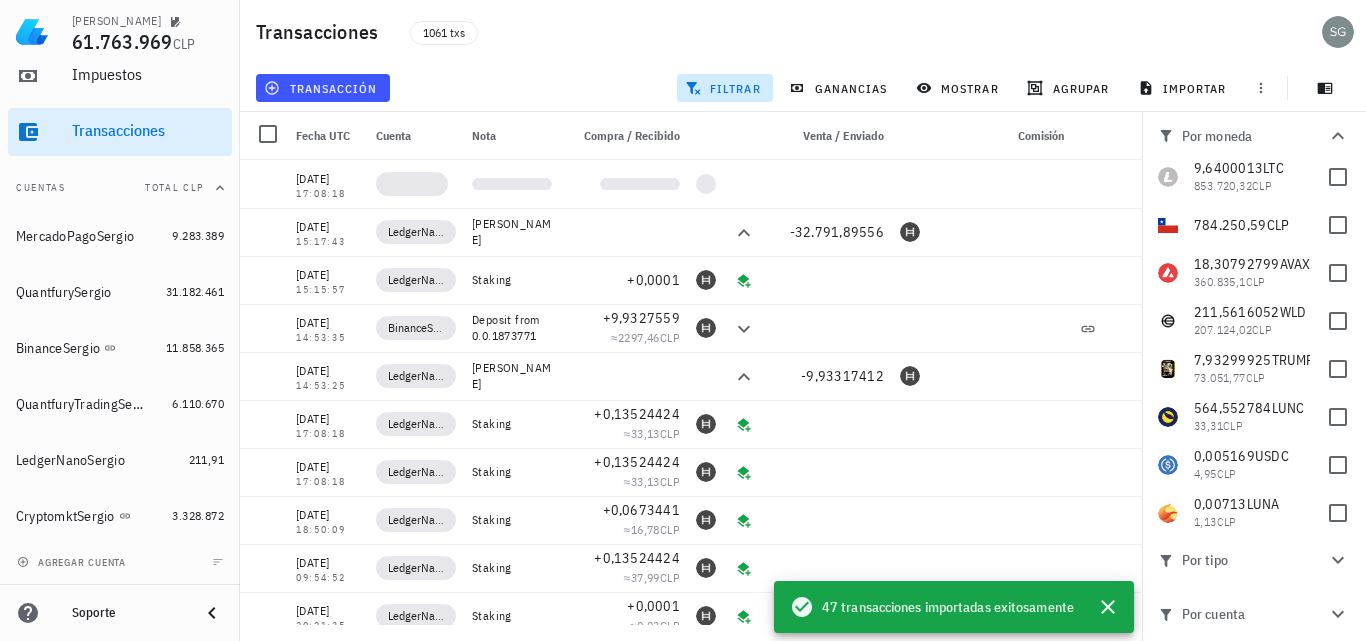 scroll, scrollTop: 431, scrollLeft: 0, axis: vertical 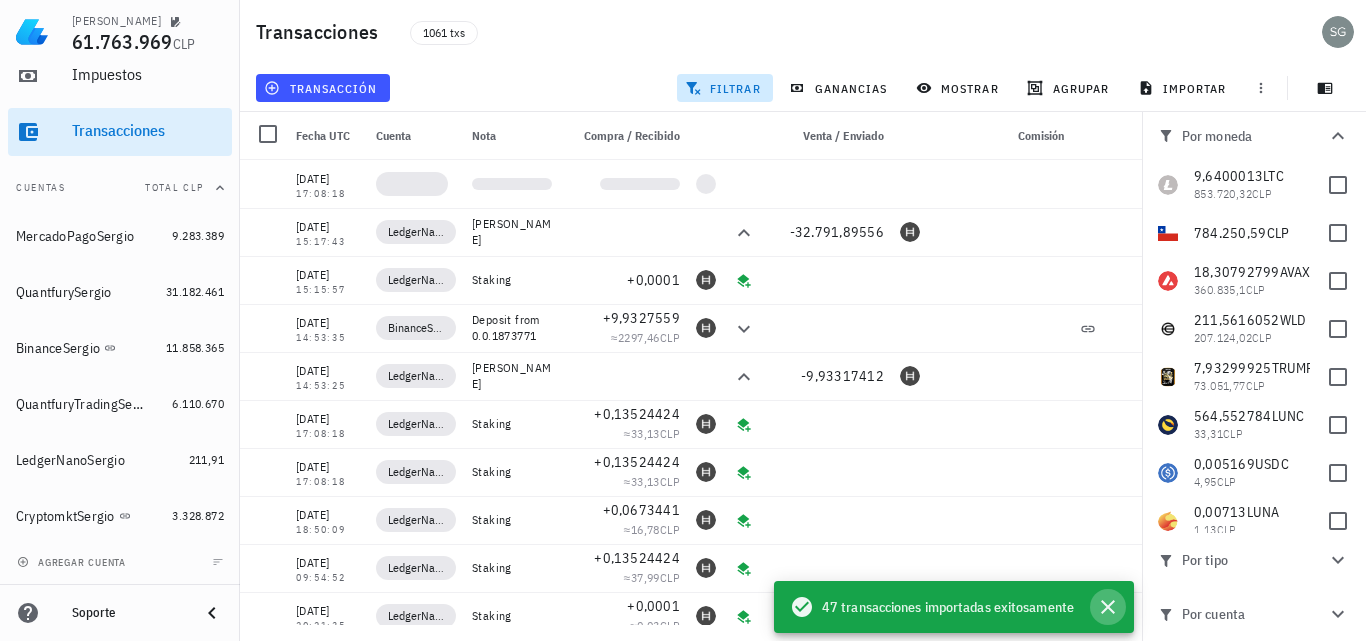 click 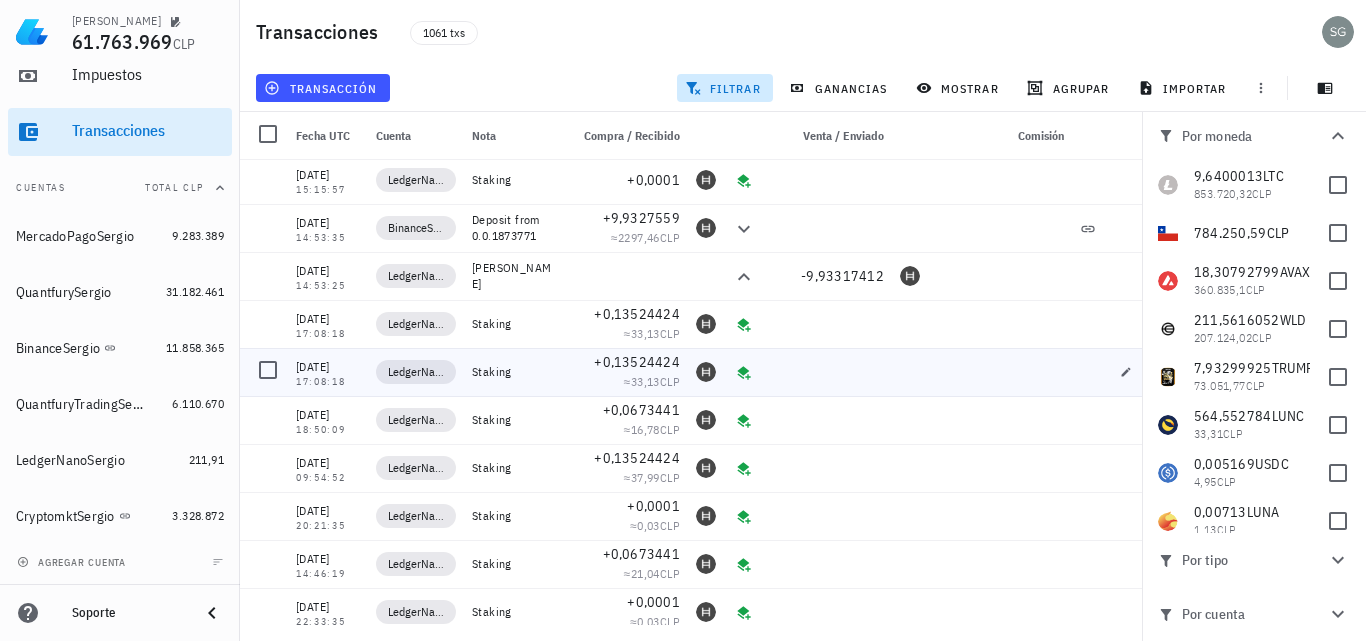 scroll, scrollTop: 0, scrollLeft: 0, axis: both 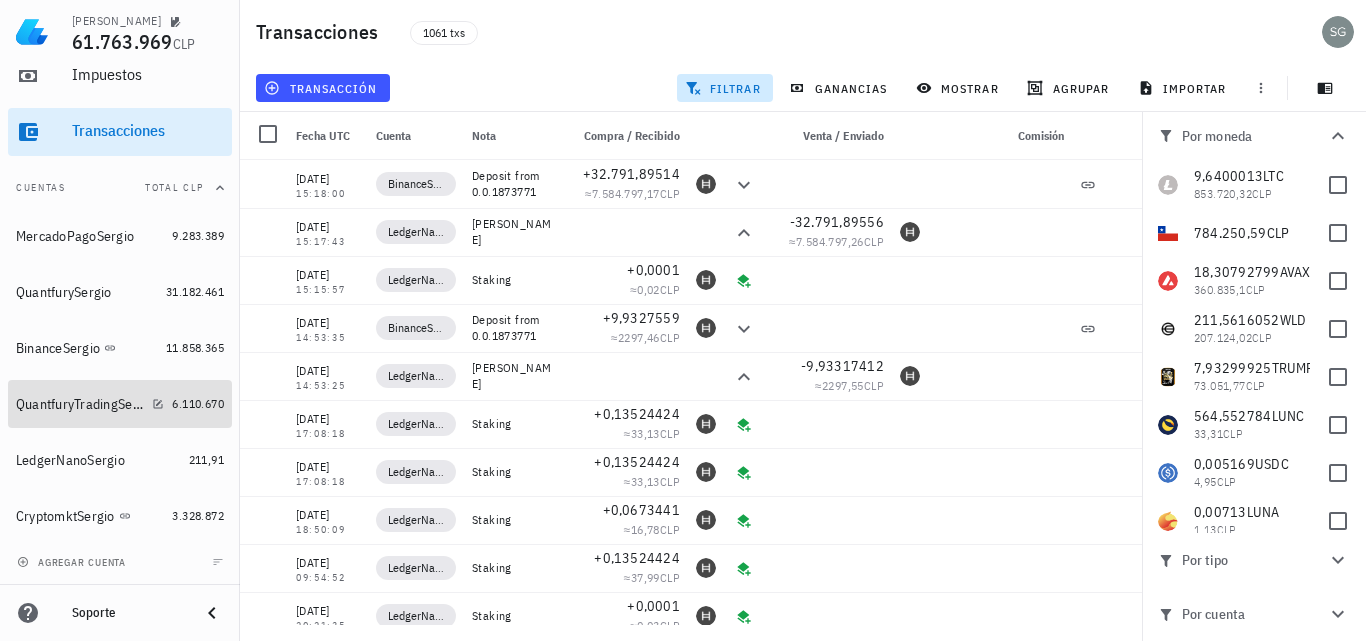 click on "QuantfuryTradingSergio" at bounding box center (80, 404) 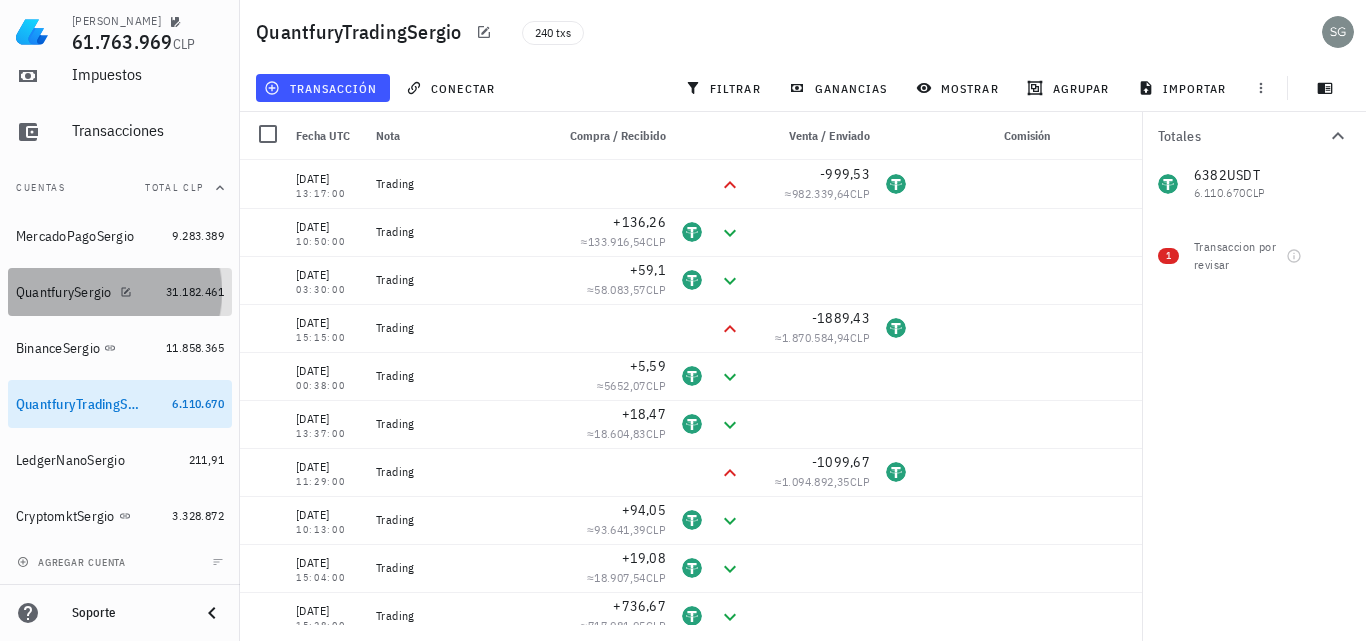 click on "QuantfurySergio" at bounding box center (64, 292) 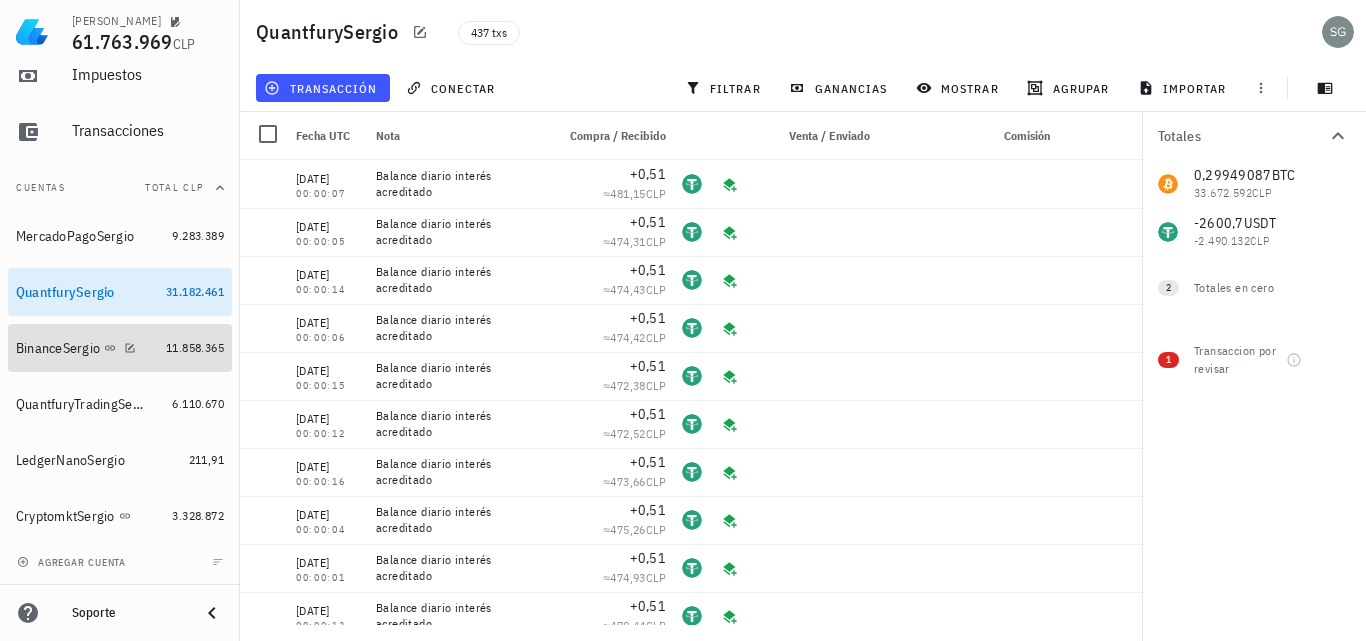 click on "BinanceSergio" at bounding box center [87, 348] 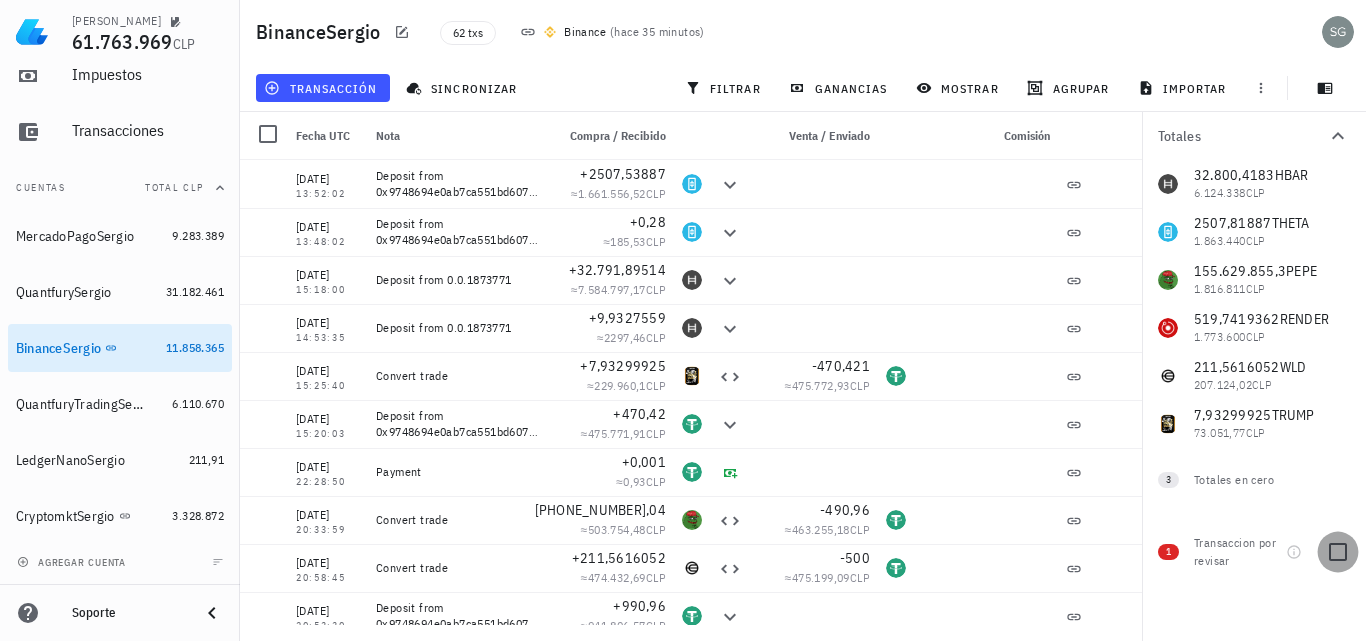 click at bounding box center (1338, 552) 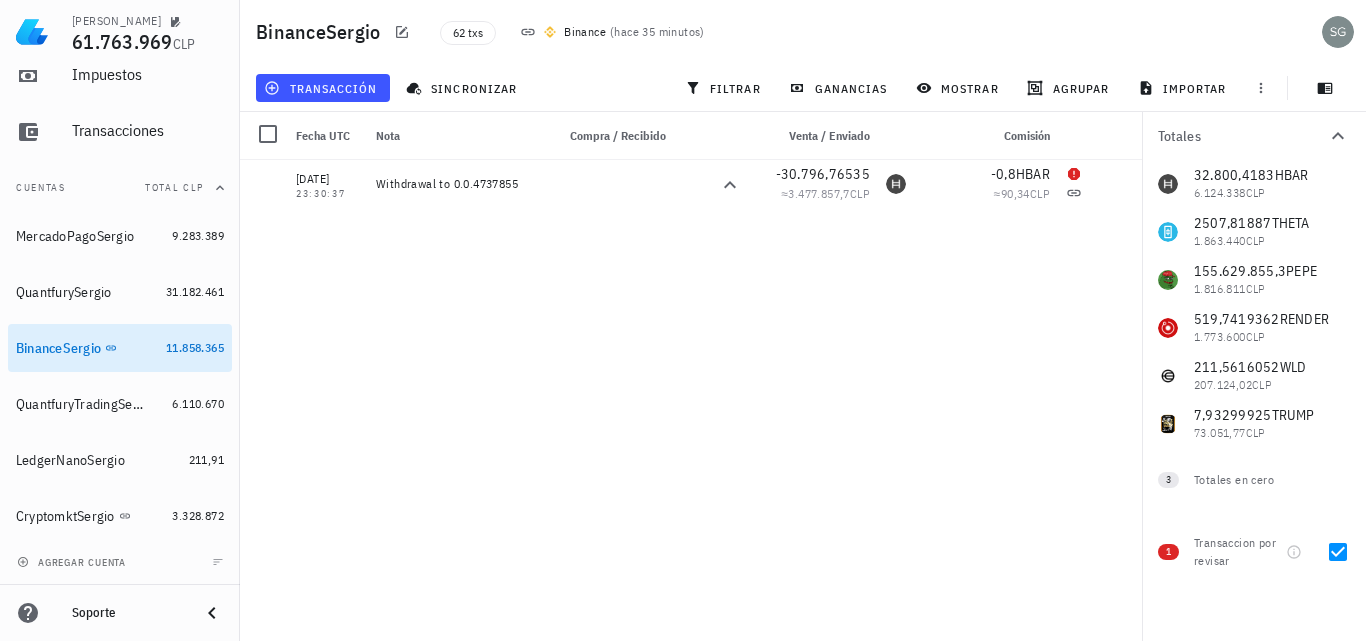 click on "[DATE]
13:52:02
Deposit from 0x9748694e0ab7ca551bd607c2b6bb57c44f01f8b1
+2507,53887   ≈ 1.661.556,52  CLP
[DATE]
13:48:02
Deposit from 0x9748694e0ab7ca551bd607c2b6bb57c44f01f8b1
+0,28   ≈ 185,53  CLP
[DATE]
15:18:00
Deposit from 0.0.1873771
+32.791,89514   ≈ 7.584.797,17  CLP
[DATE]
14:53:35
Deposit from 0.0.1873771
+9,9327559   ≈ 2297,46  CLP
[DATE]
15:25:40
Convert trade
+7,93299925   ≈ 229.960,1  CLP     -470,421   ≈ 475.772,93  CLP
[DATE]
15:20:03
Deposit from 0x9748694e0ab7ca551bd607c2b6bb57c44f01f8b1
+470,42   ≈ 475.771,91  CLP
[DATE]
22:28:50
Payment
+0,001   ≈ 0,93  CLP
[DATE]
20:33:59
Convert trade
[PHONE_NUMBER],04   ≈ 503.754,48  CLP     -490,96   ≈ 463.255,18  CLP" at bounding box center [691, 392] 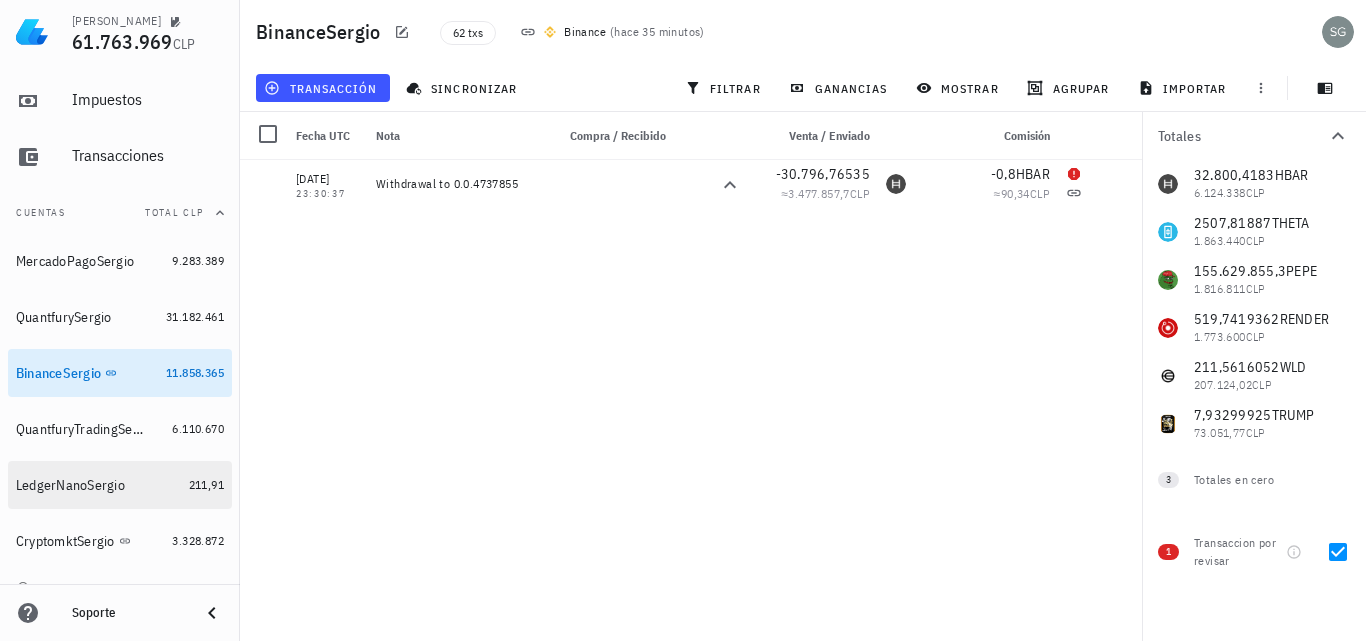 scroll, scrollTop: 132, scrollLeft: 0, axis: vertical 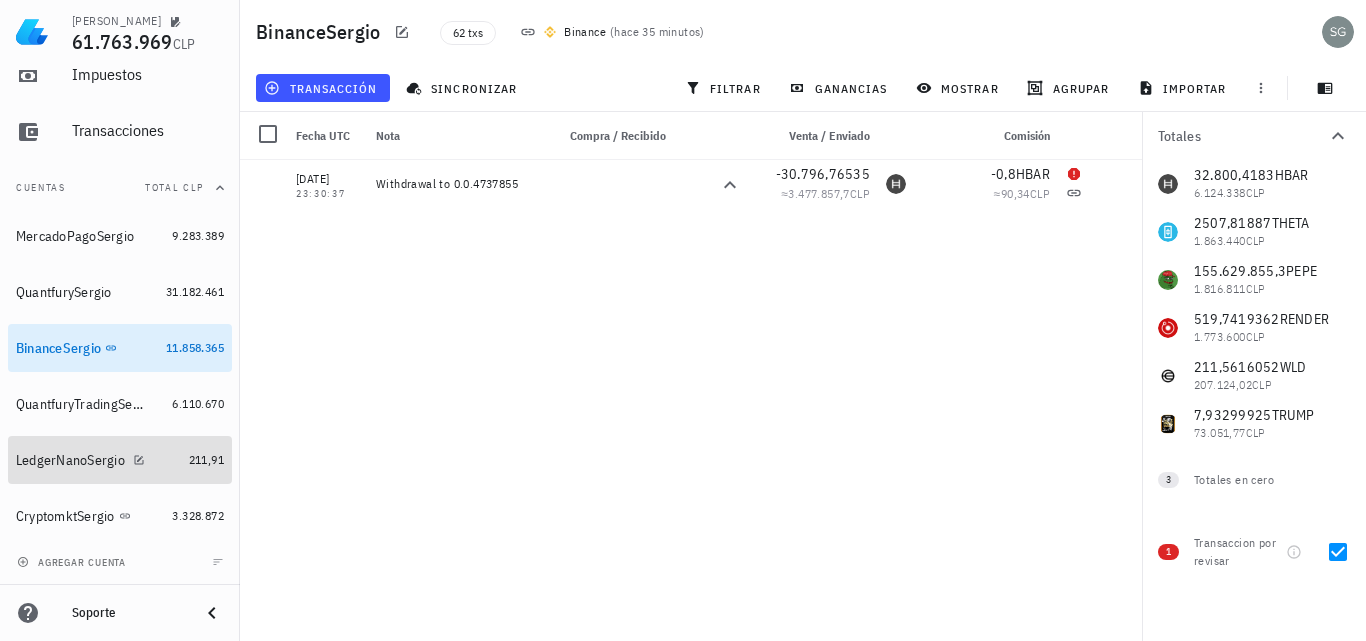 click on "LedgerNanoSergio" at bounding box center (70, 460) 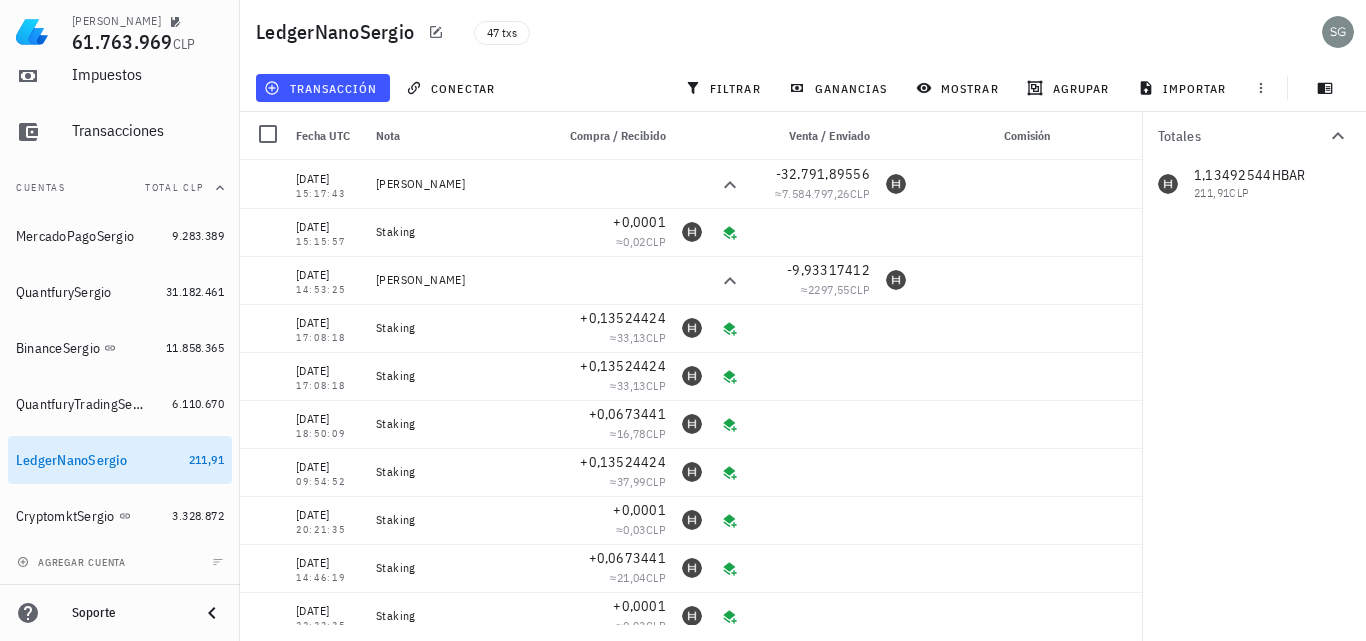 click on "Totales
1,13492544  HBAR   211,91  CLP" at bounding box center [1254, 376] 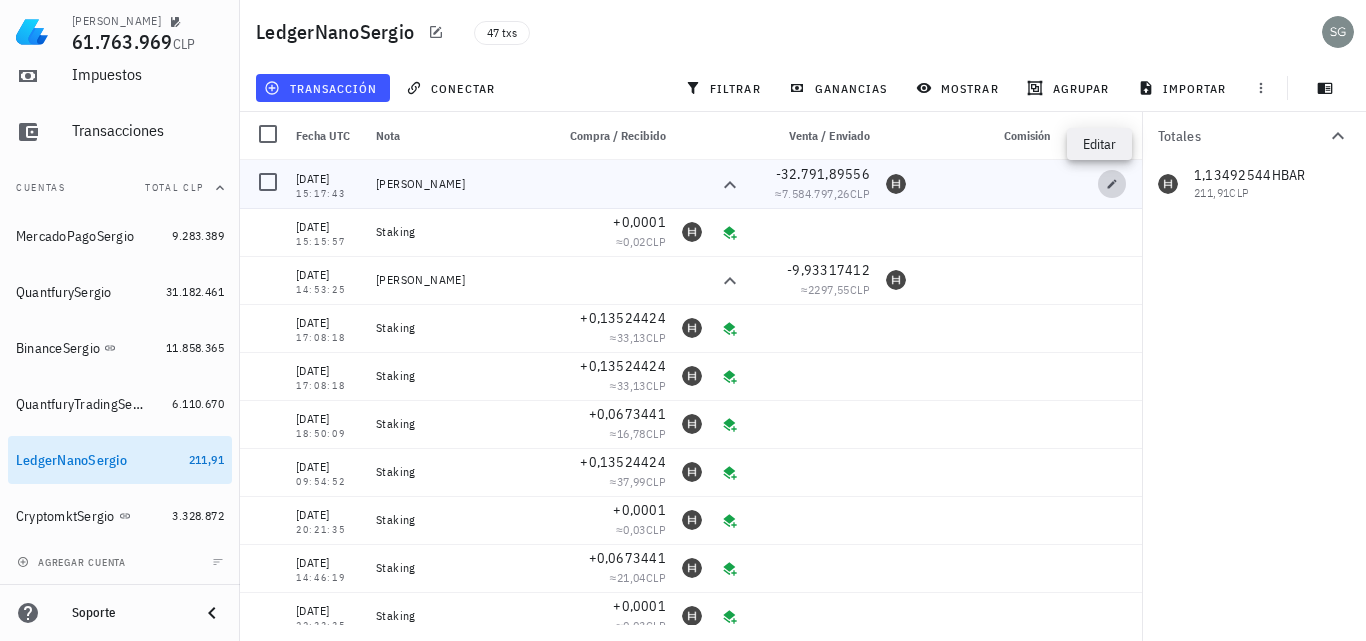 click 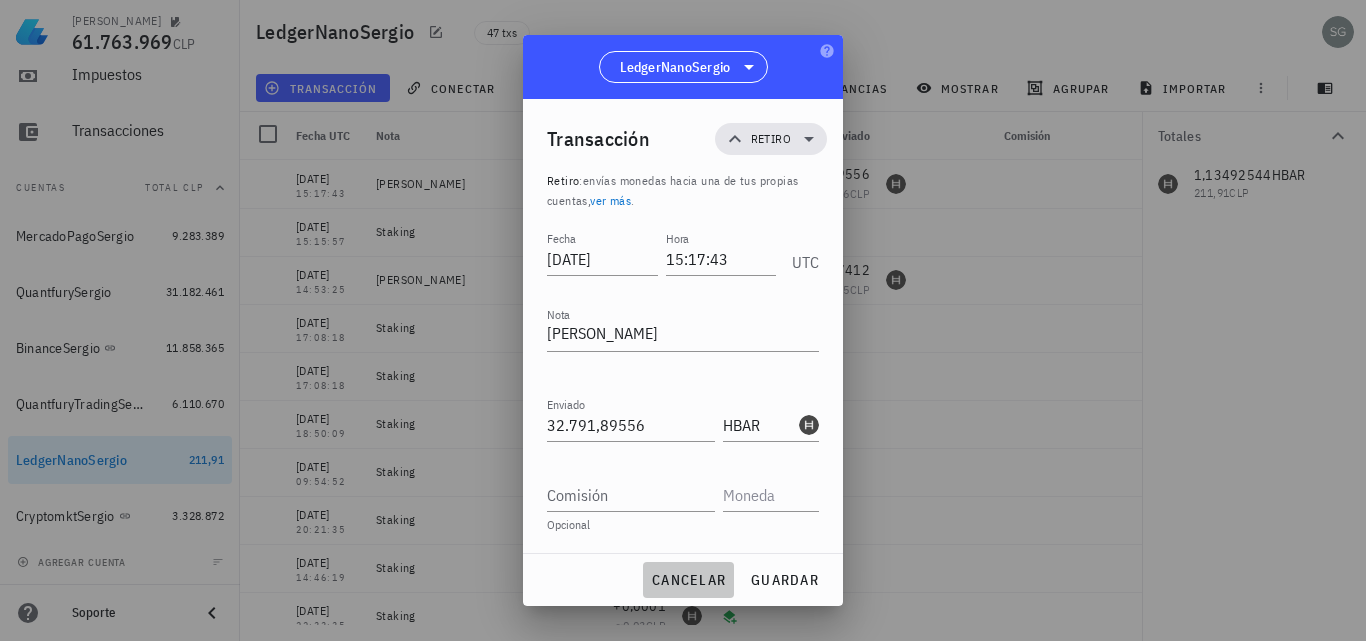 click on "cancelar" at bounding box center [688, 580] 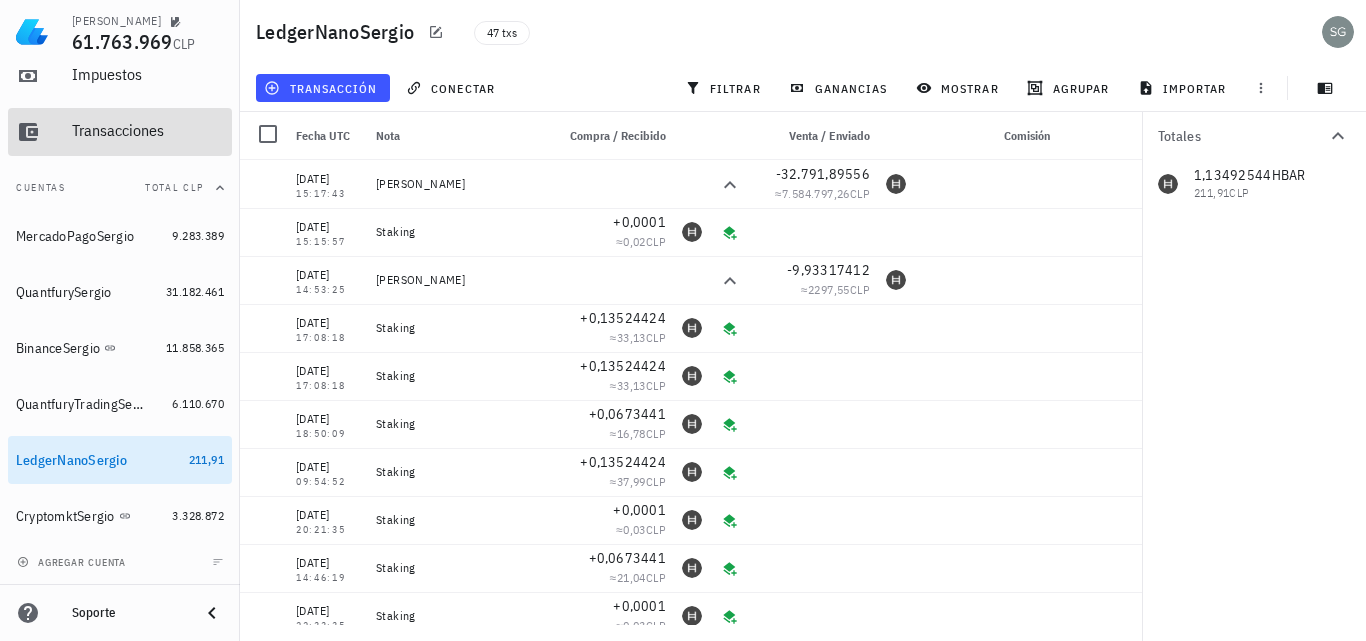 click on "Transacciones" at bounding box center [148, 130] 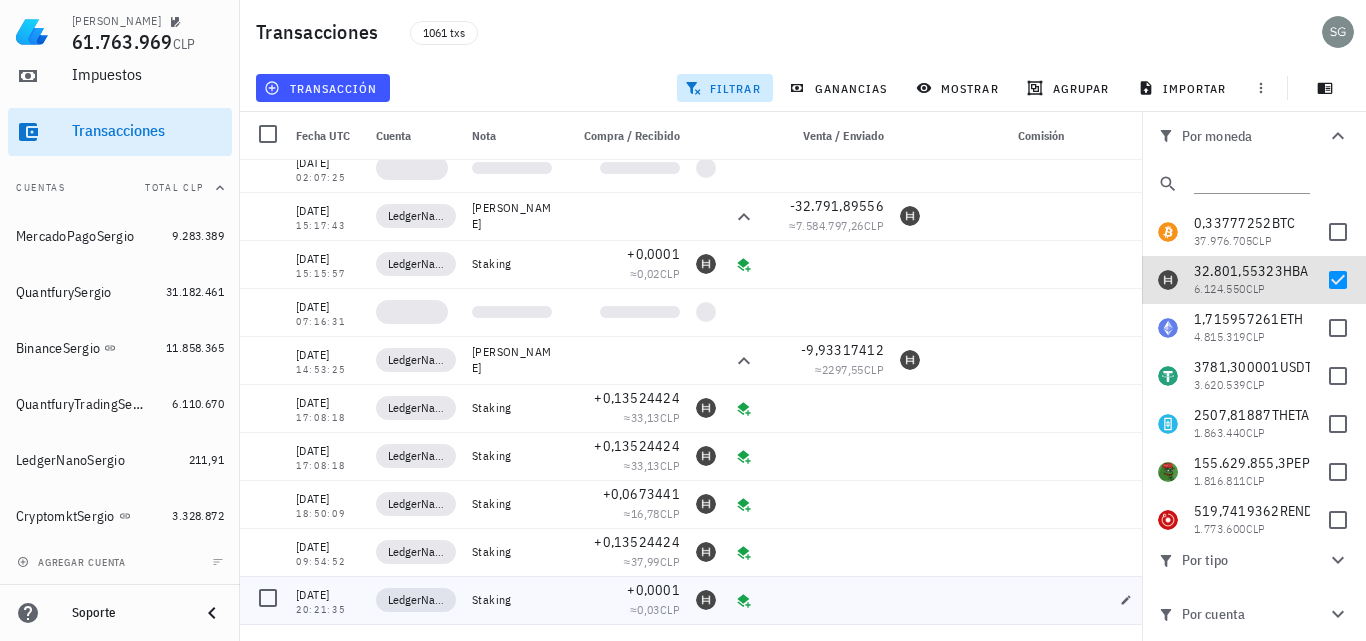 scroll, scrollTop: 0, scrollLeft: 0, axis: both 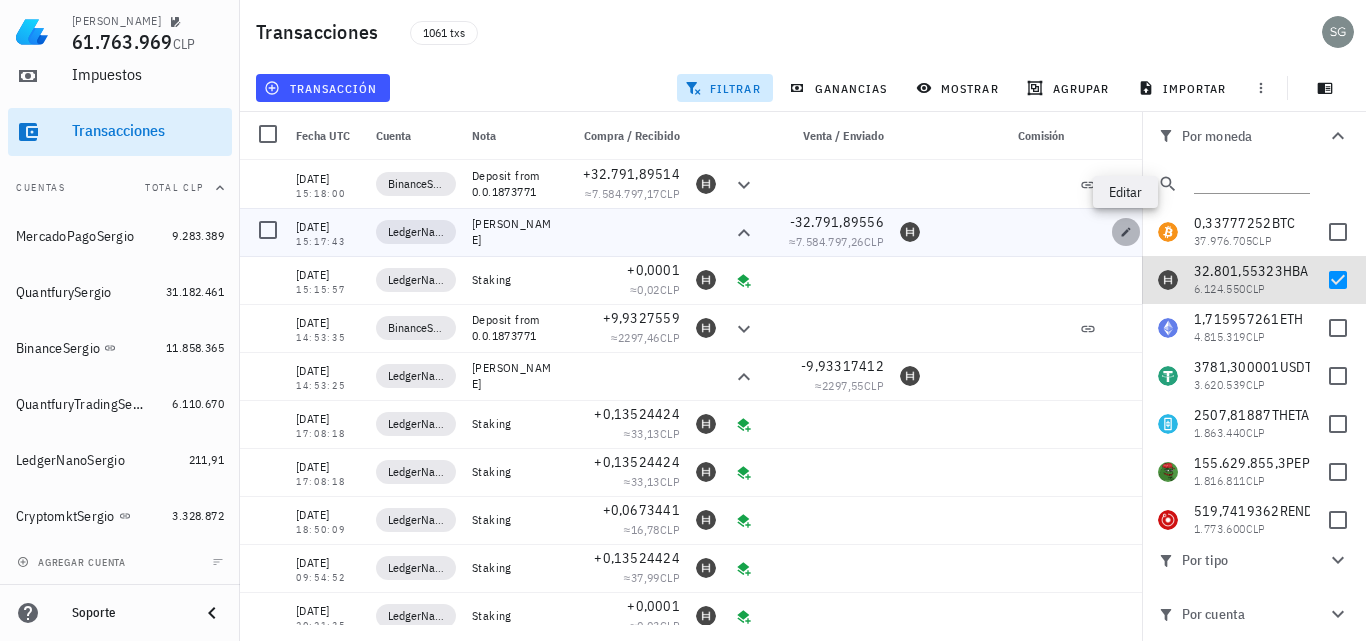 click at bounding box center (1126, 232) 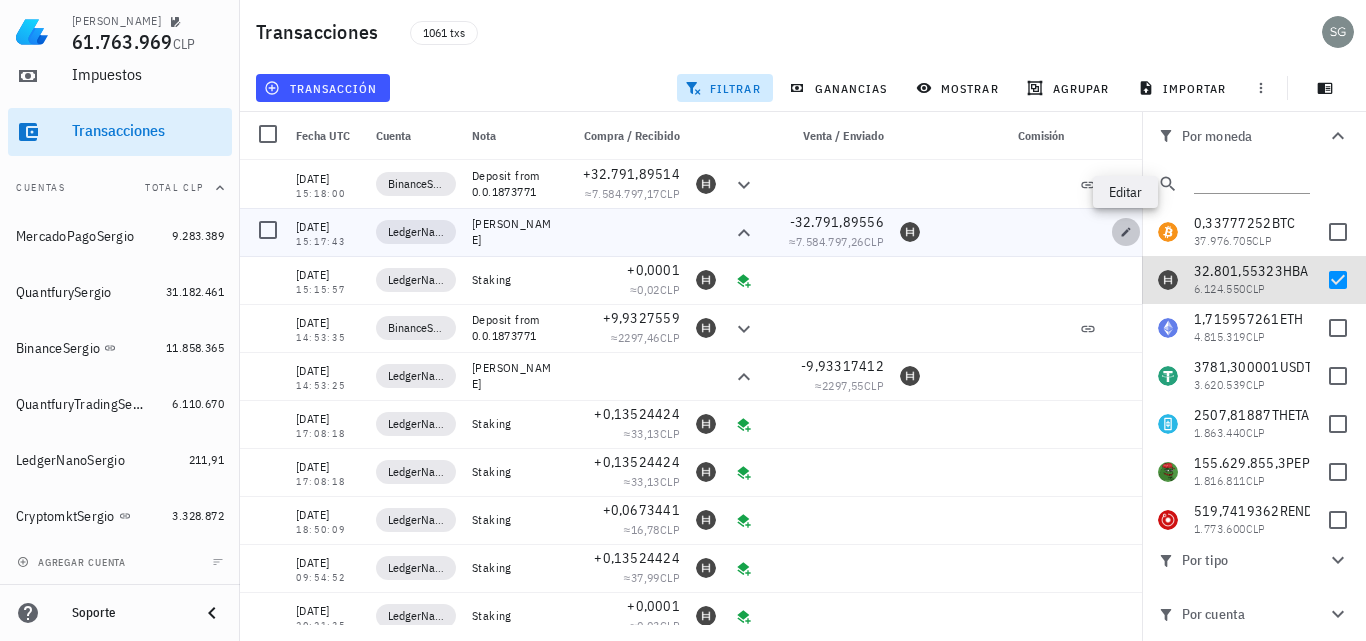 type on "15:17:43" 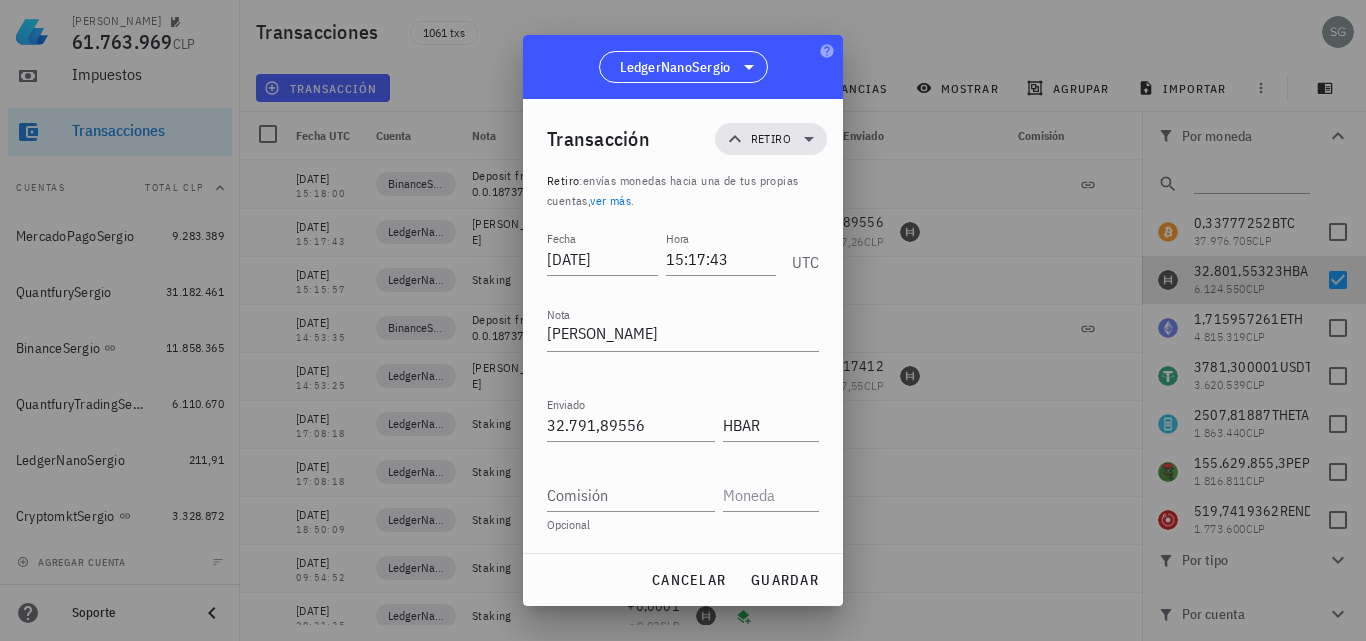 scroll, scrollTop: 0, scrollLeft: 0, axis: both 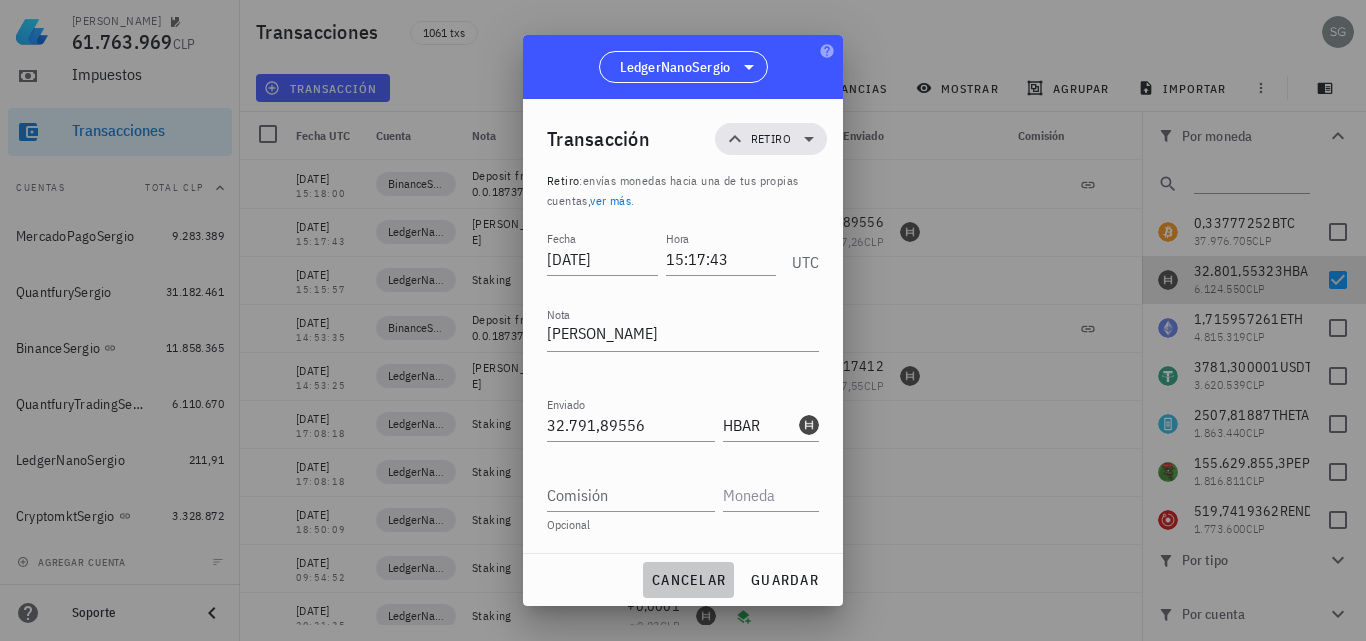 click on "cancelar" at bounding box center (688, 580) 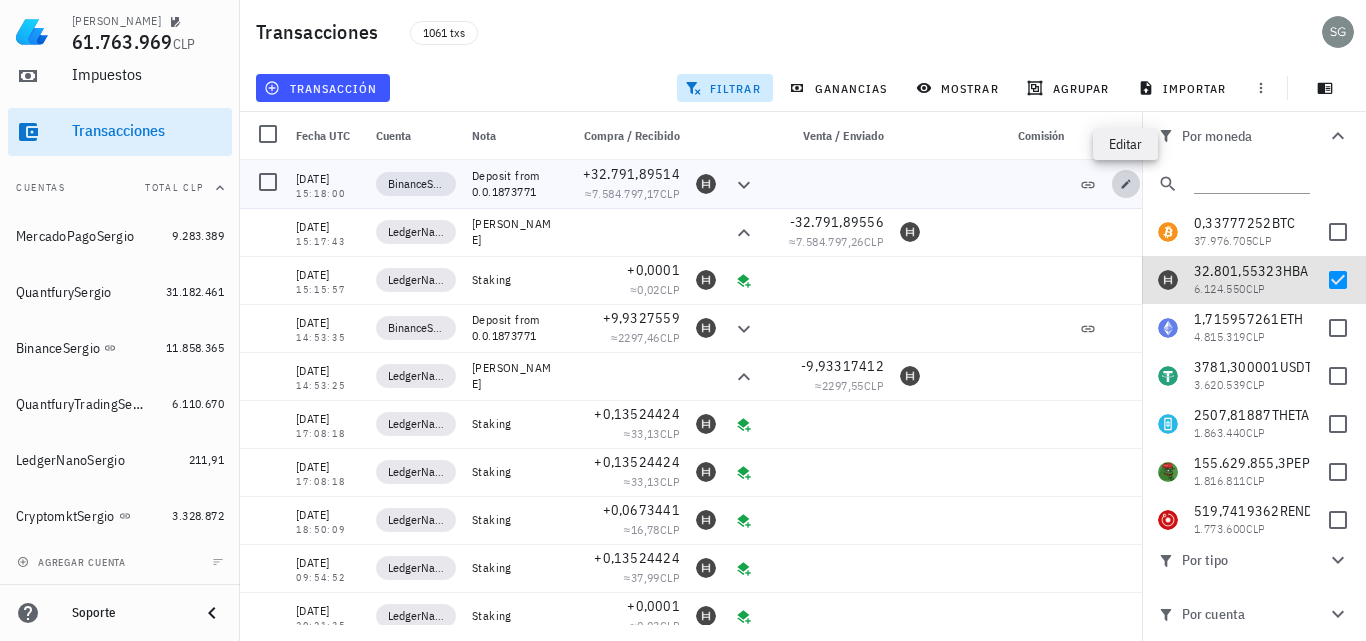 click 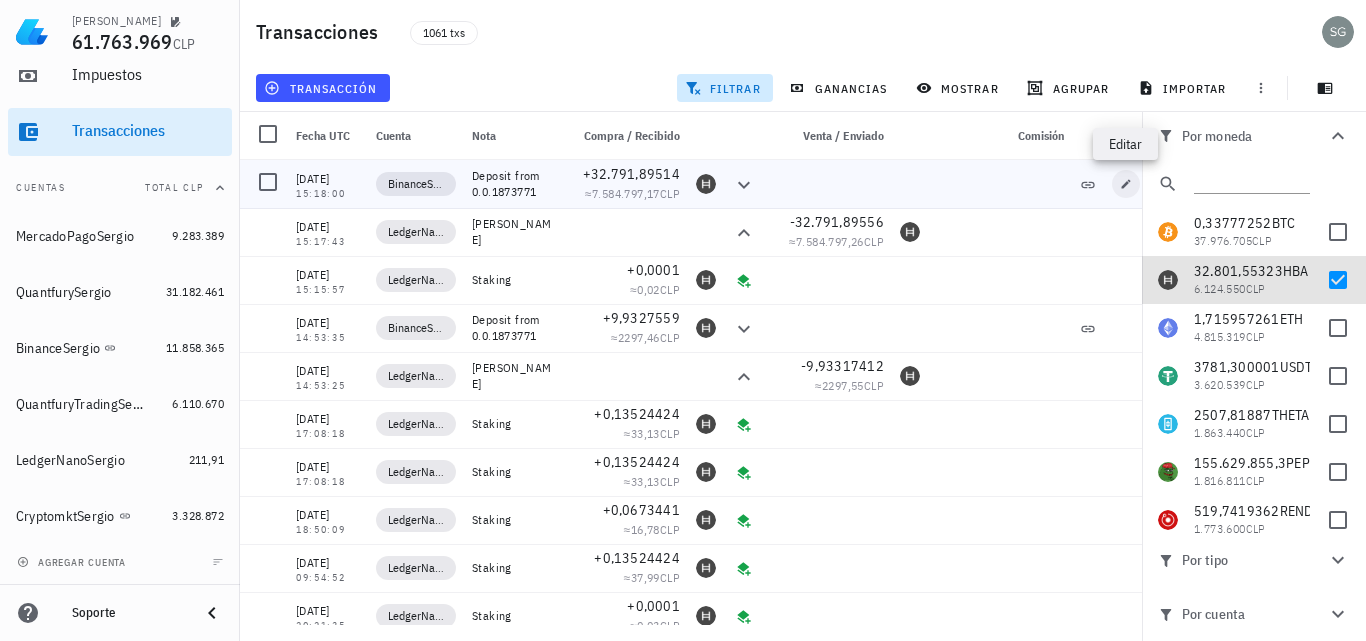 type on "15:18:00" 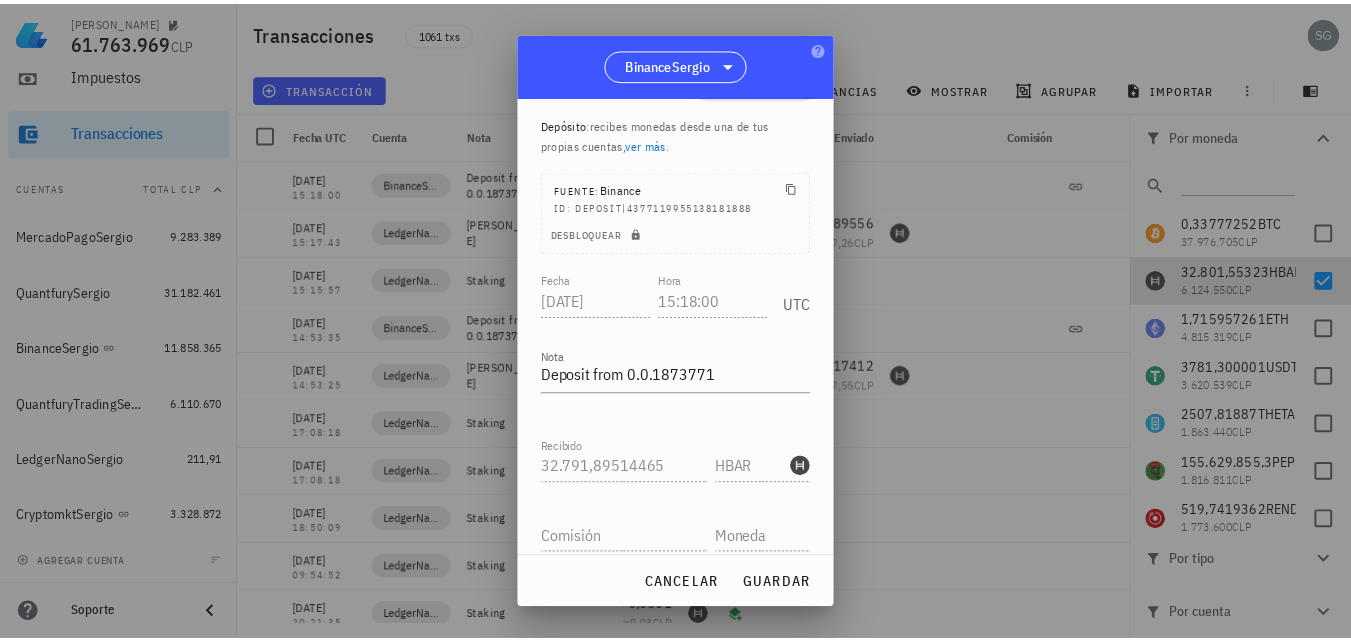 scroll, scrollTop: 132, scrollLeft: 0, axis: vertical 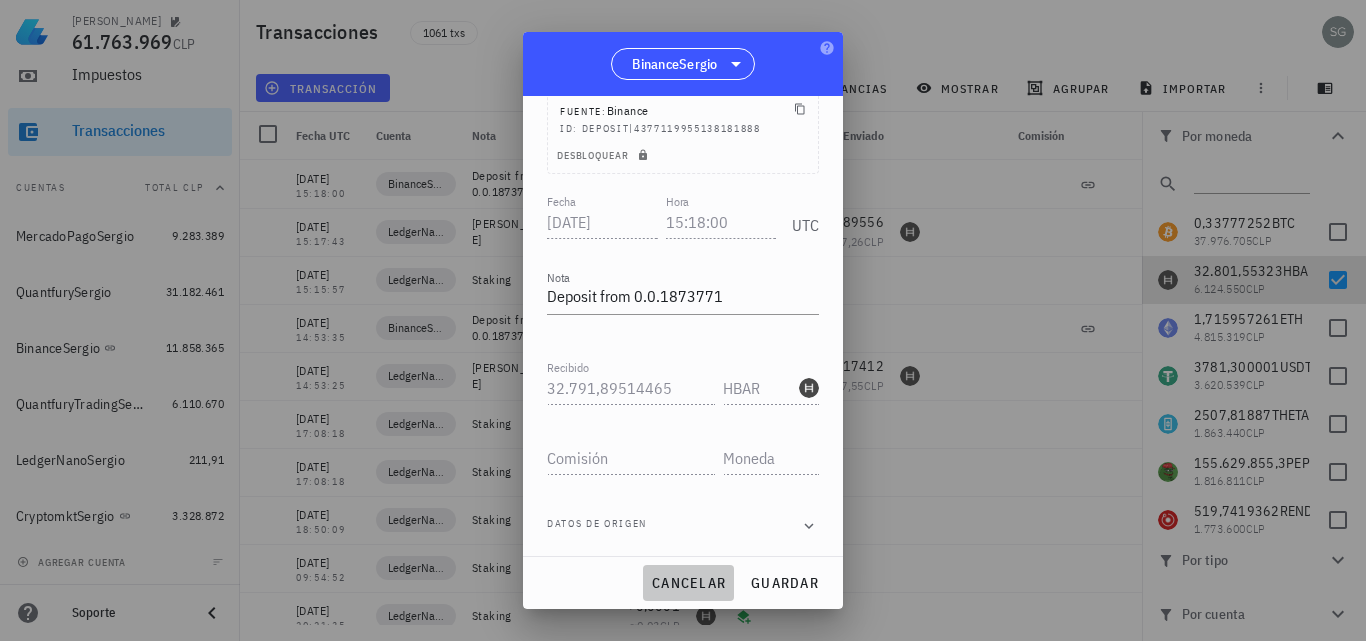 click on "cancelar" at bounding box center [688, 583] 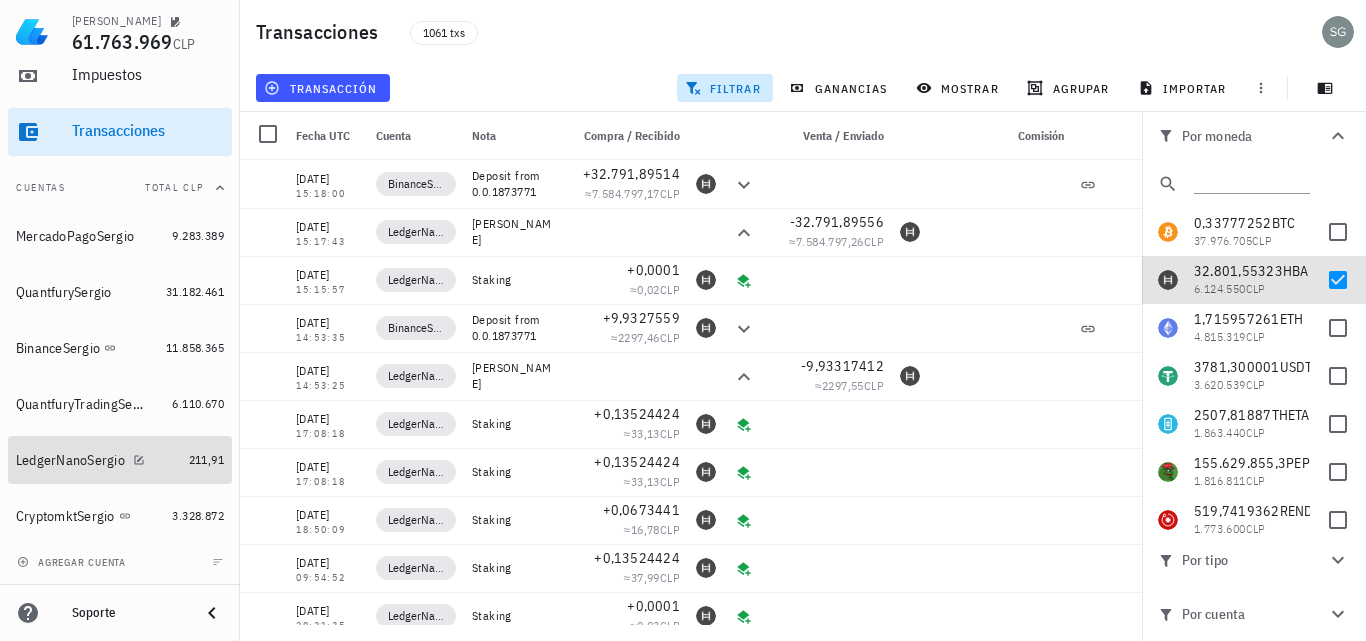 click on "LedgerNanoSergio" at bounding box center (98, 460) 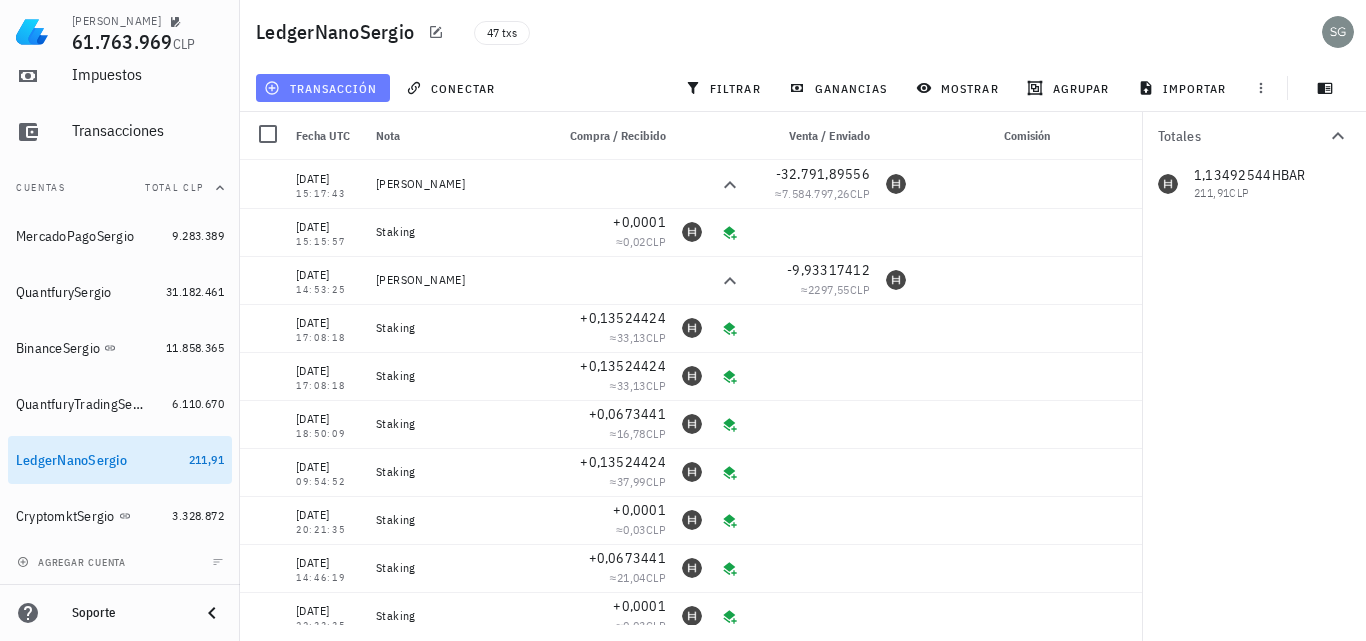 click on "transacción" at bounding box center (322, 88) 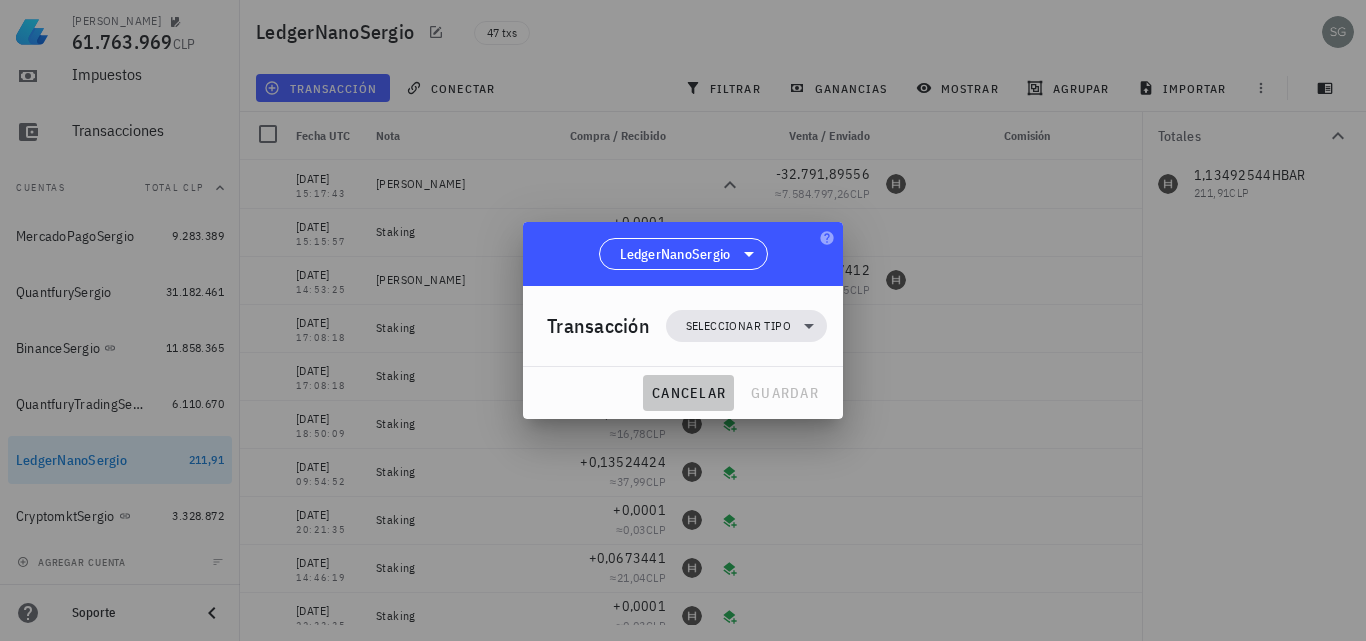 click on "cancelar" at bounding box center [688, 393] 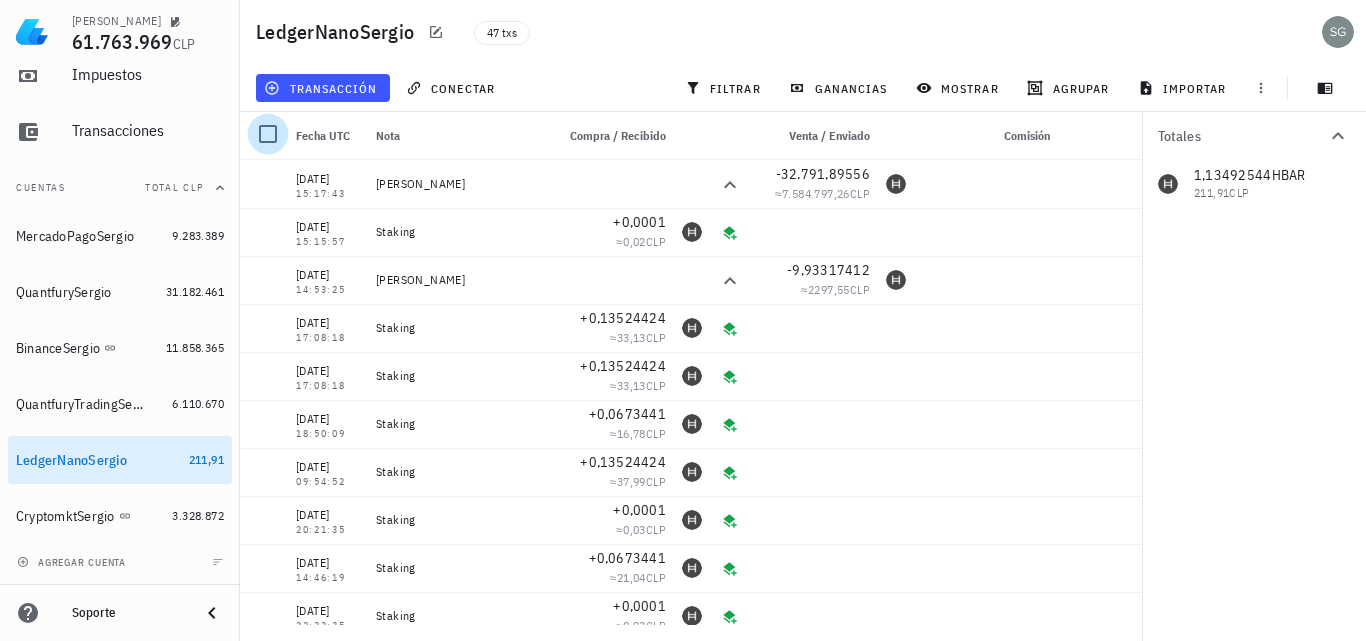 click at bounding box center [268, 134] 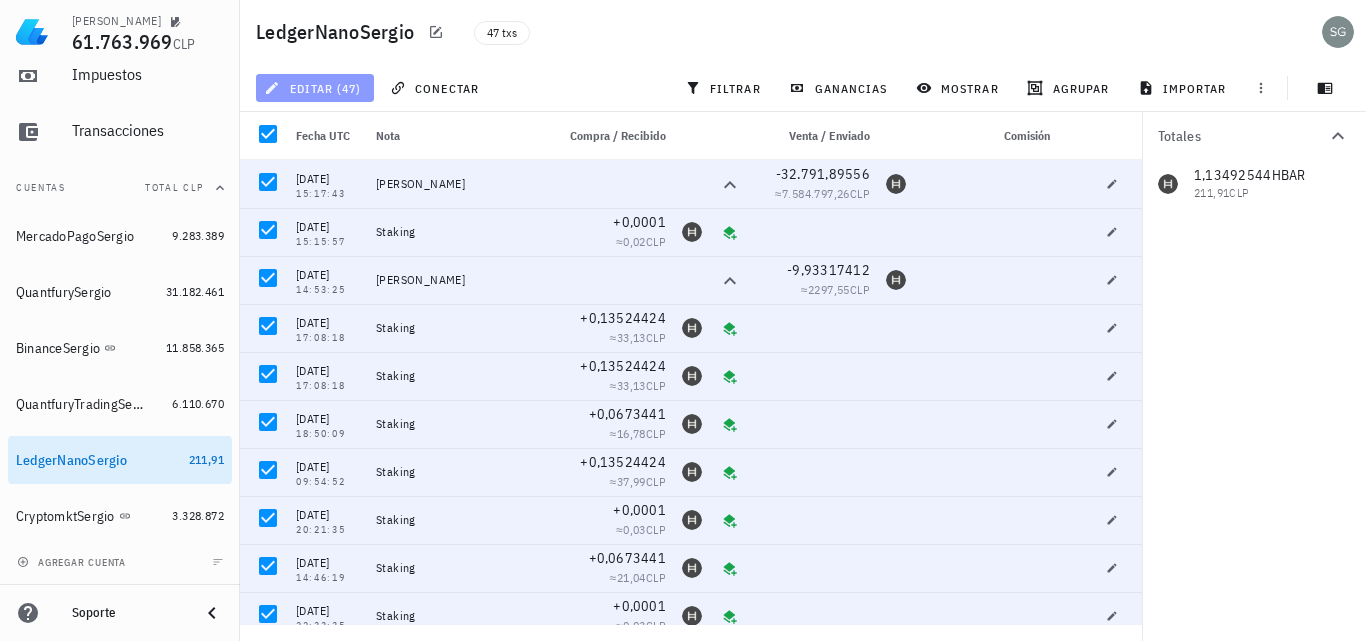click on "editar (47)" at bounding box center (314, 88) 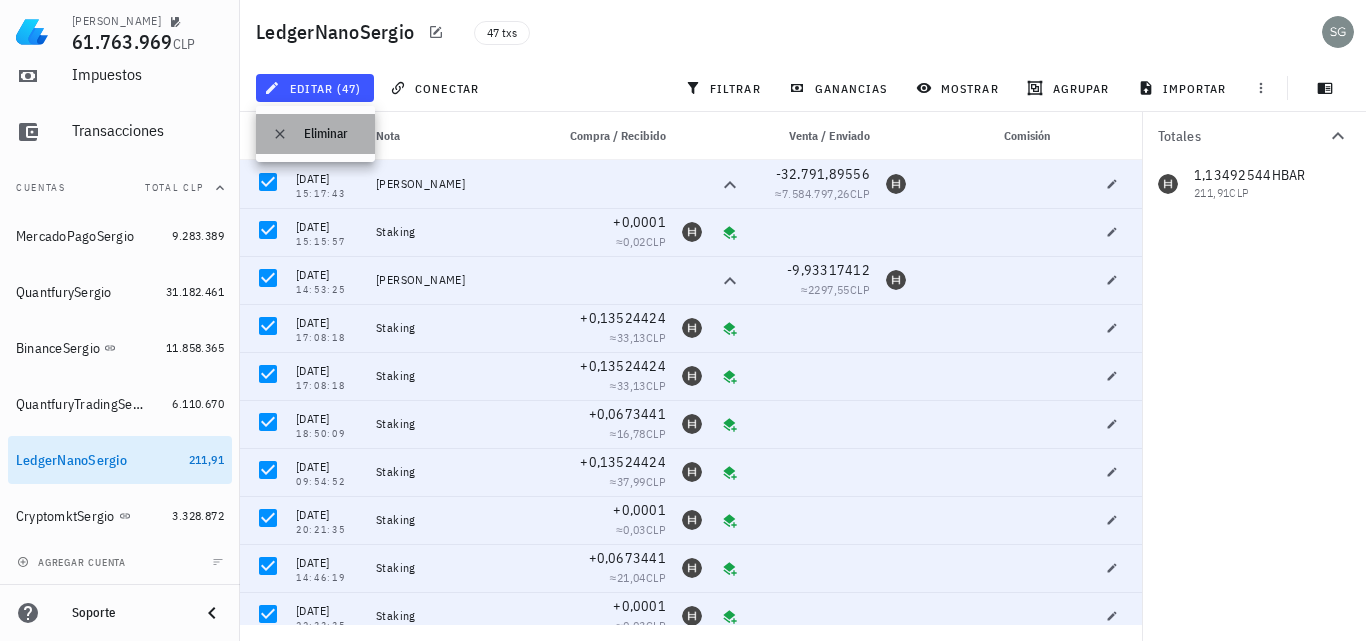 click on "Eliminar" at bounding box center (331, 134) 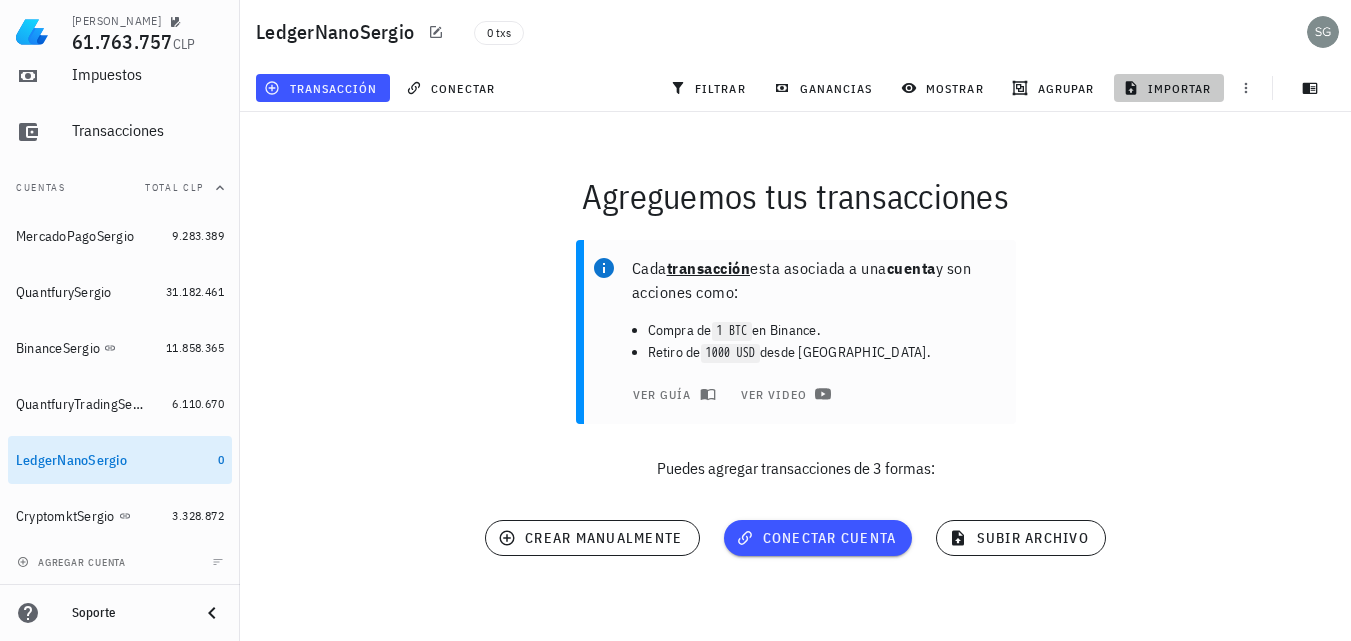 click on "importar" at bounding box center (1169, 88) 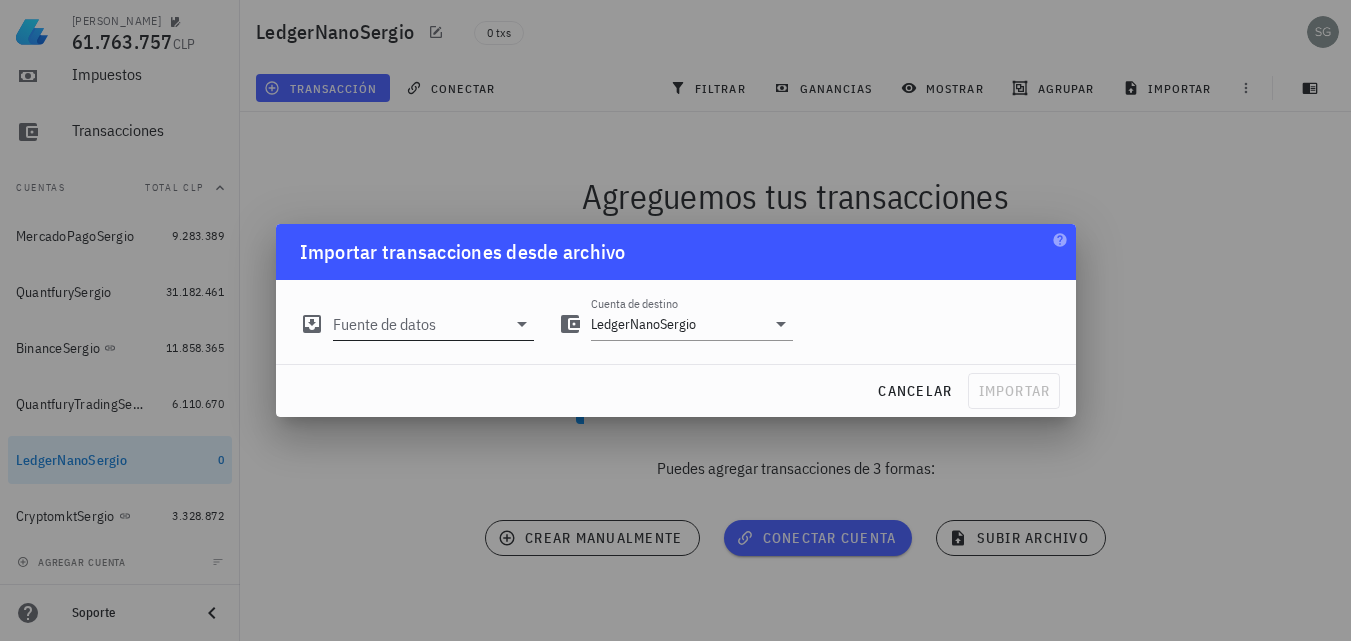 click on "Fuente de datos" at bounding box center (417, 318) 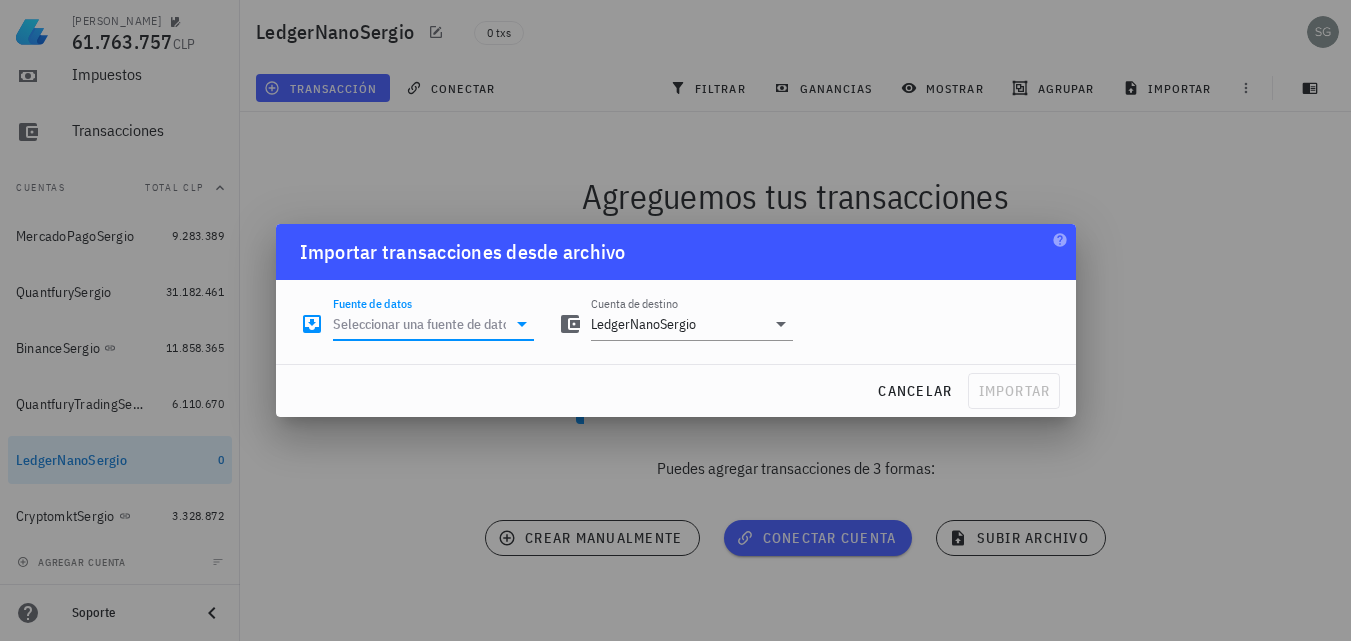 click on "Fuente de datos" at bounding box center [420, 324] 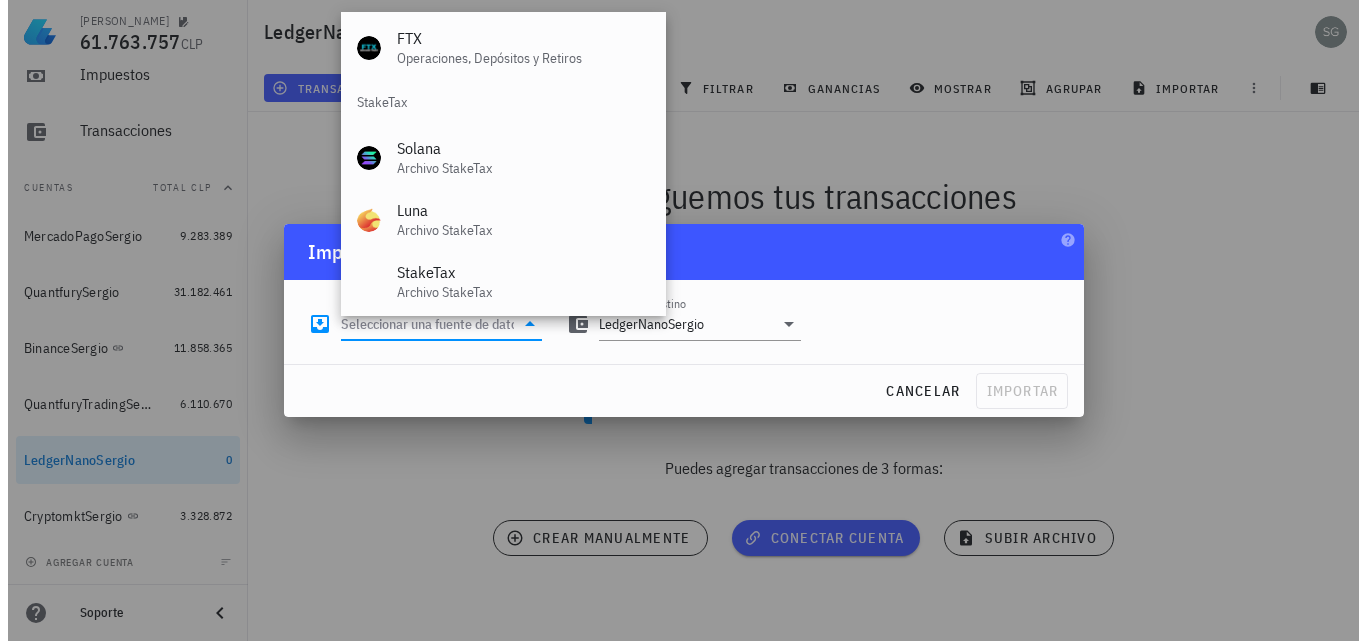 scroll, scrollTop: 834, scrollLeft: 0, axis: vertical 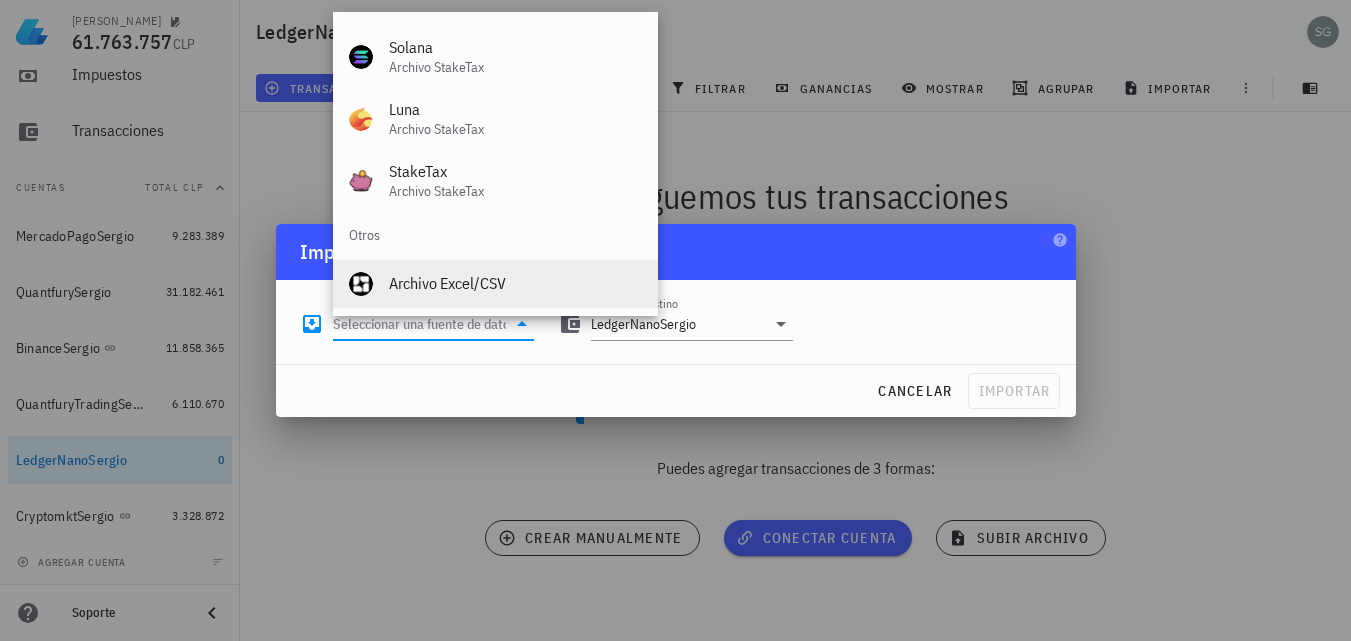 click on "Archivo Excel/CSV" at bounding box center [515, 283] 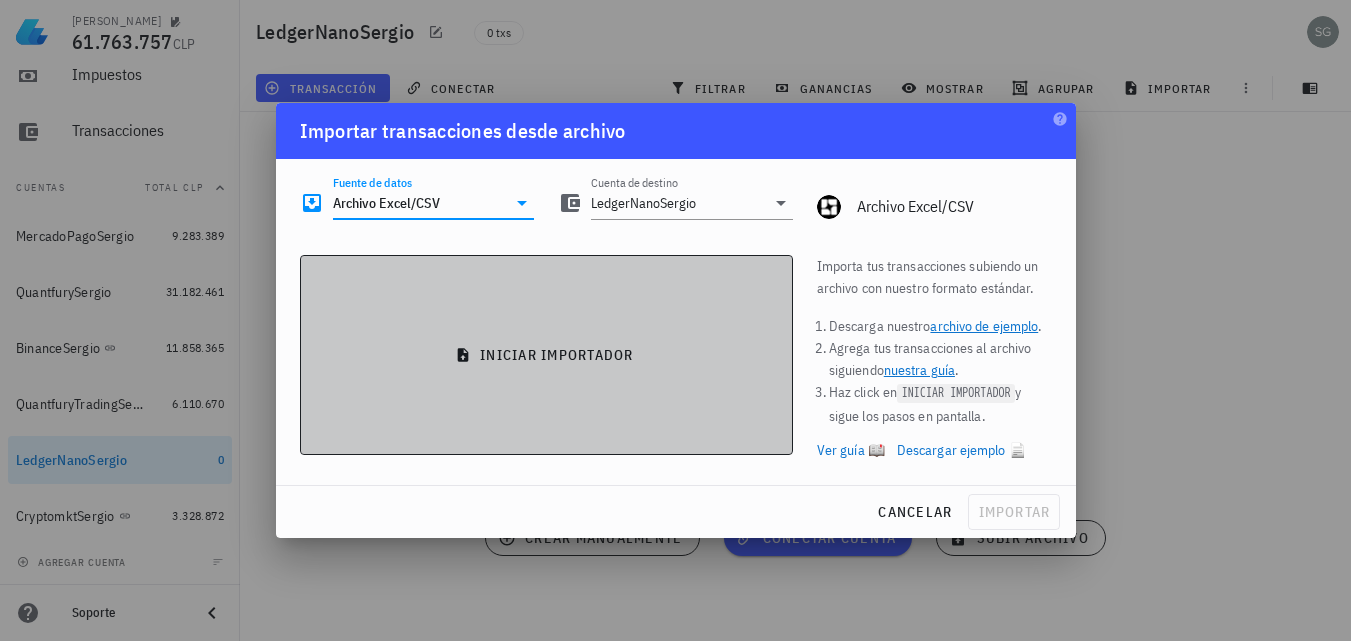 click on "iniciar importador" at bounding box center [546, 355] 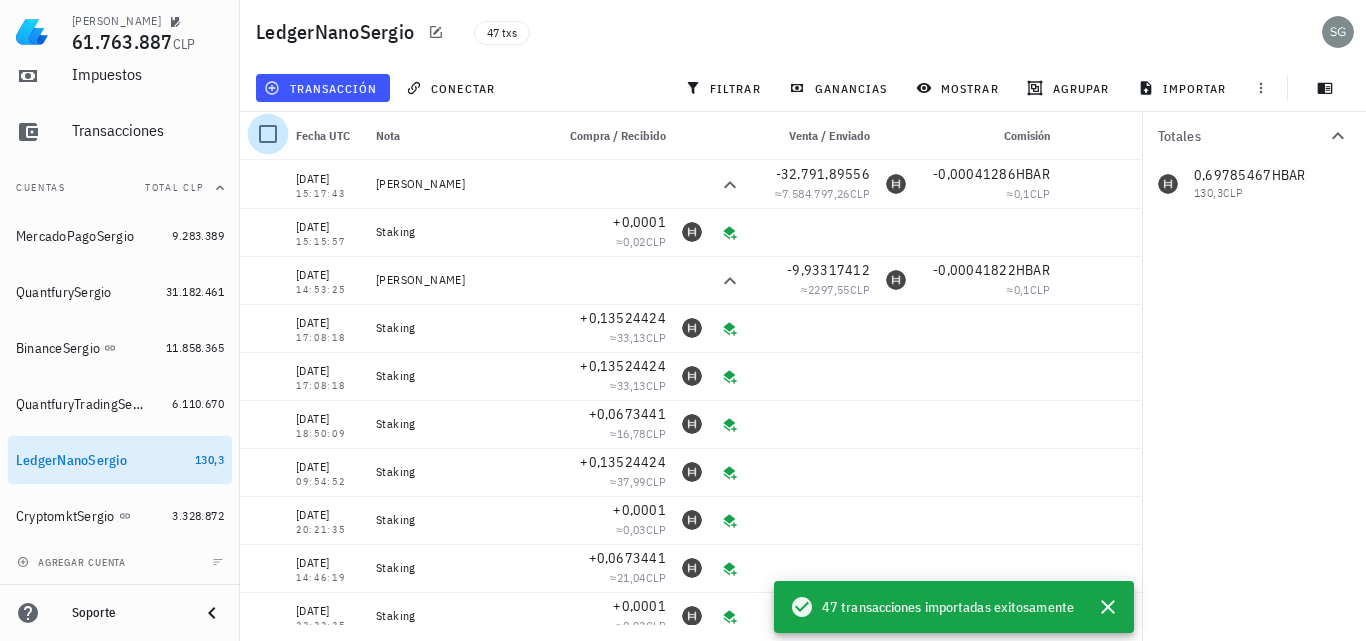 click at bounding box center [268, 134] 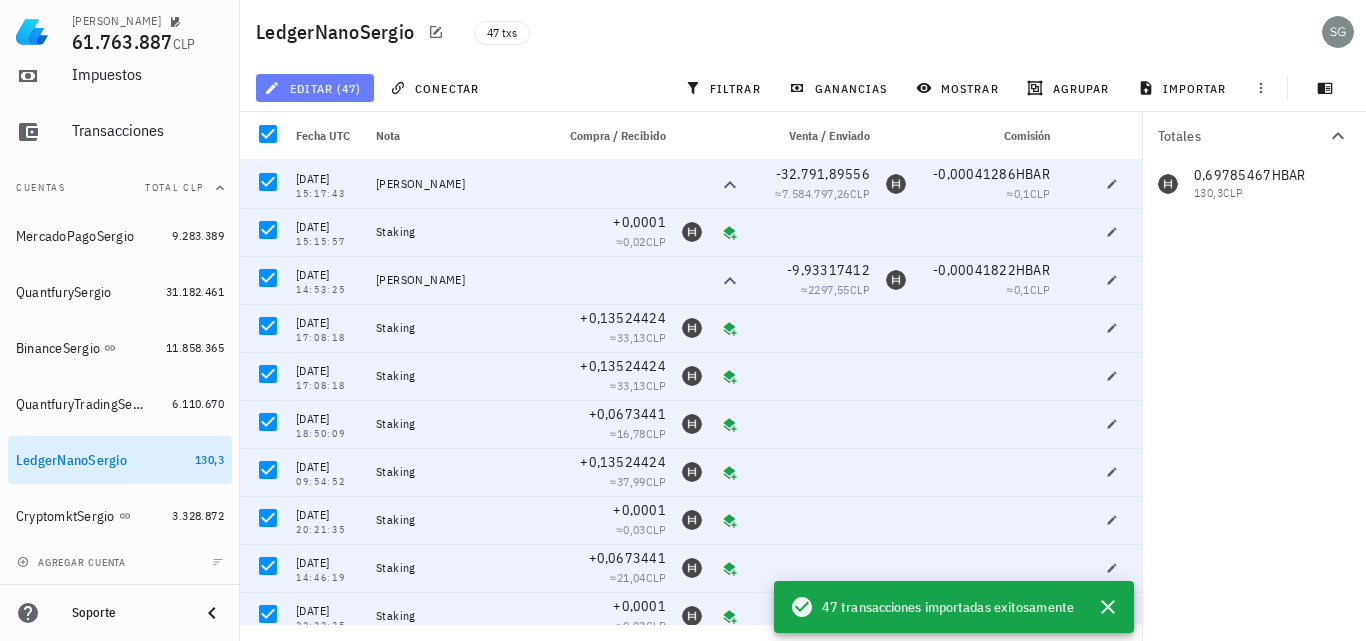 click on "editar (47)" at bounding box center (315, 88) 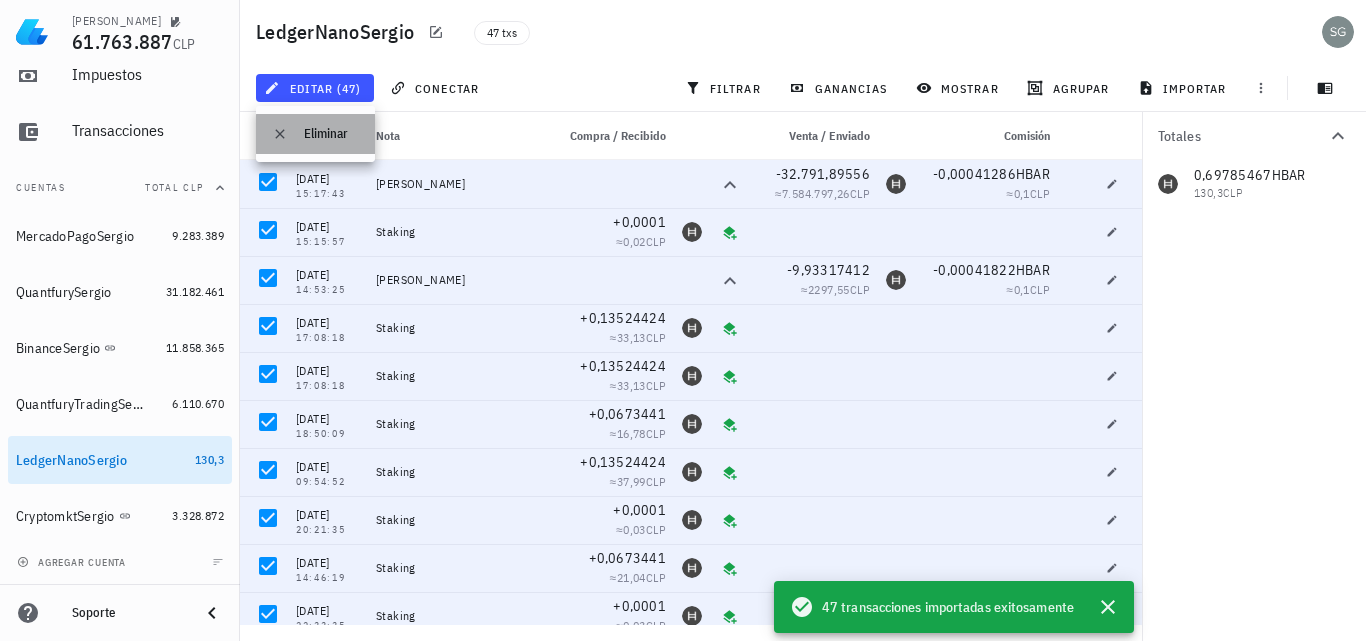 click on "Eliminar" at bounding box center (331, 134) 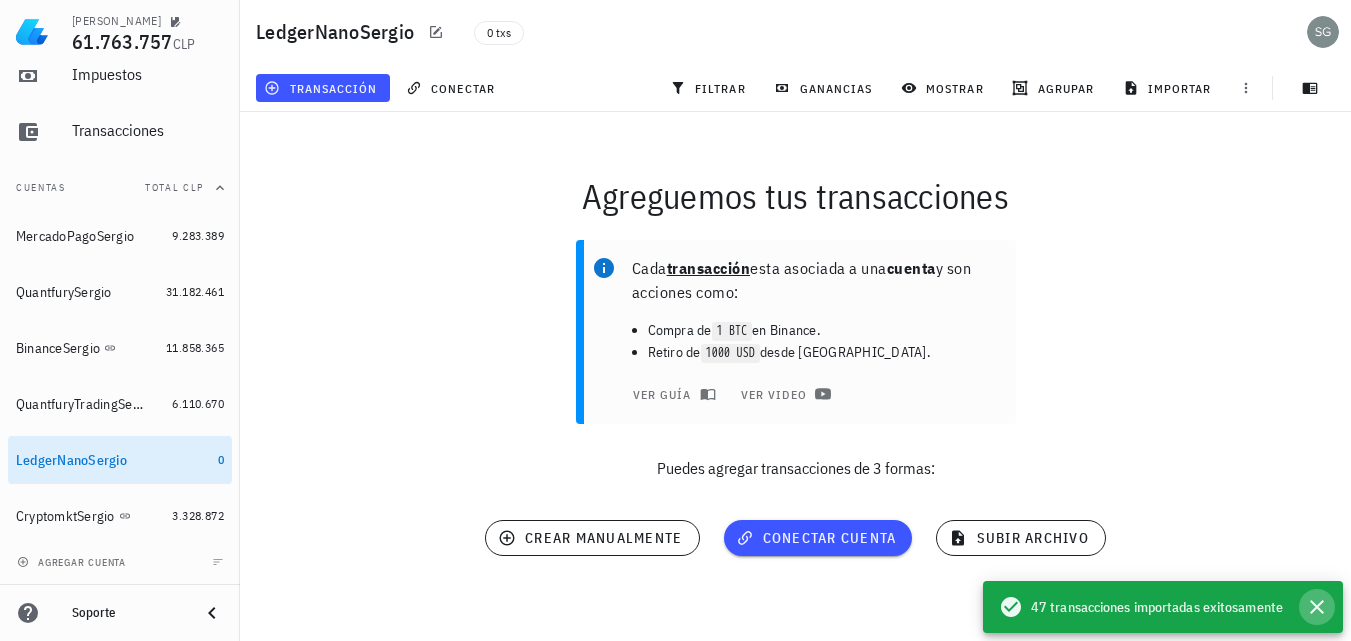 click 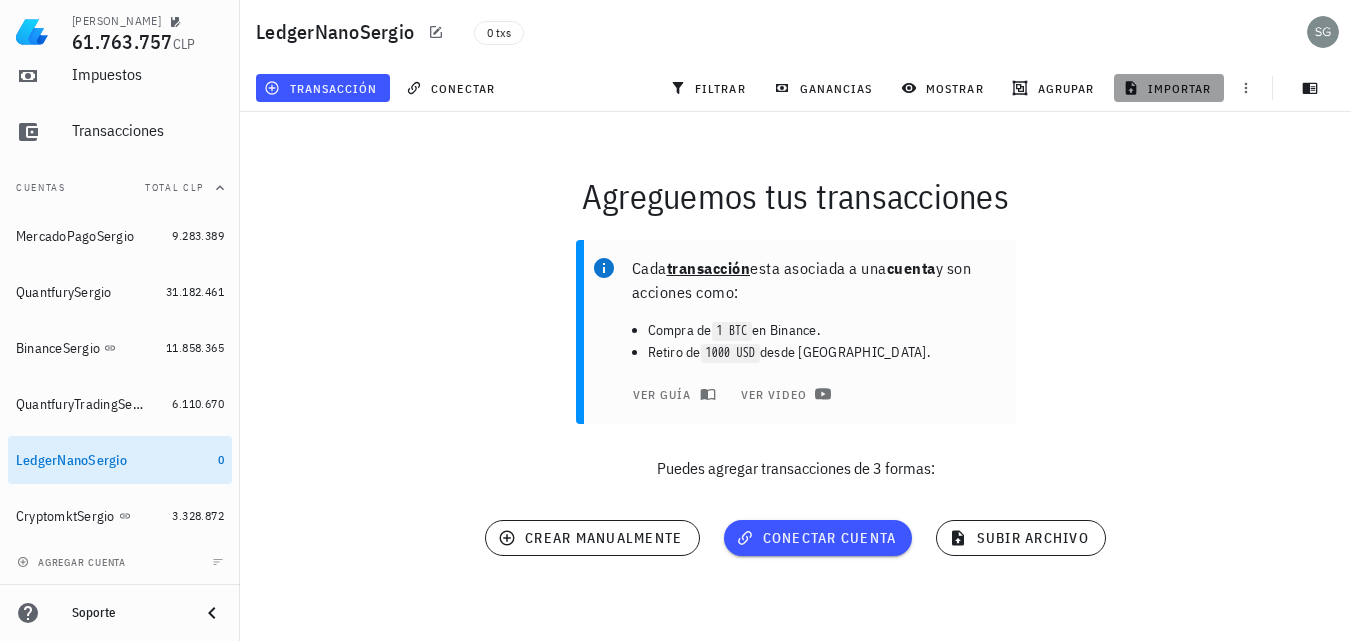 click on "importar" at bounding box center [1169, 88] 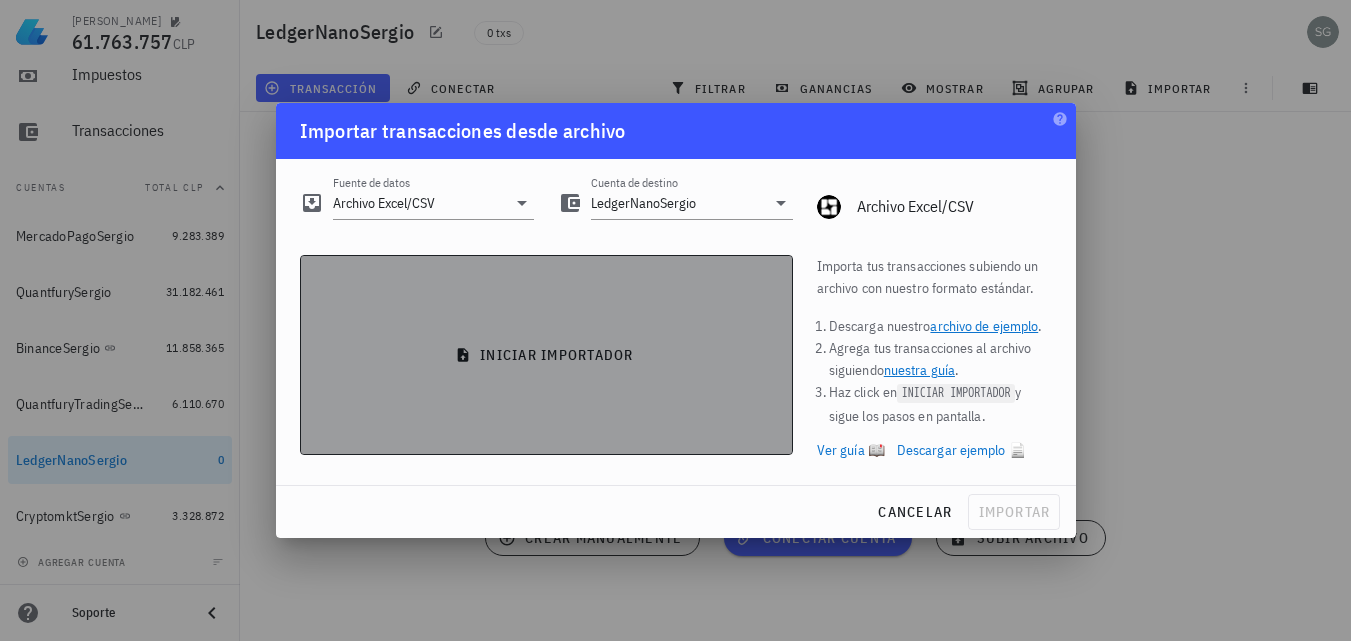 click on "iniciar importador" at bounding box center (546, 355) 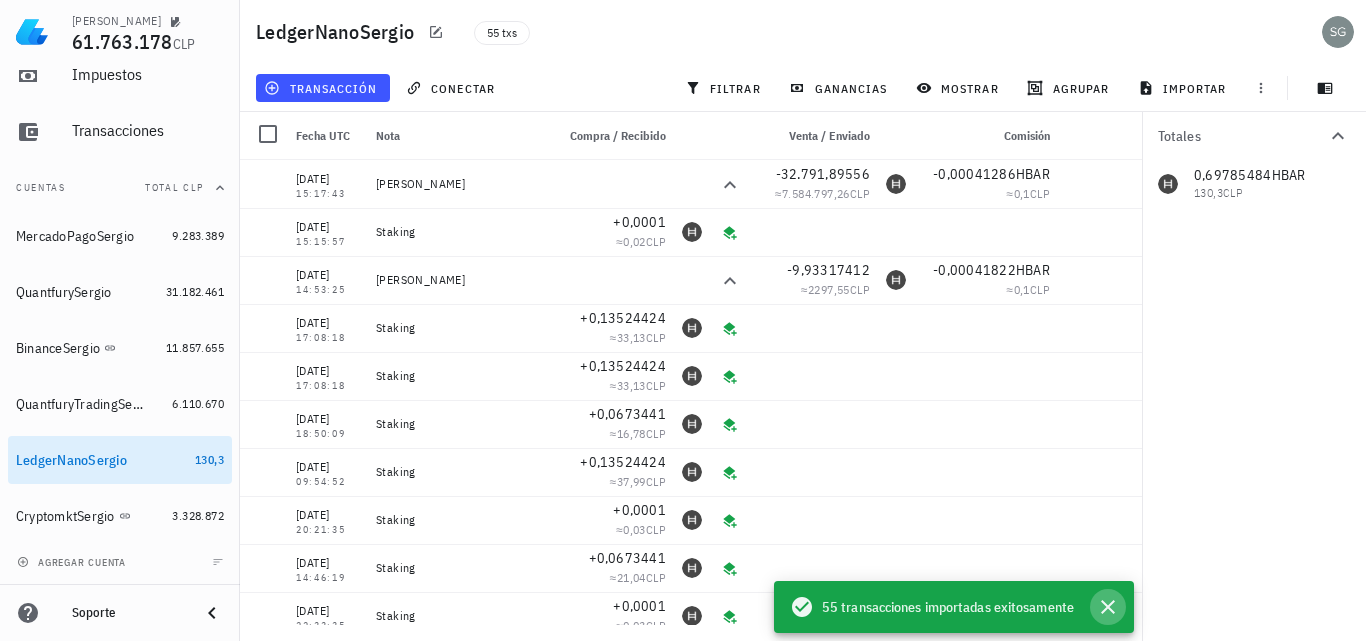 click 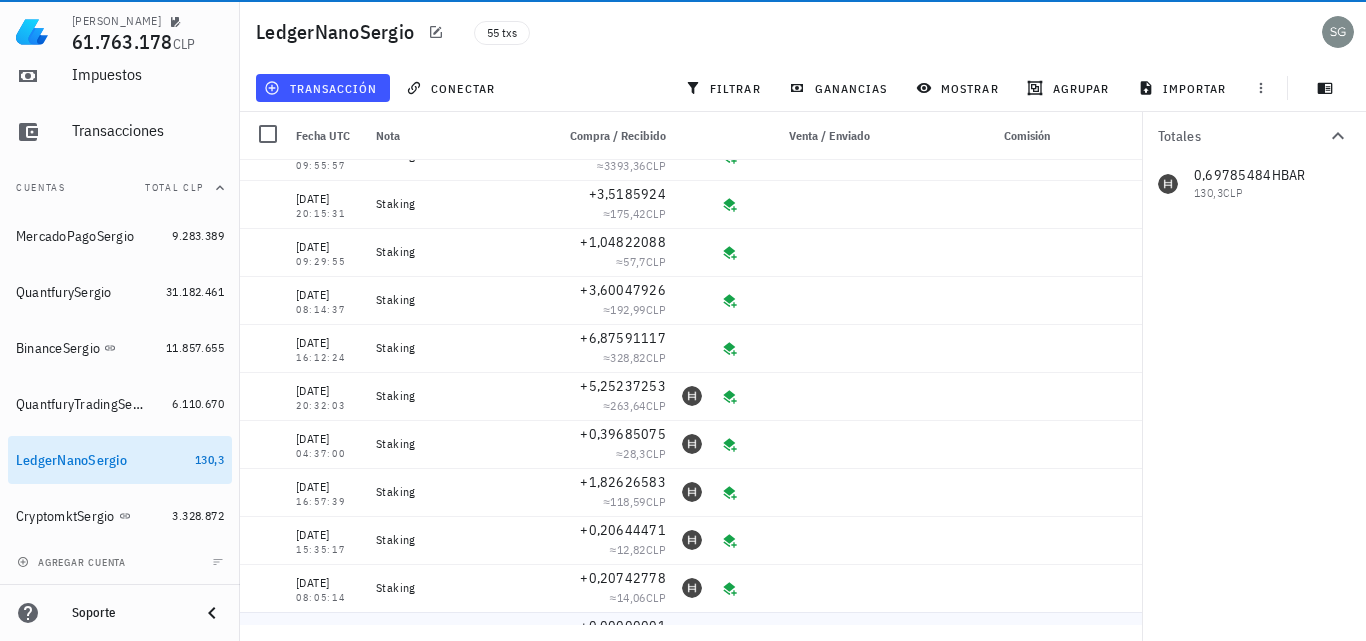 scroll, scrollTop: 1000, scrollLeft: 0, axis: vertical 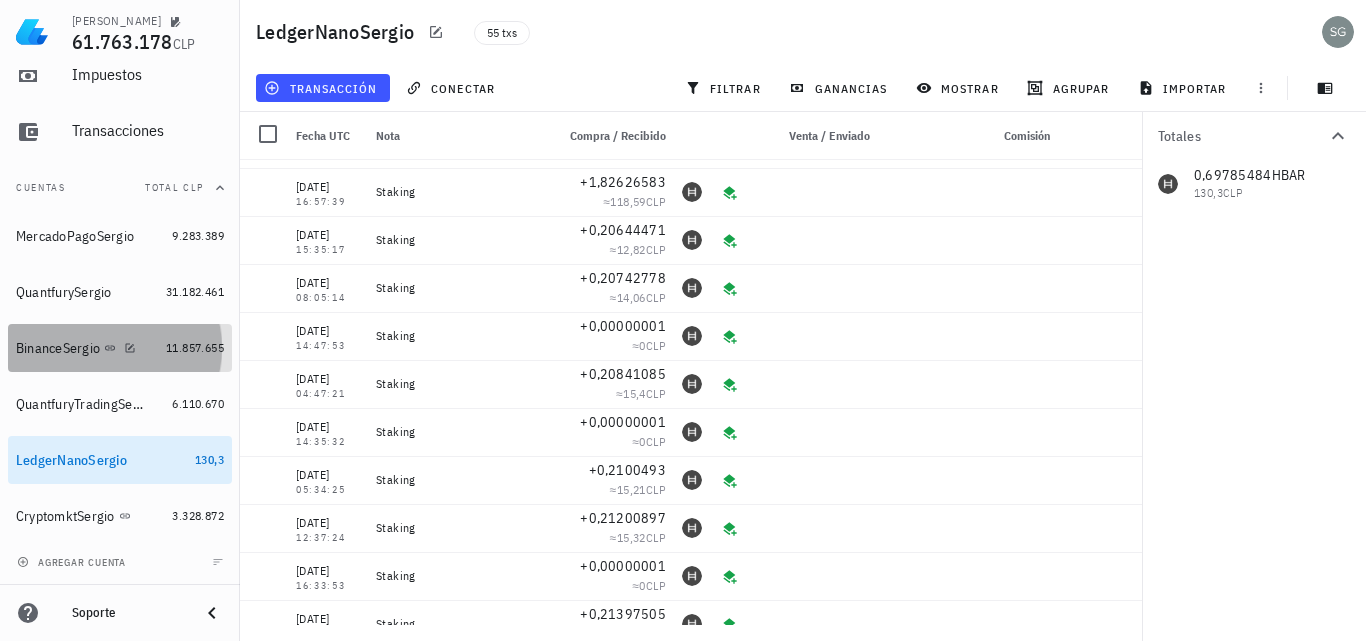 click on "BinanceSergio" at bounding box center (58, 348) 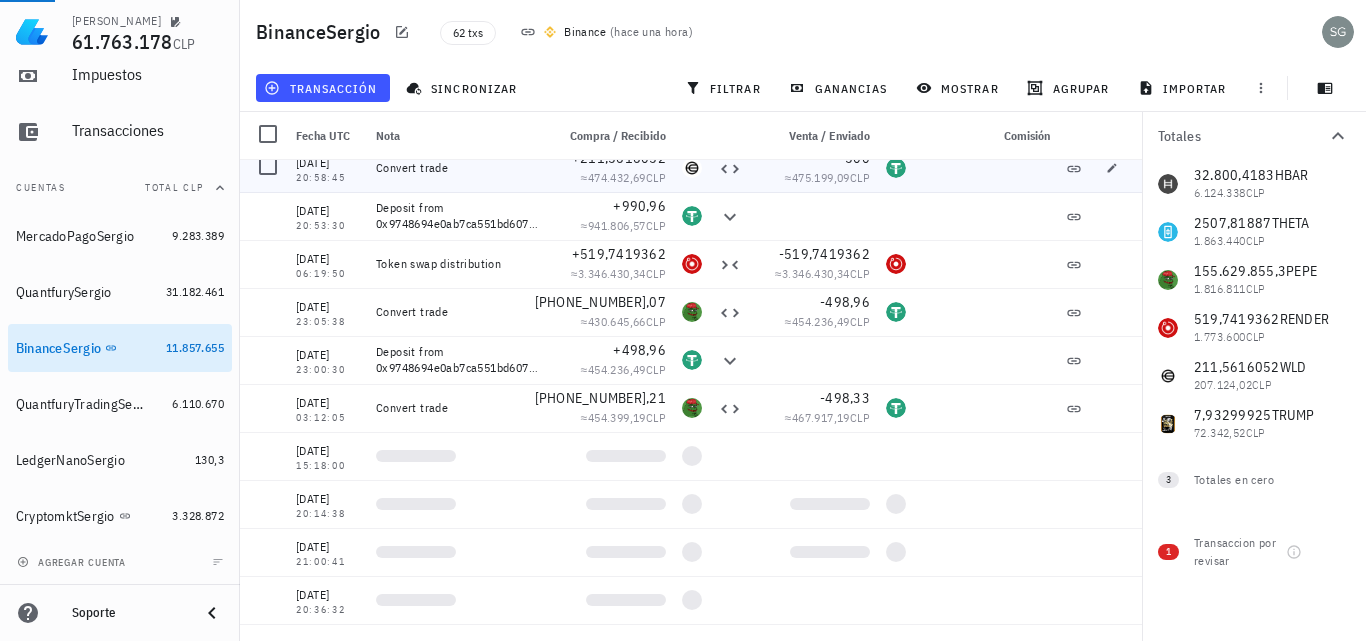 scroll, scrollTop: 0, scrollLeft: 0, axis: both 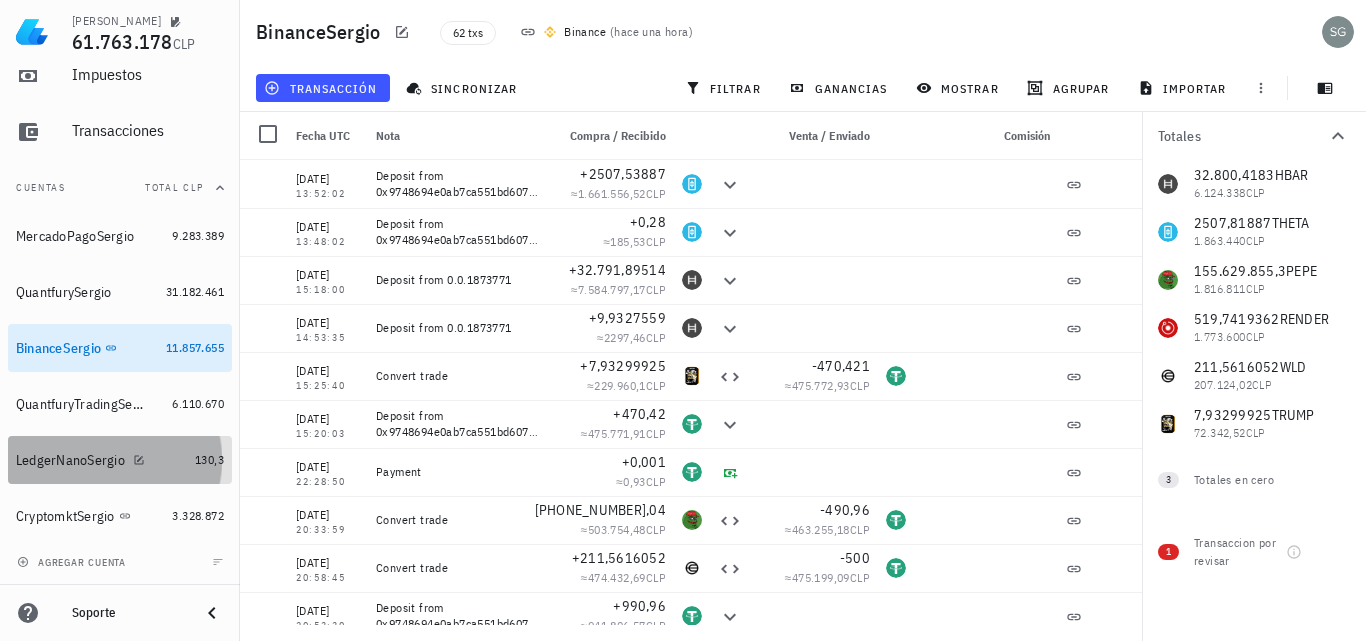 click on "LedgerNanoSergio" at bounding box center (70, 460) 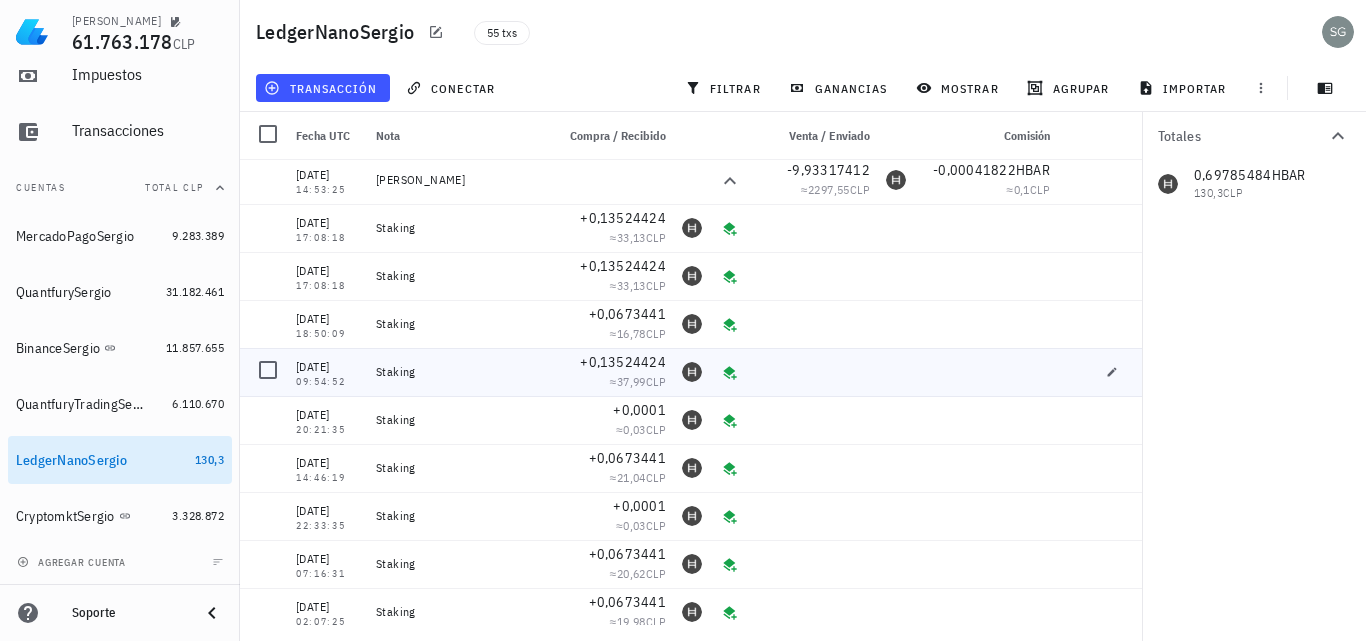 scroll, scrollTop: 0, scrollLeft: 0, axis: both 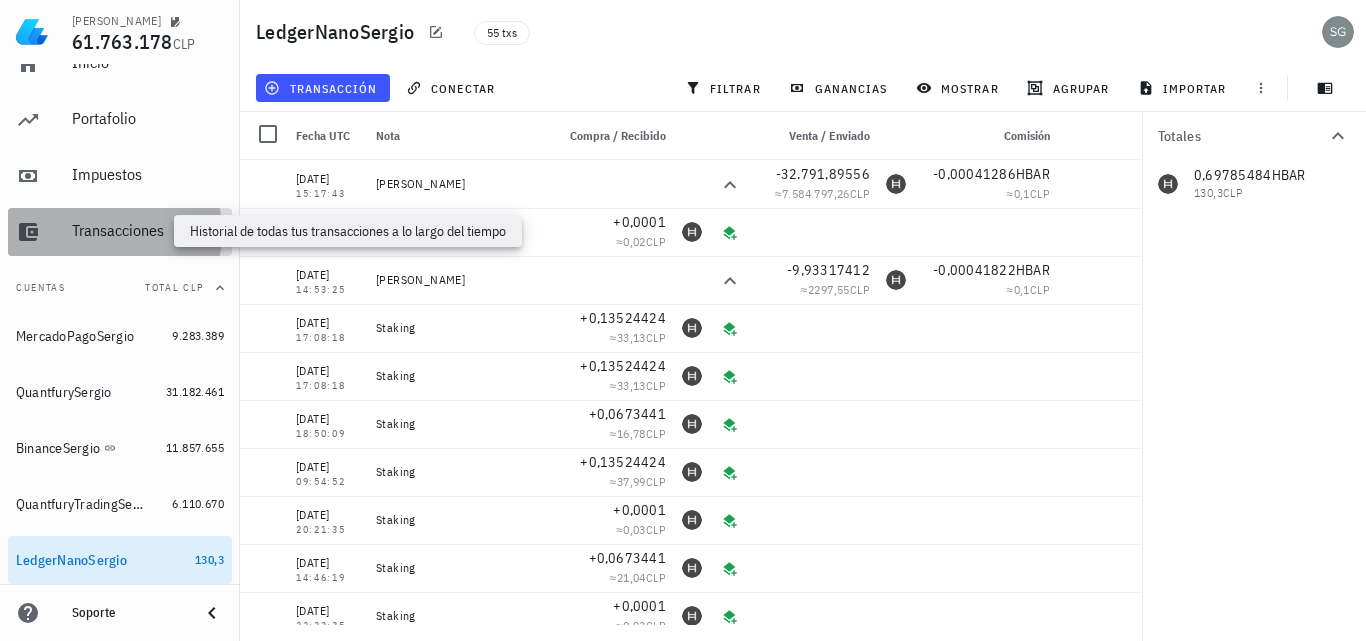 click on "Transacciones" at bounding box center [148, 230] 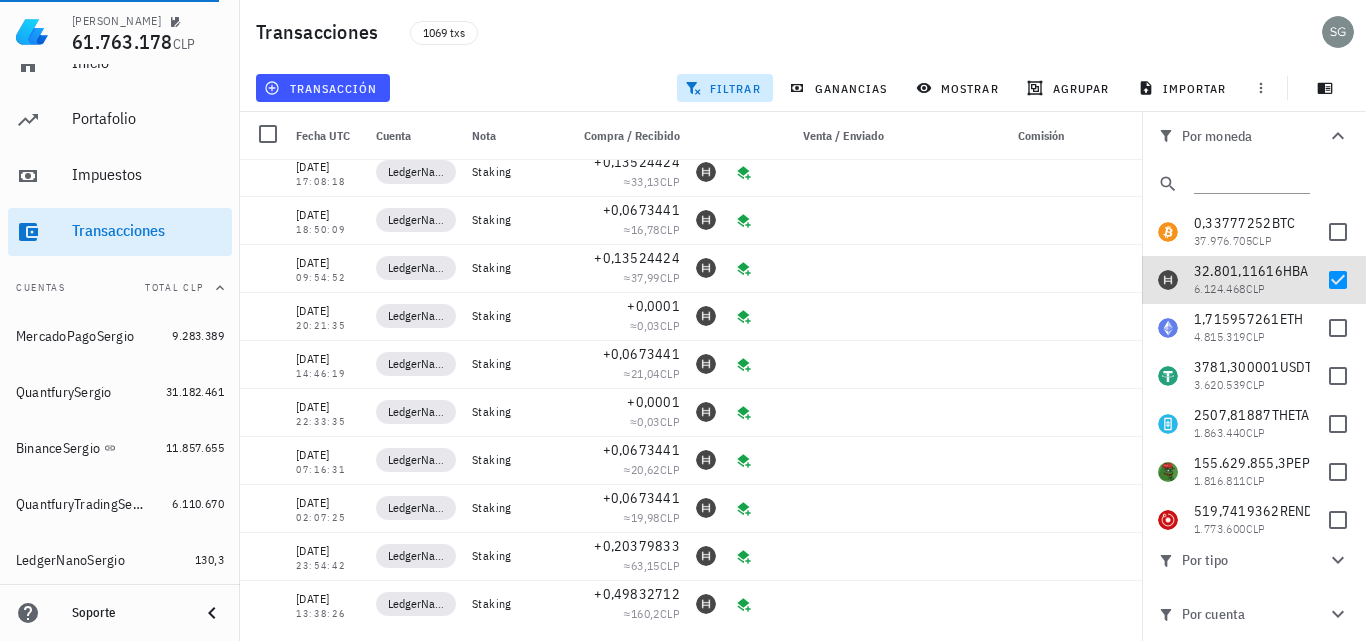 scroll, scrollTop: 0, scrollLeft: 0, axis: both 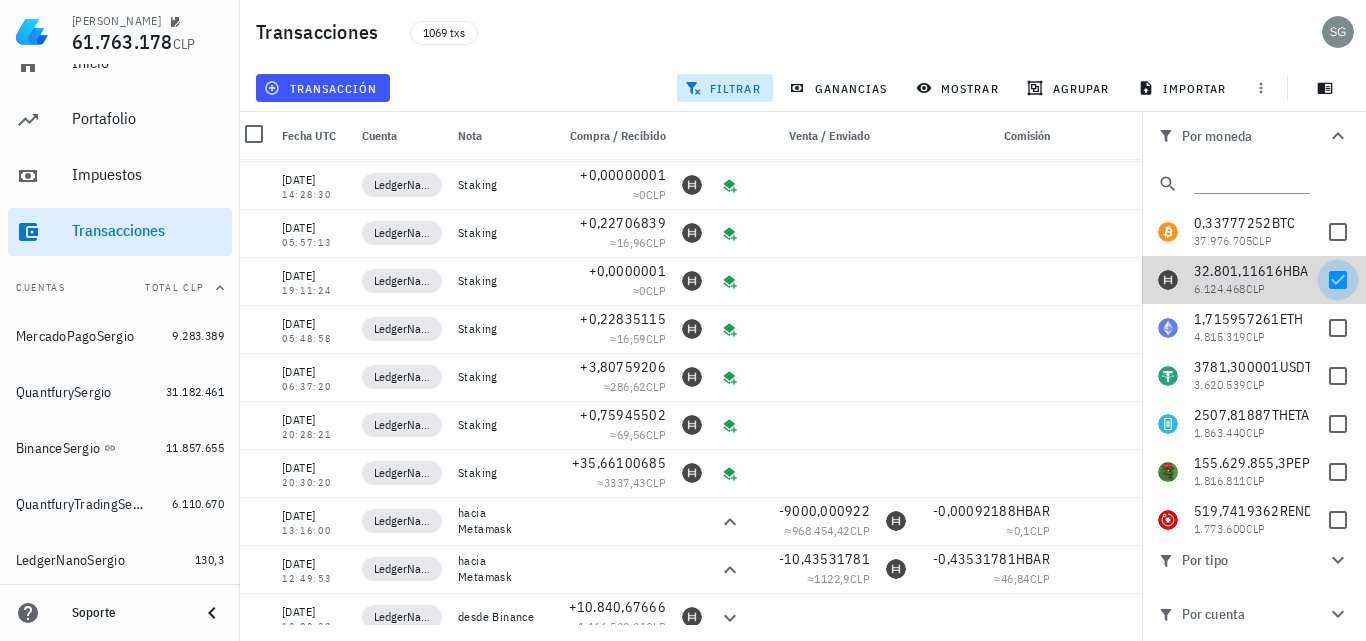 click at bounding box center (1338, 280) 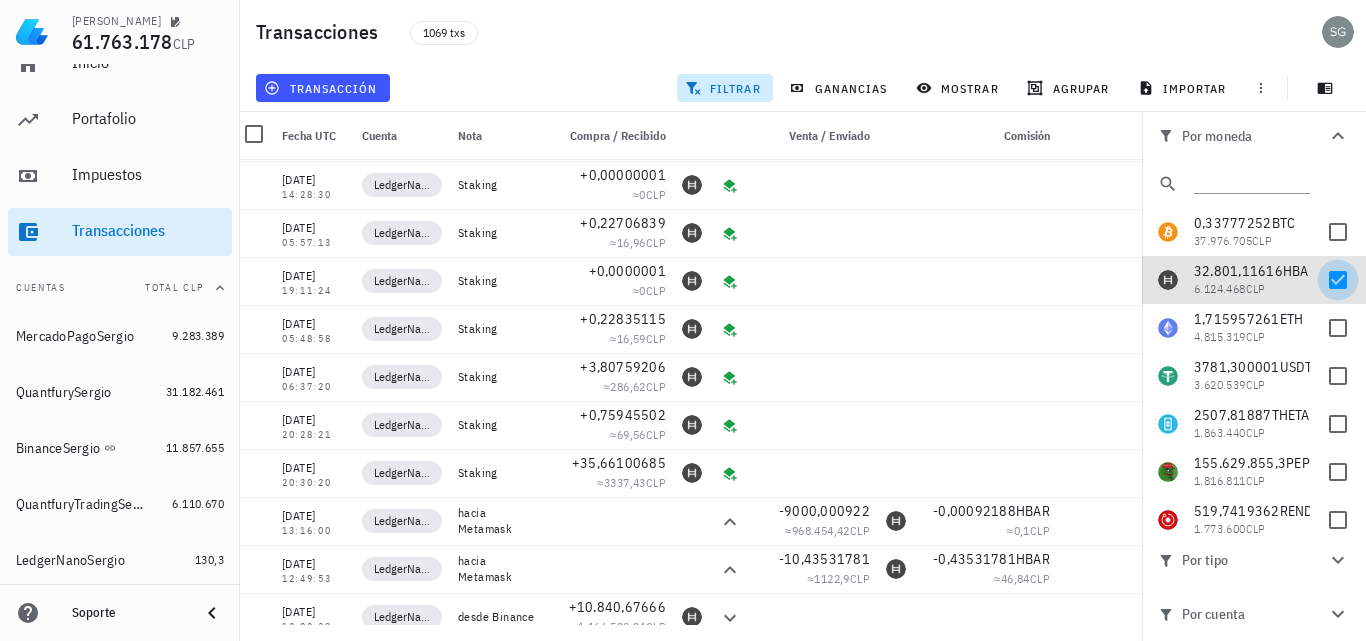 checkbox on "false" 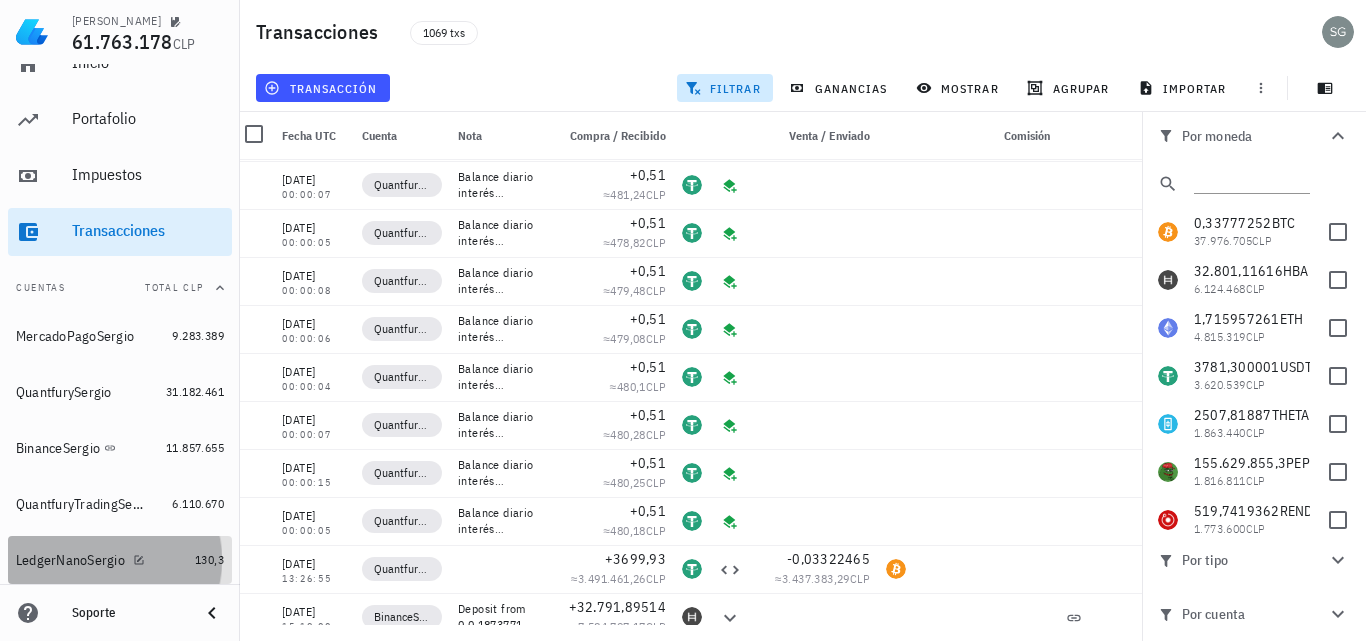 click on "LedgerNanoSergio" at bounding box center [70, 560] 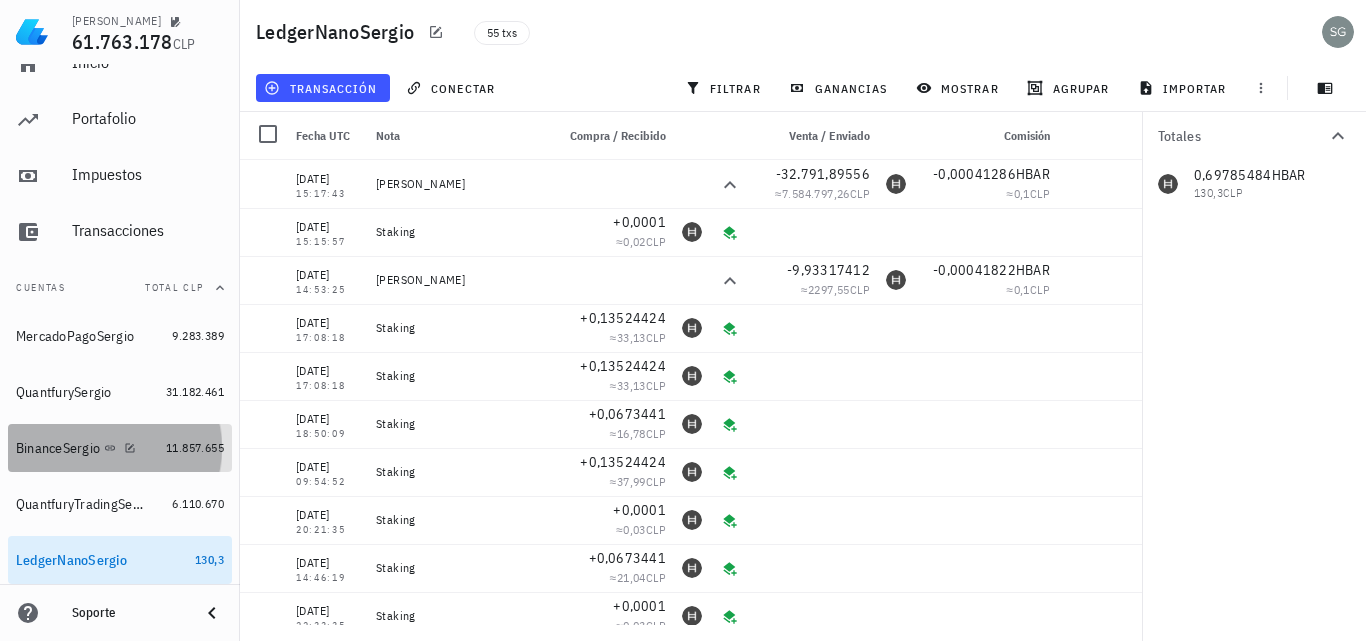 click on "BinanceSergio" at bounding box center [58, 448] 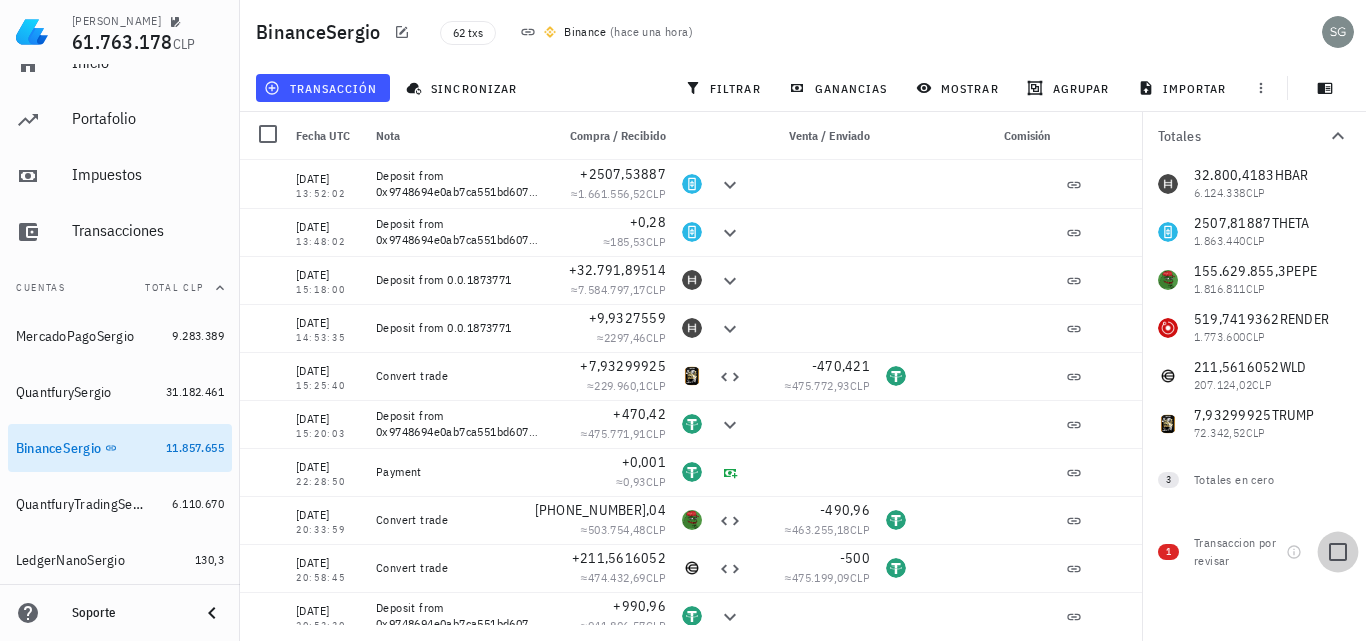 click at bounding box center [1338, 552] 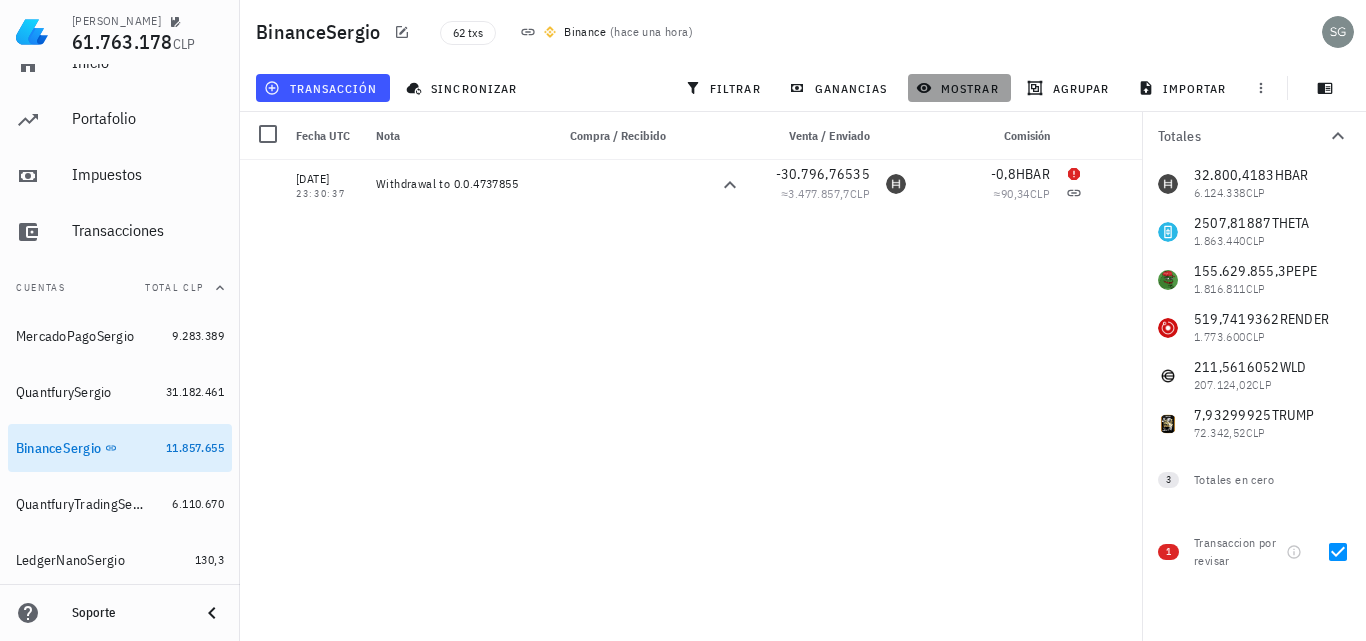 click on "mostrar" at bounding box center [959, 88] 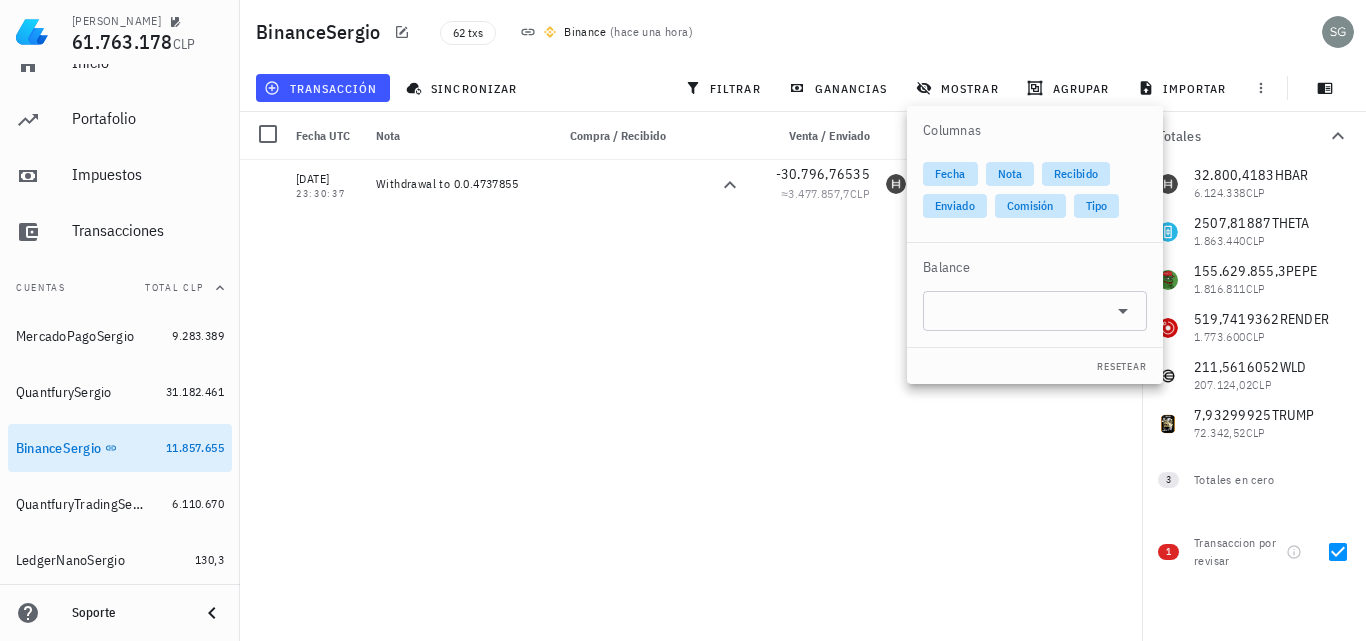 click on "[DATE]
13:52:02
Deposit from 0x9748694e0ab7ca551bd607c2b6bb57c44f01f8b1
+2507,53887   ≈ 1.661.556,52  CLP
[DATE]
13:48:02
Deposit from 0x9748694e0ab7ca551bd607c2b6bb57c44f01f8b1
+0,28   ≈ 185,53  CLP
[DATE]
15:18:00
Deposit from 0.0.1873771
+32.791,89514   ≈ 7.584.797,17  CLP
[DATE]
14:53:35
Deposit from 0.0.1873771
+9,9327559   ≈ 2297,46  CLP
[DATE]
15:25:40
Convert trade
+7,93299925   ≈ 229.960,1  CLP     -470,421   ≈ 475.772,93  CLP
[DATE]
15:20:03
Deposit from 0x9748694e0ab7ca551bd607c2b6bb57c44f01f8b1
+470,42   ≈ 475.771,91  CLP
[DATE]
22:28:50
Payment
+0,001   ≈ 0,93  CLP
[DATE]
20:33:59
Convert trade
[PHONE_NUMBER],04   ≈ 503.754,48  CLP     -490,96   ≈ 463.255,18  CLP" at bounding box center (691, 392) 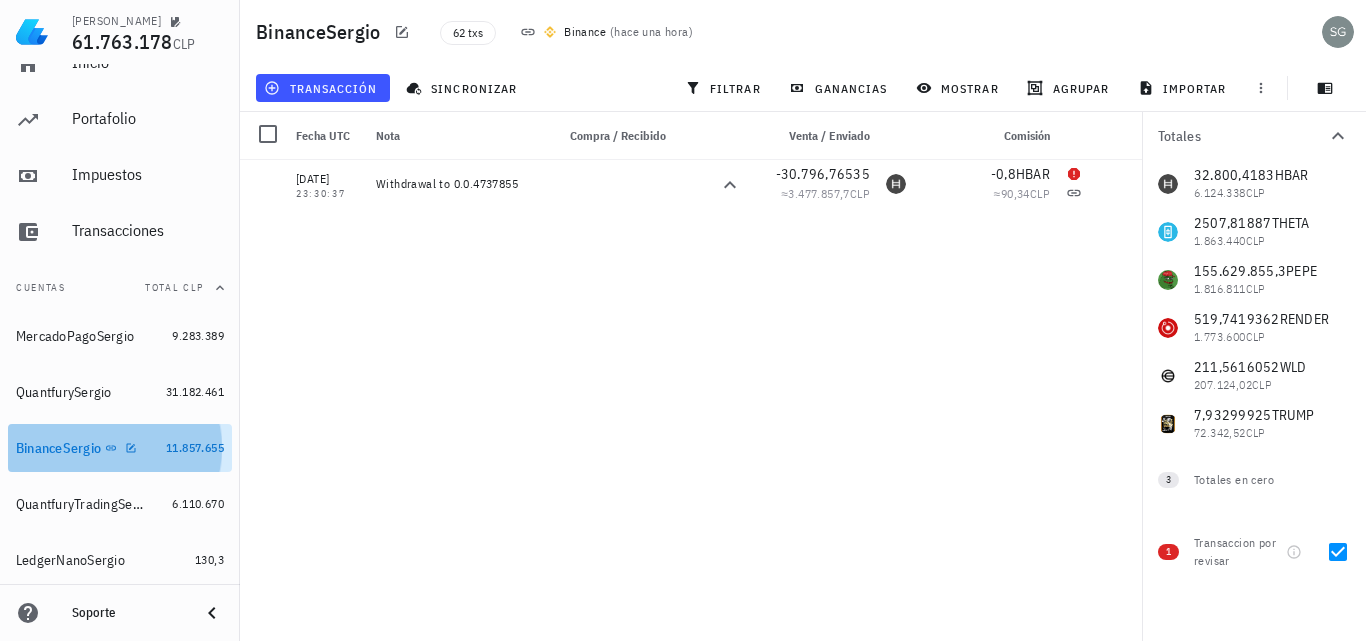 click on "BinanceSergio" at bounding box center [58, 448] 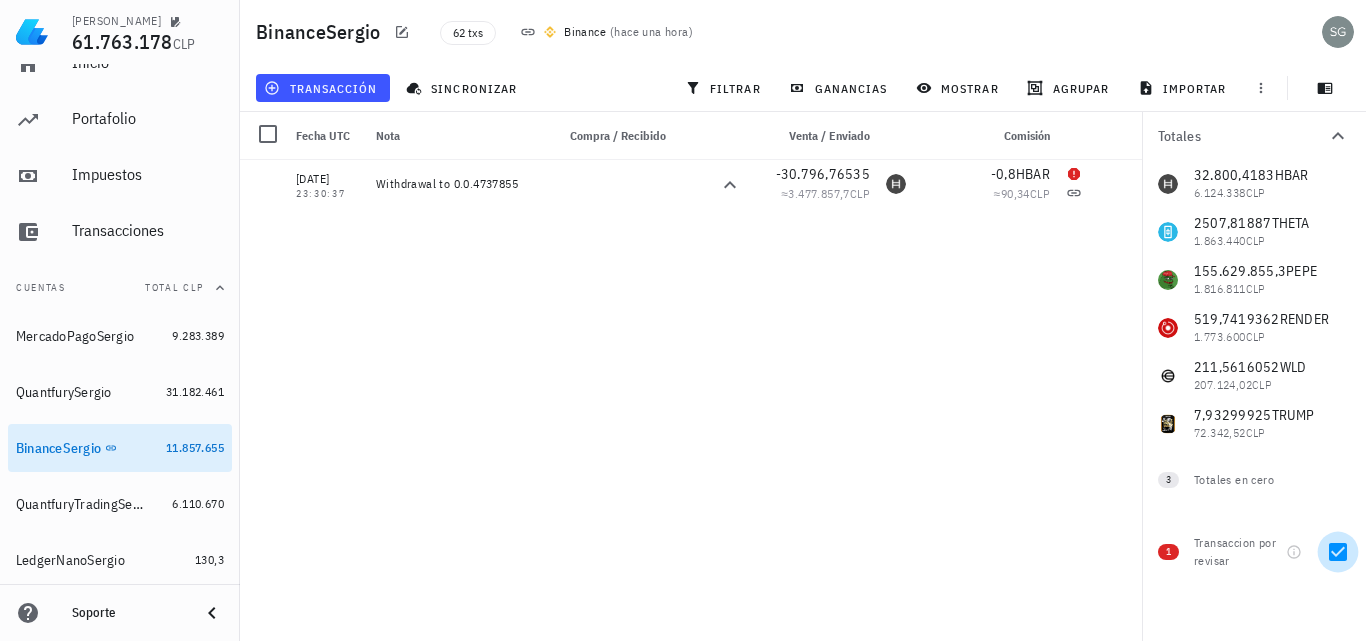 click at bounding box center (1338, 552) 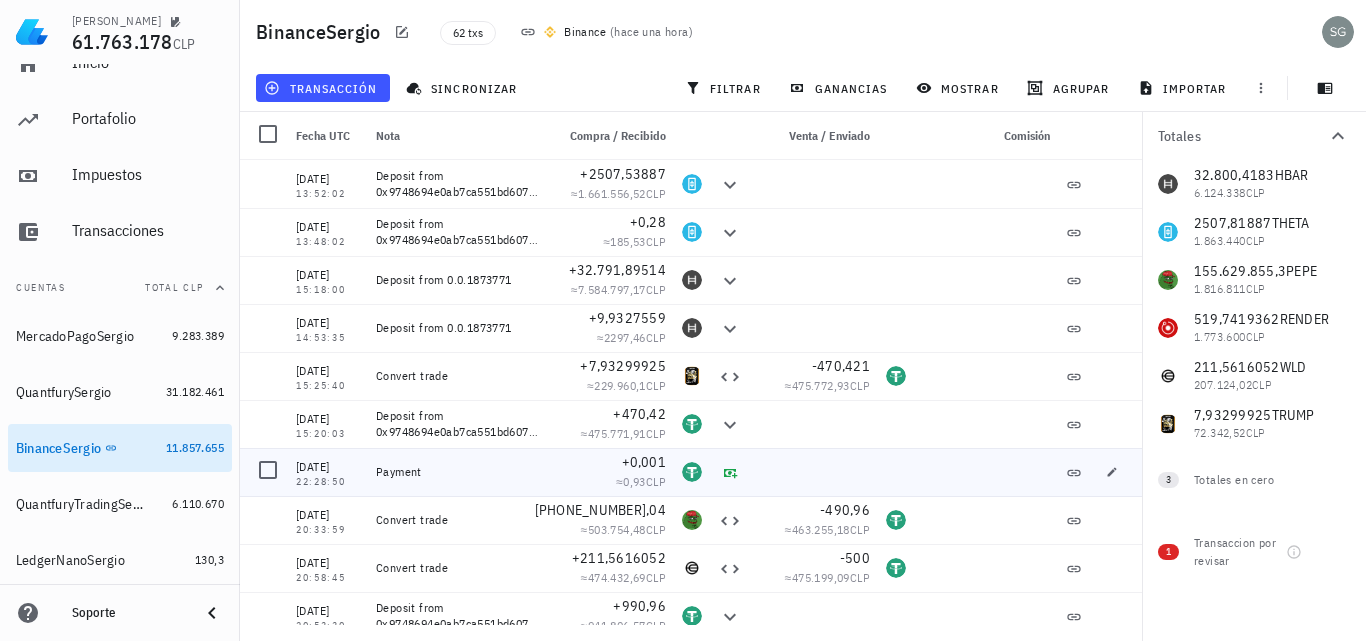 scroll, scrollTop: 100, scrollLeft: 0, axis: vertical 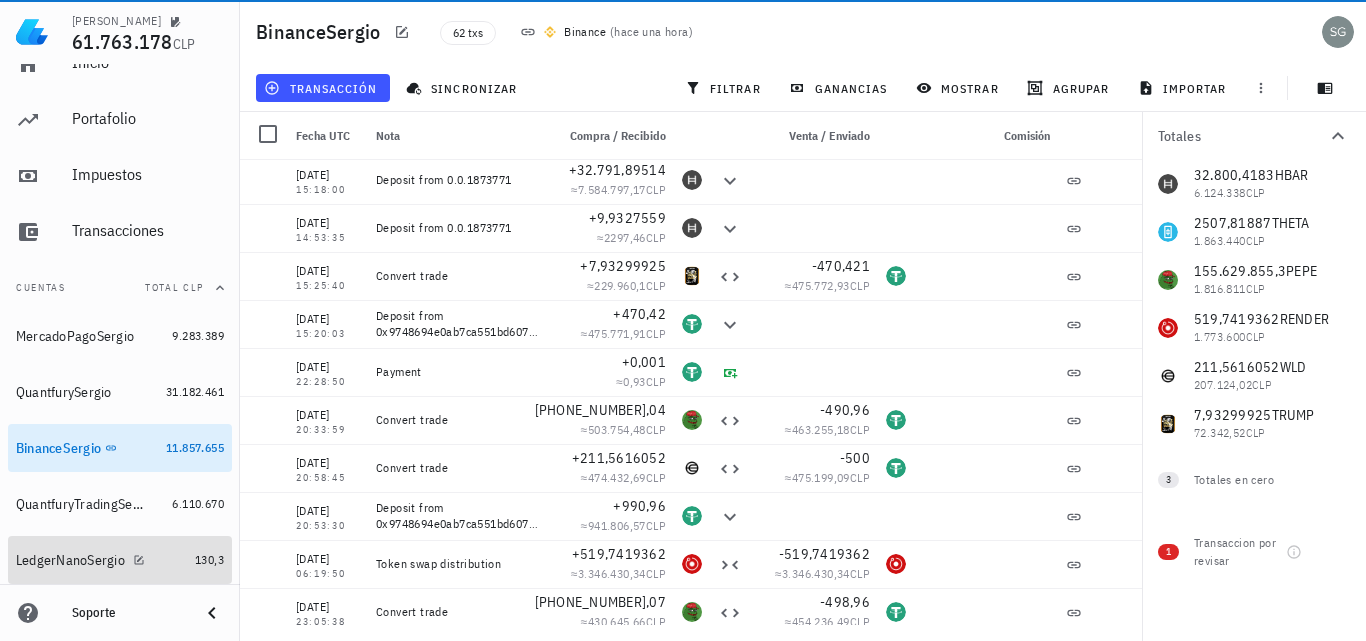 click on "LedgerNanoSergio" at bounding box center (70, 560) 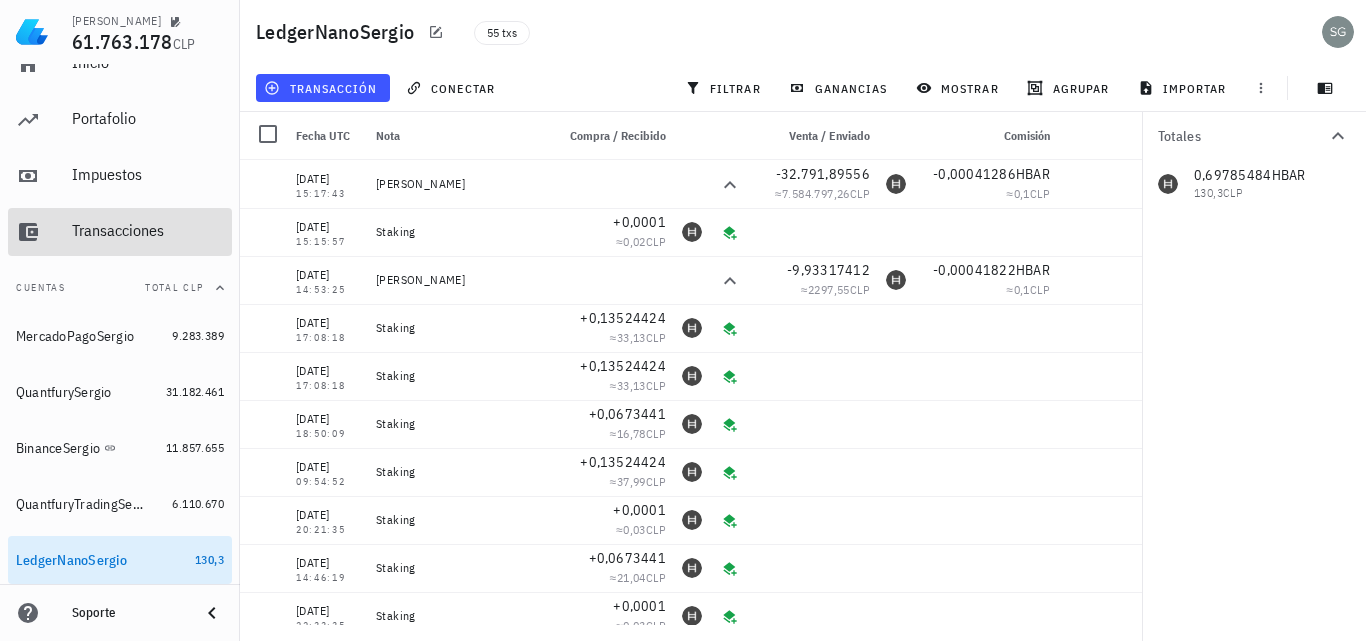 click on "Transacciones" at bounding box center (148, 230) 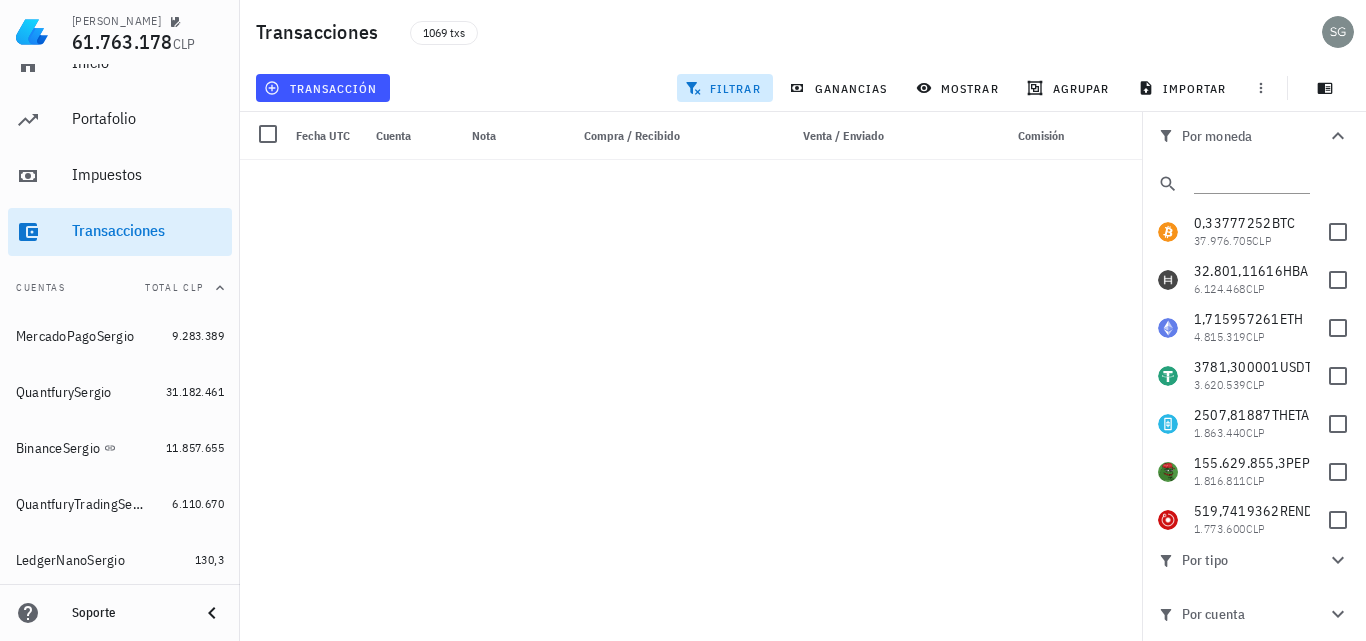 scroll, scrollTop: 2159, scrollLeft: 0, axis: vertical 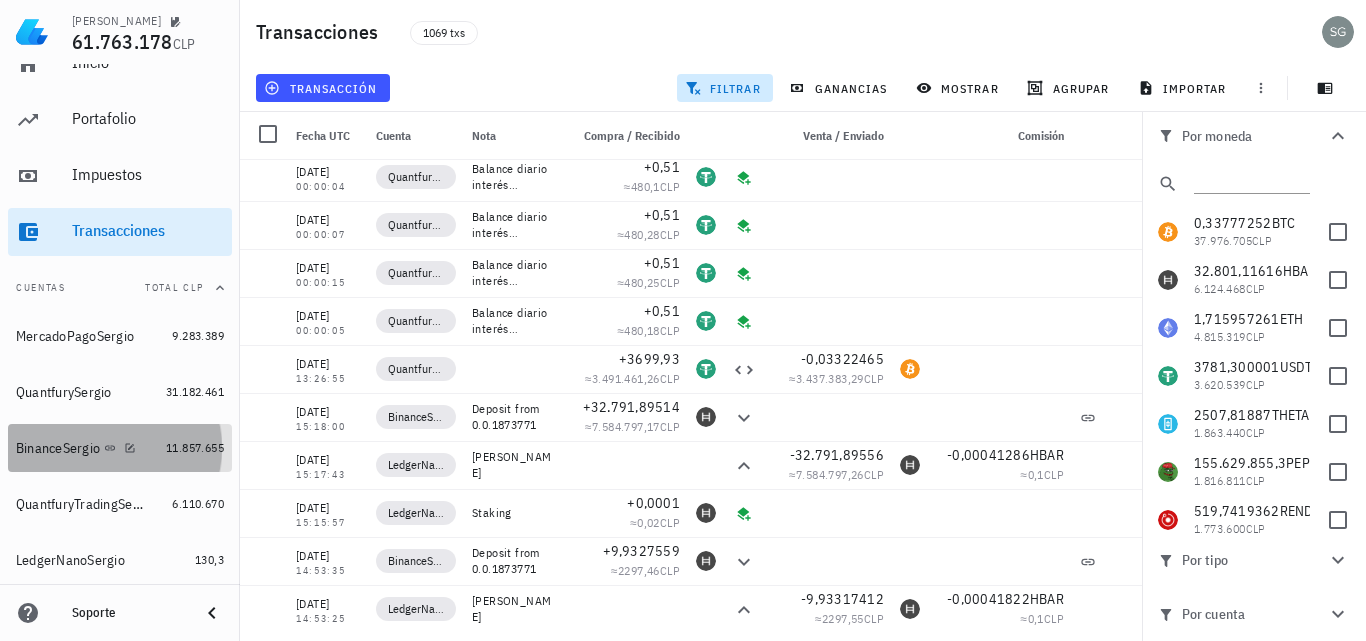 click on "BinanceSergio" at bounding box center (58, 448) 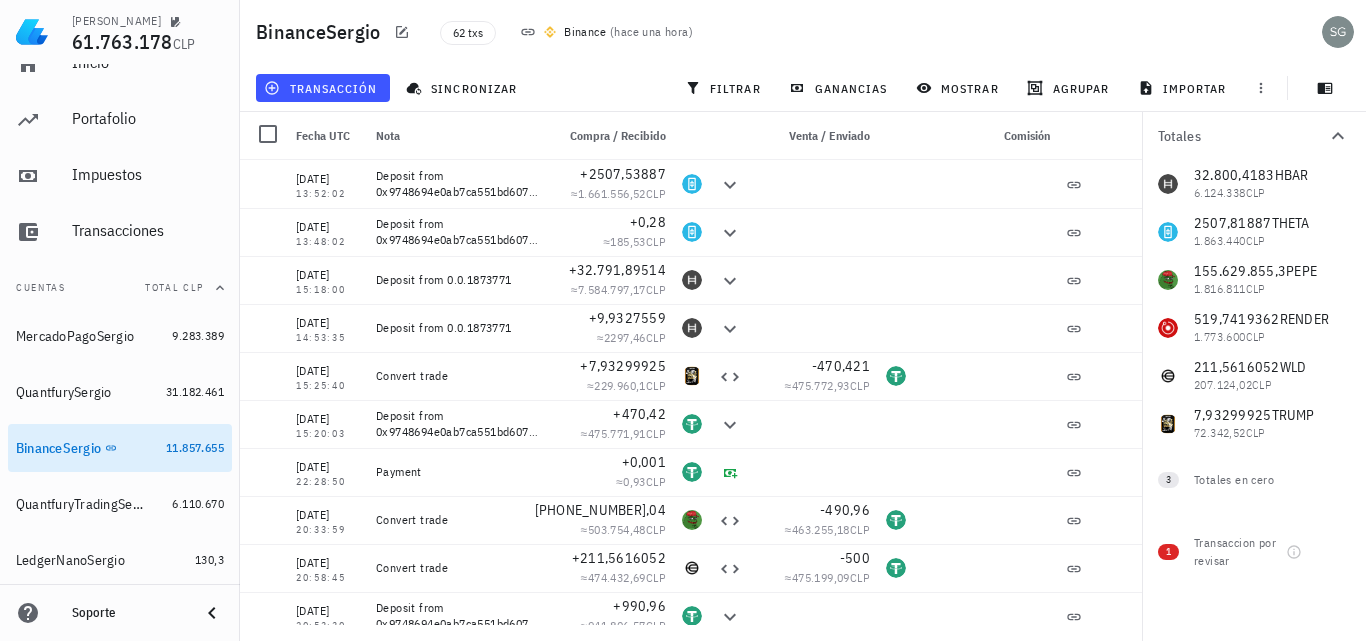 click on "32.800,4183  HBAR   6.124.338  CLP     2507,81887  THETA   1.863.440  CLP     155.629.855,3  [PERSON_NAME]   1.816.811  CLP     519,7419362  RENDER   1.773.600  CLP     211,5616052  WLD   207.124,02  CLP     7,93299925  [PERSON_NAME]   72.342,52  CLP     0  CLP       0  USDT   0  CLP     0  RNDR" at bounding box center (1254, 304) 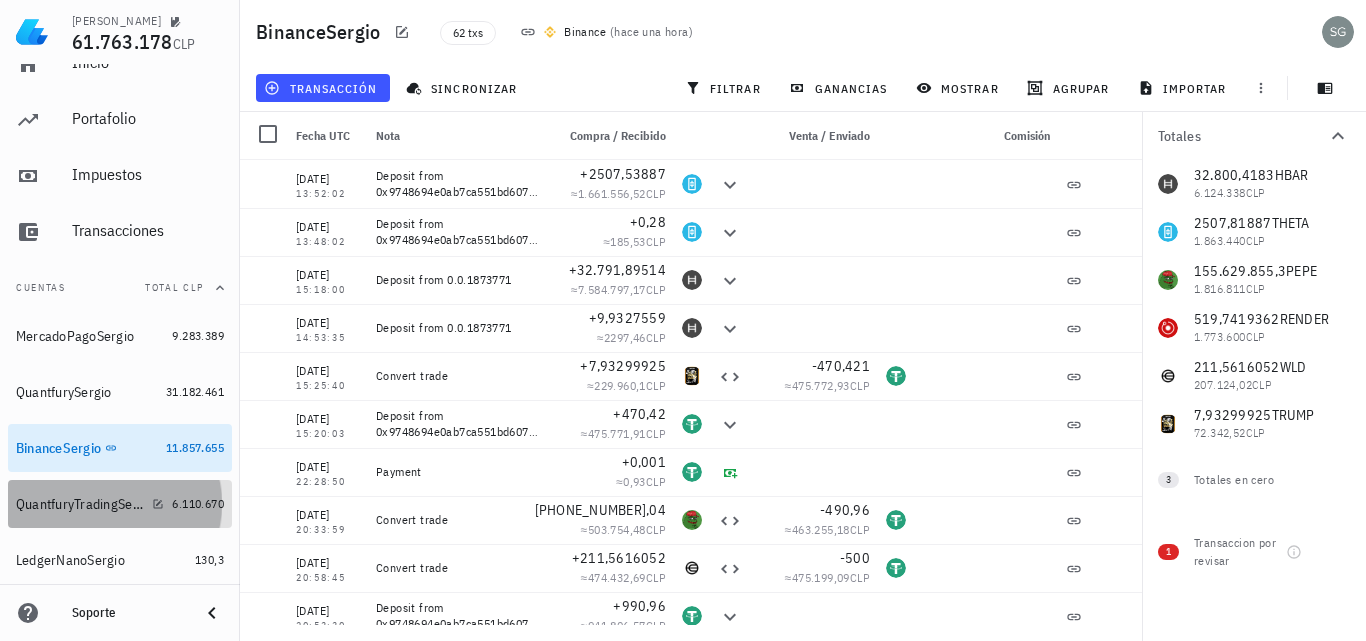 click on "QuantfuryTradingSergio" at bounding box center [80, 504] 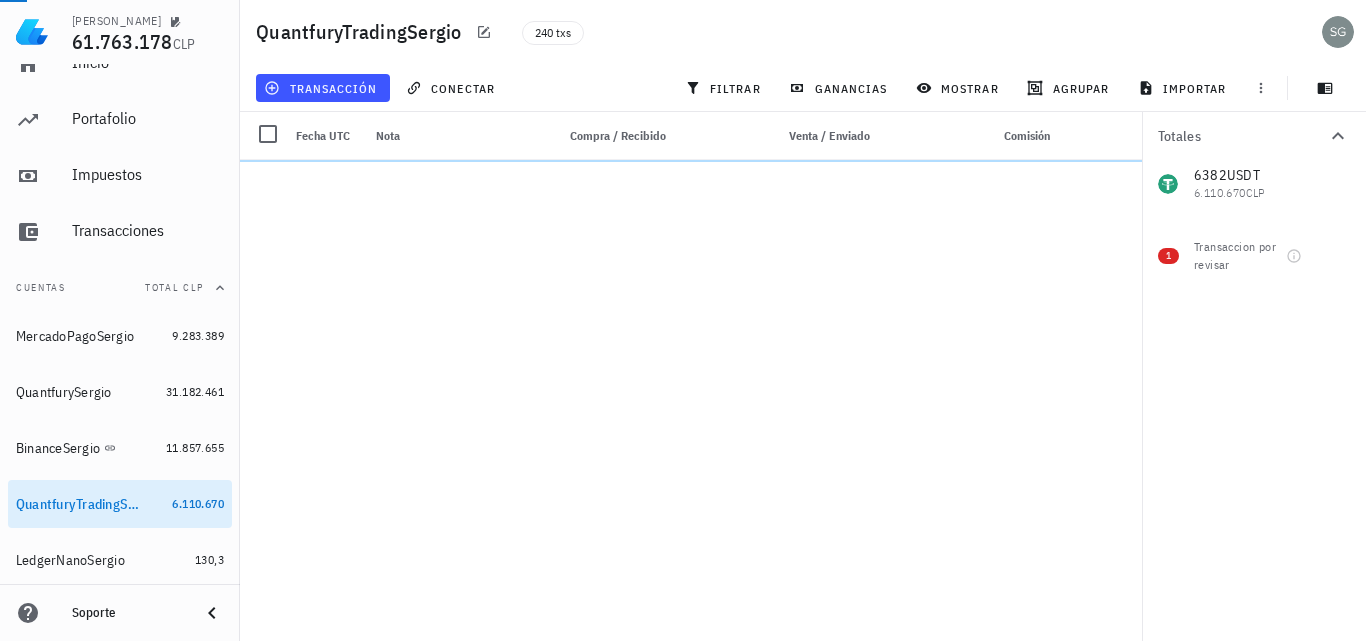 click on "LedgerNanoSergio" at bounding box center (70, 560) 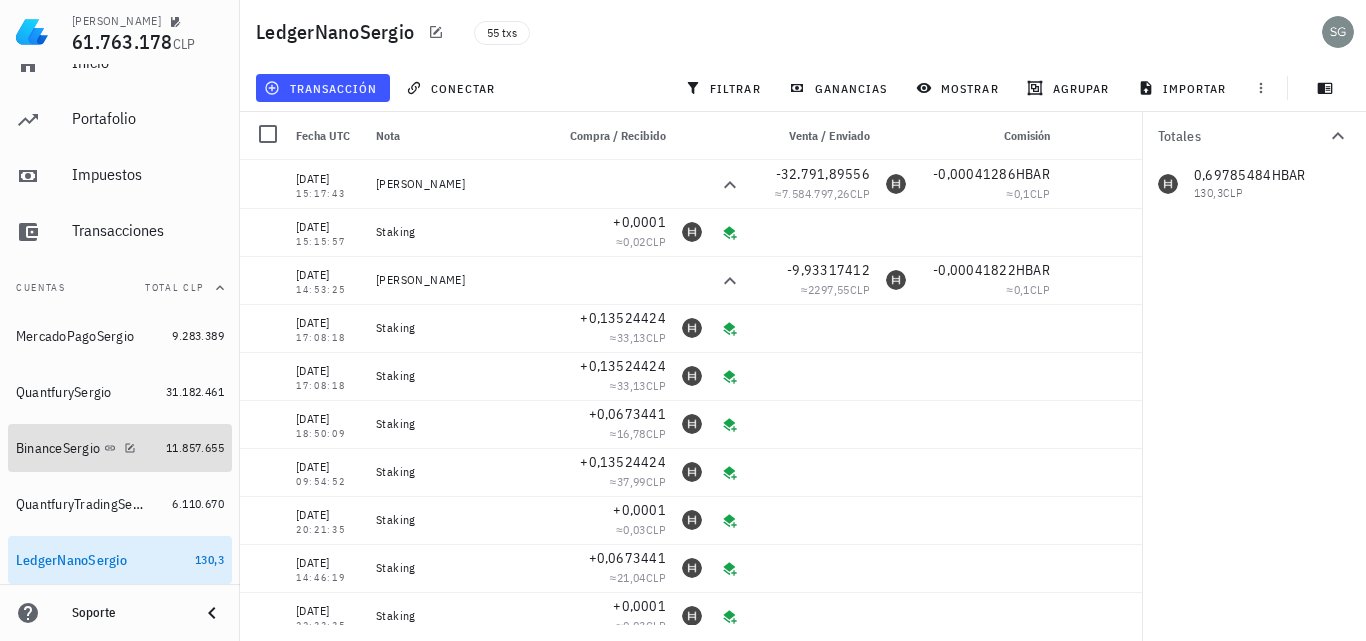 click on "BinanceSergio" at bounding box center [58, 448] 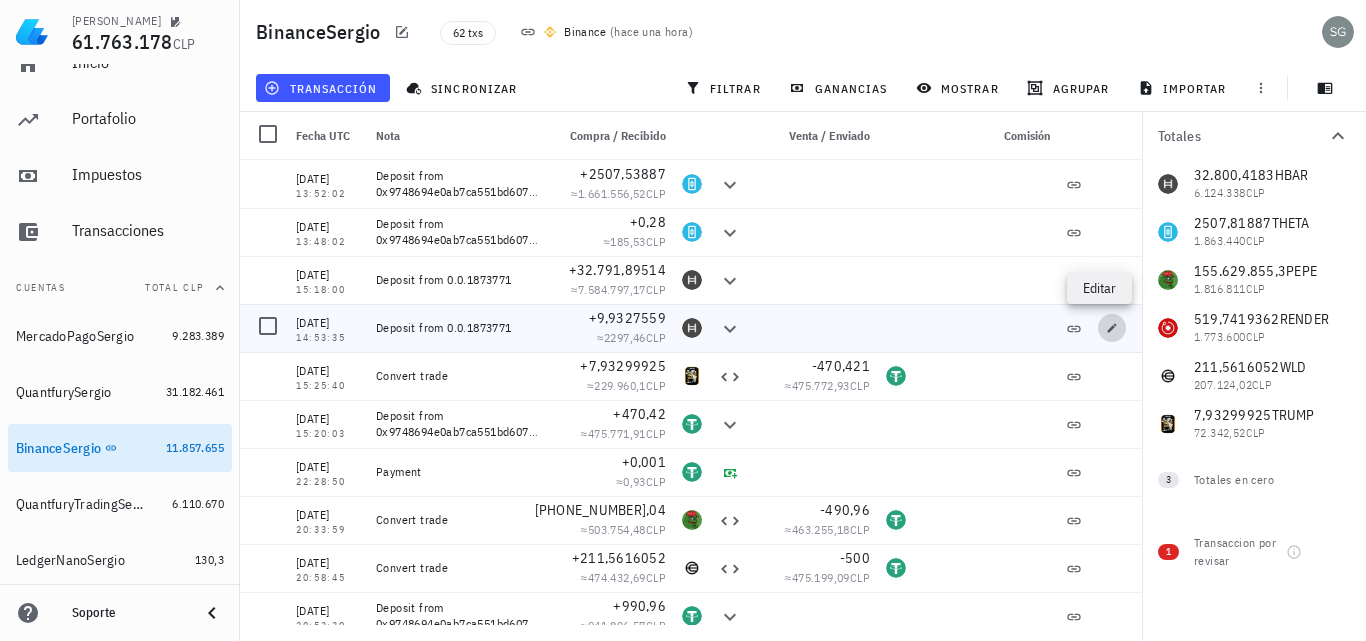 click 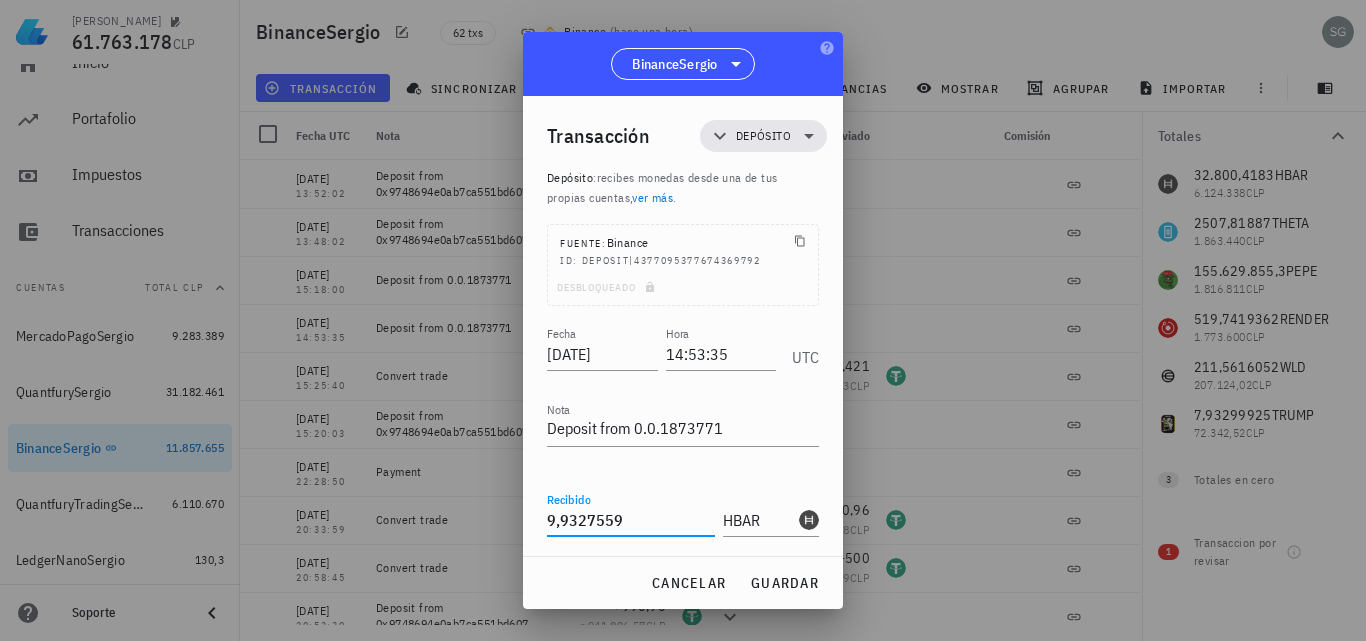 drag, startPoint x: 633, startPoint y: 524, endPoint x: 486, endPoint y: 534, distance: 147.33974 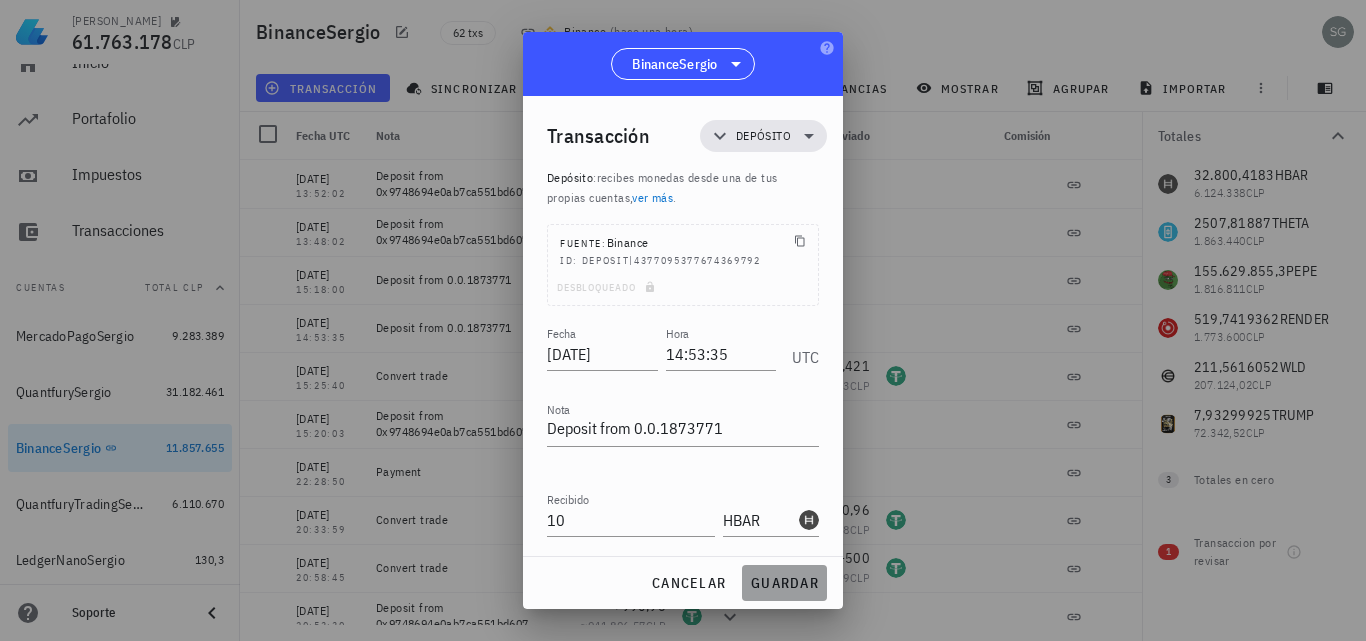 click on "guardar" at bounding box center [784, 583] 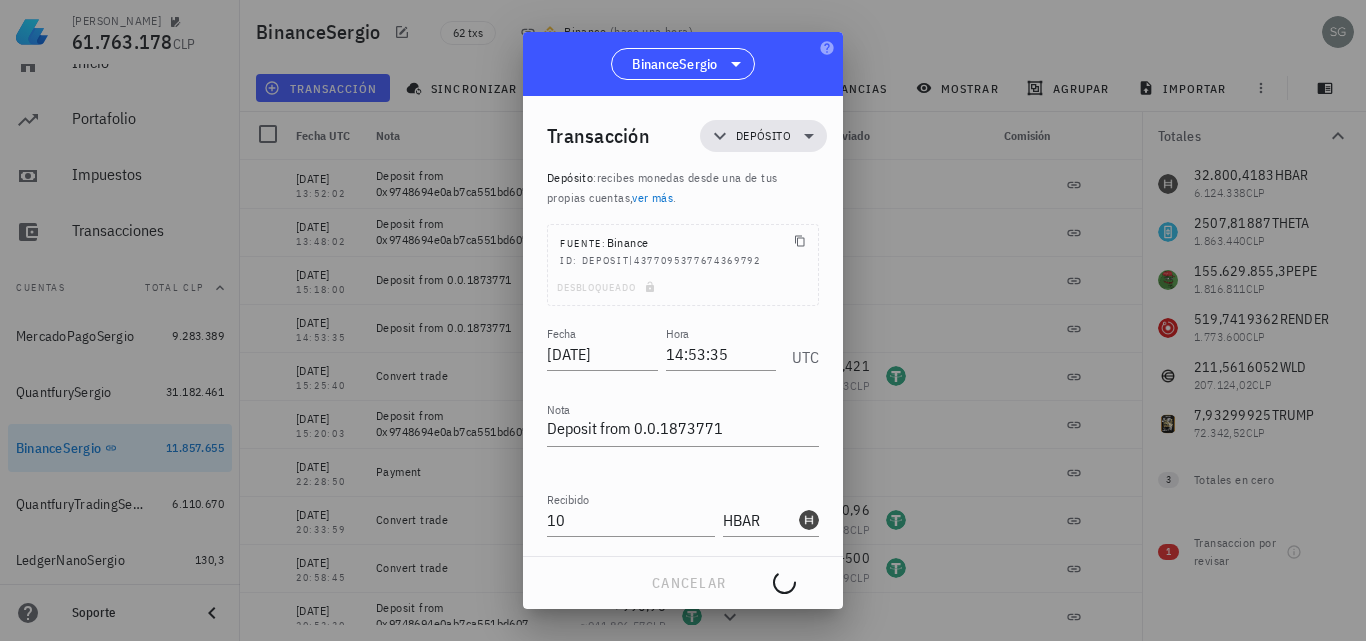 type on "9,9327559" 